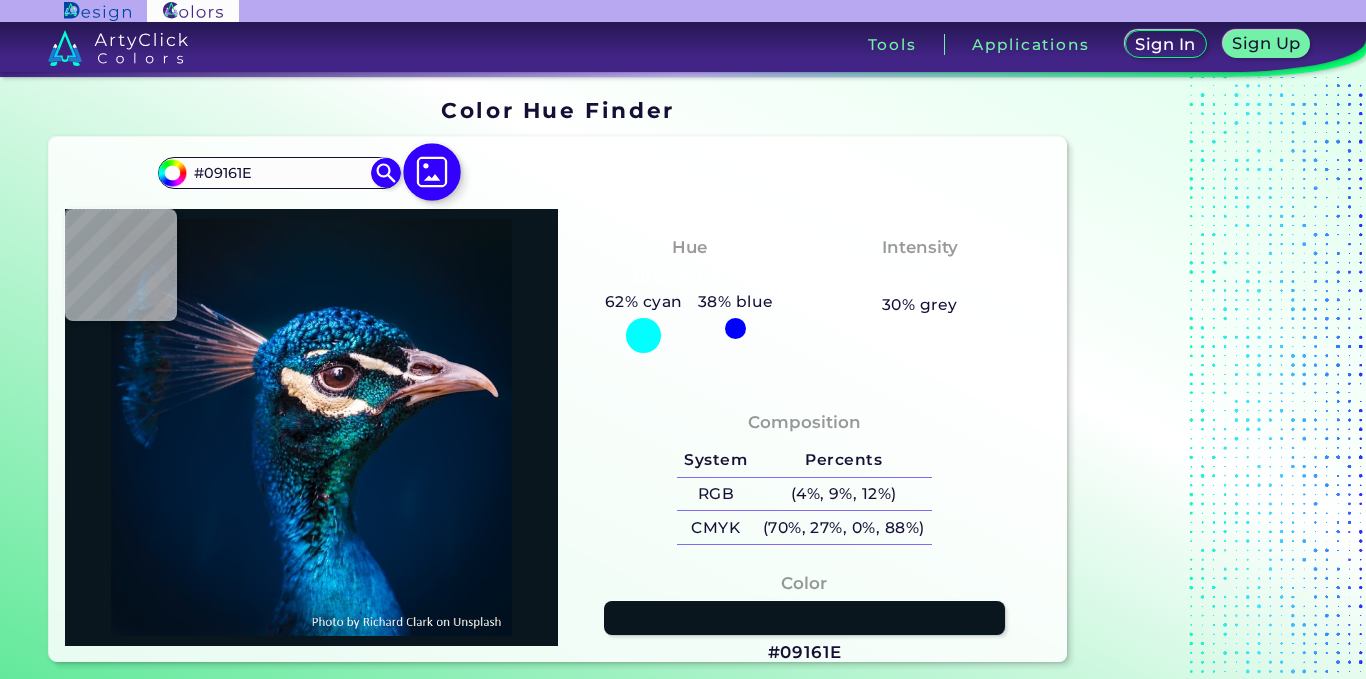 scroll, scrollTop: 0, scrollLeft: 0, axis: both 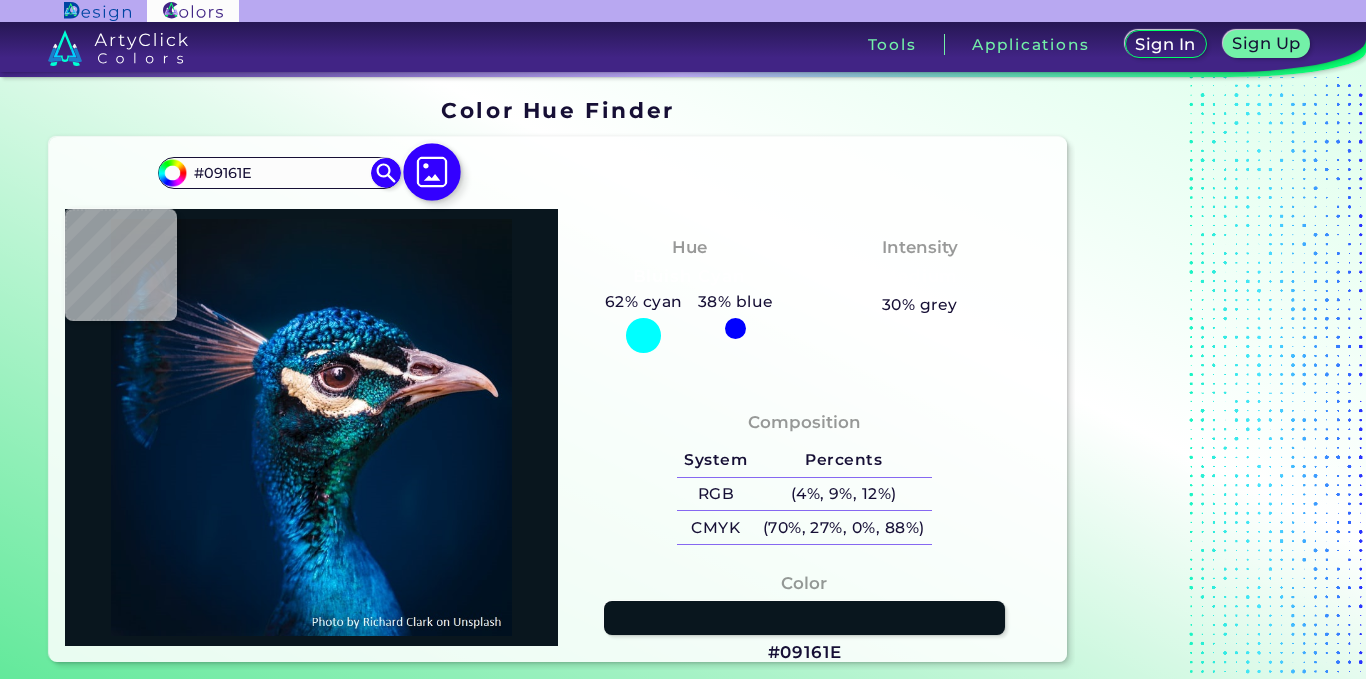 click at bounding box center (433, 172) 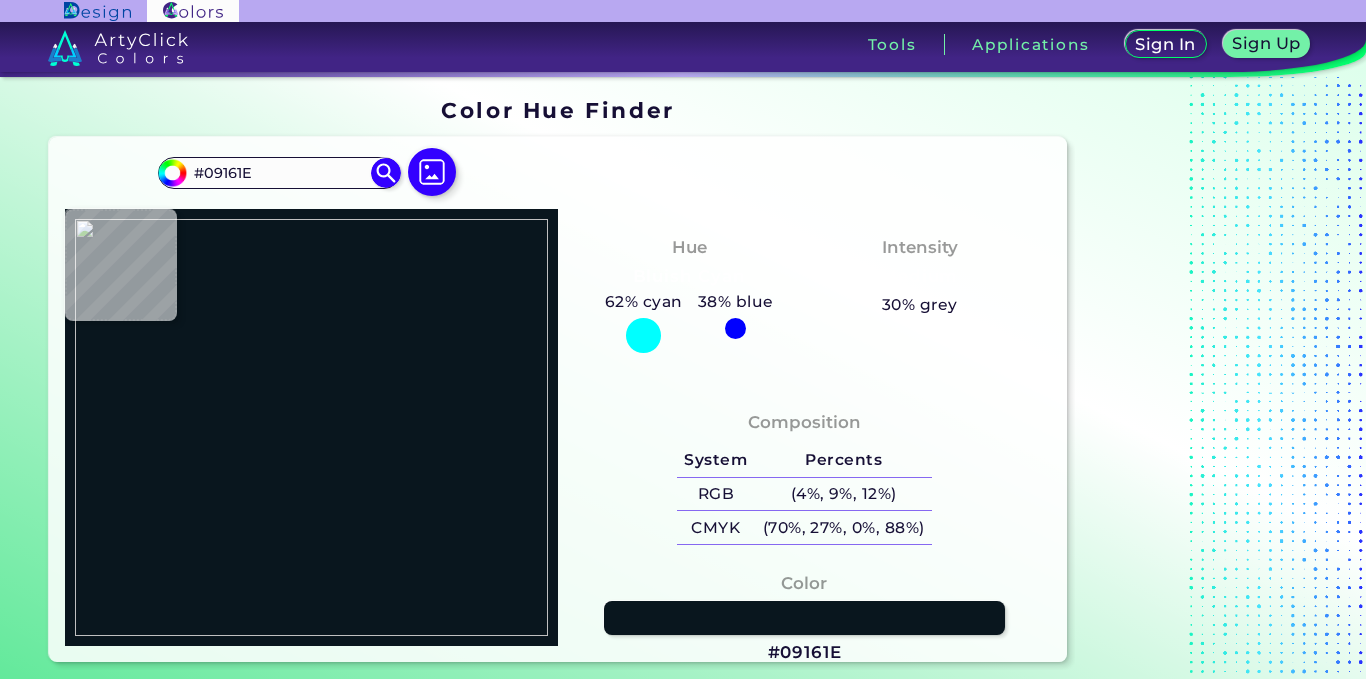 type on "#030303" 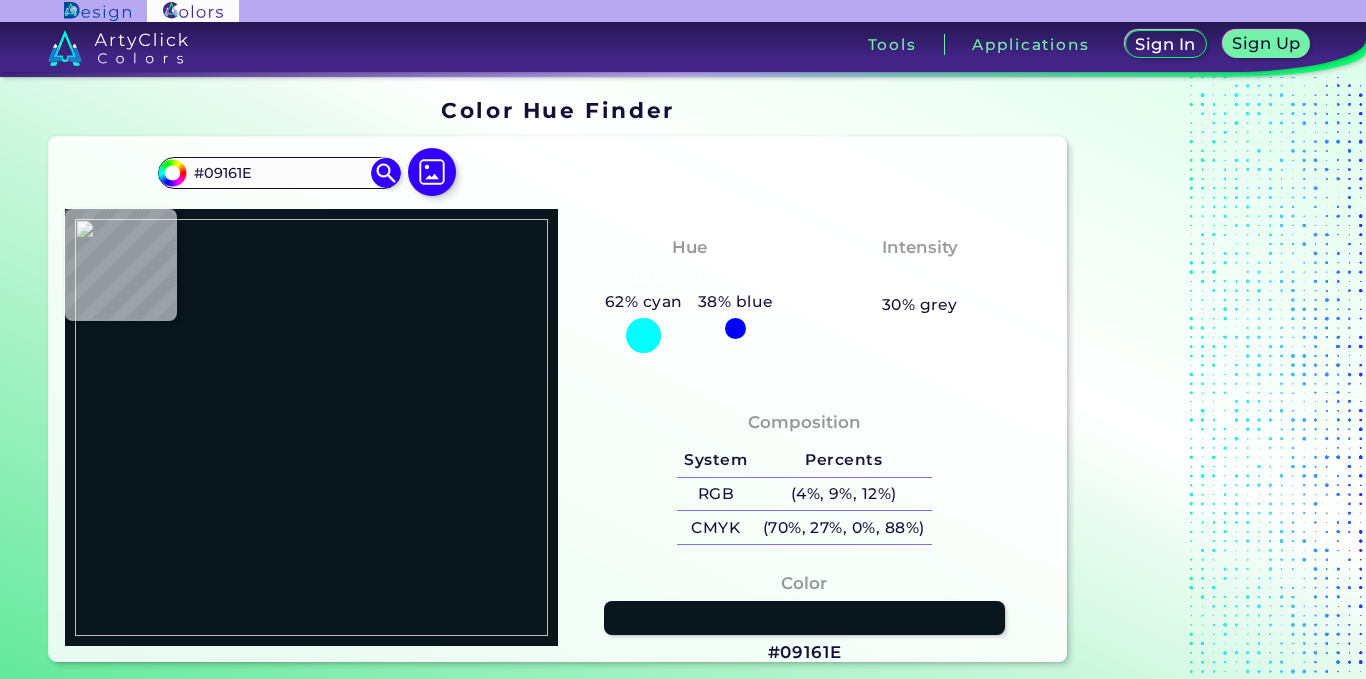 type on "#030303" 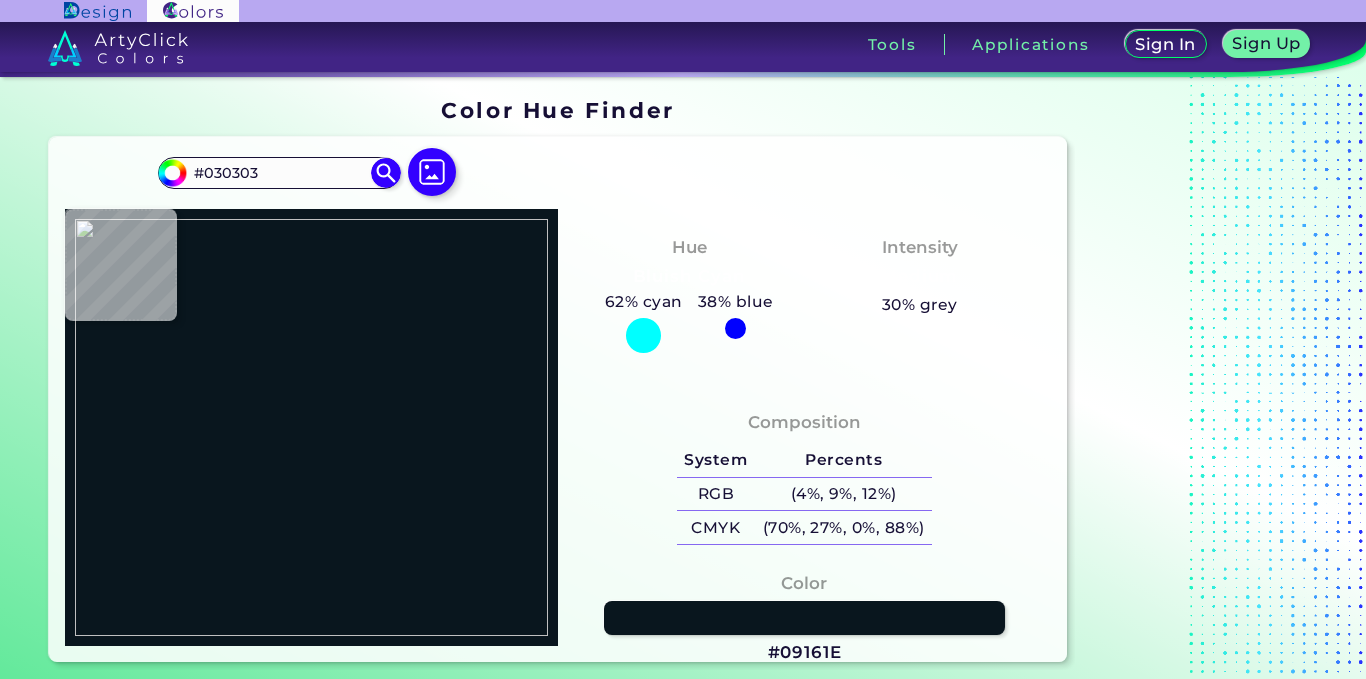 type on "#7e502a" 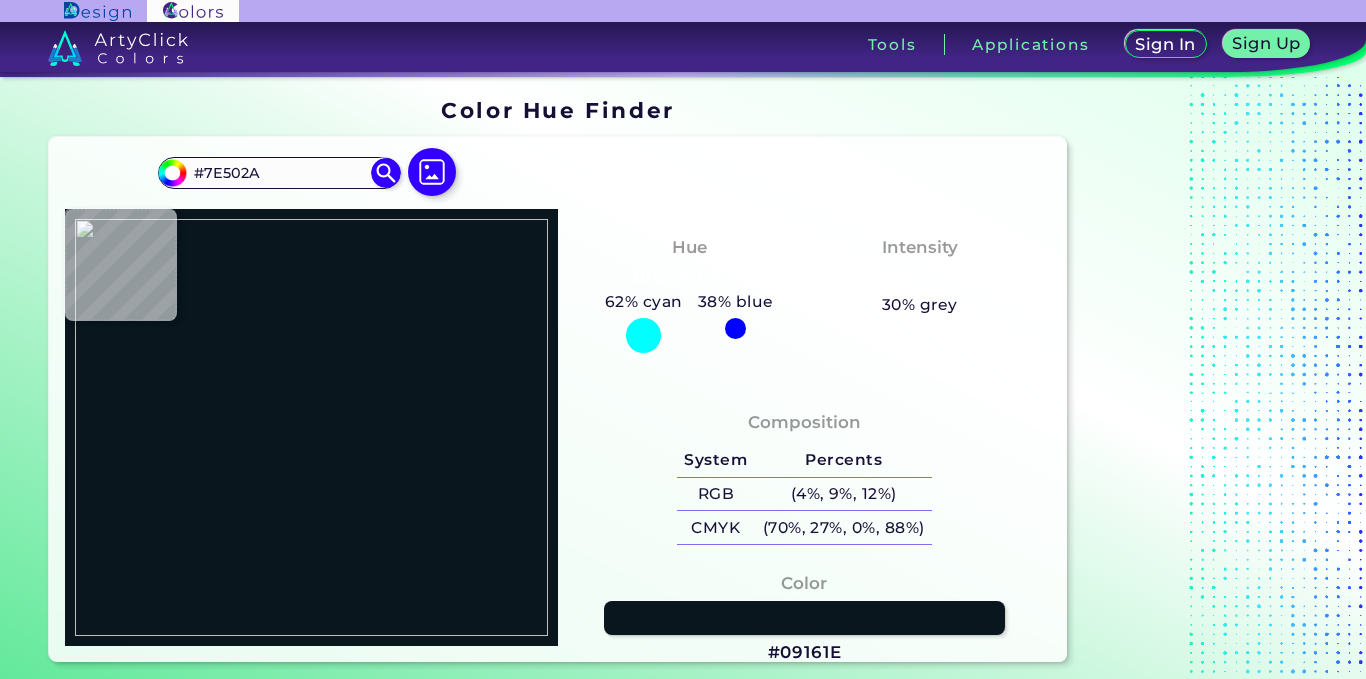 type on "#82512e" 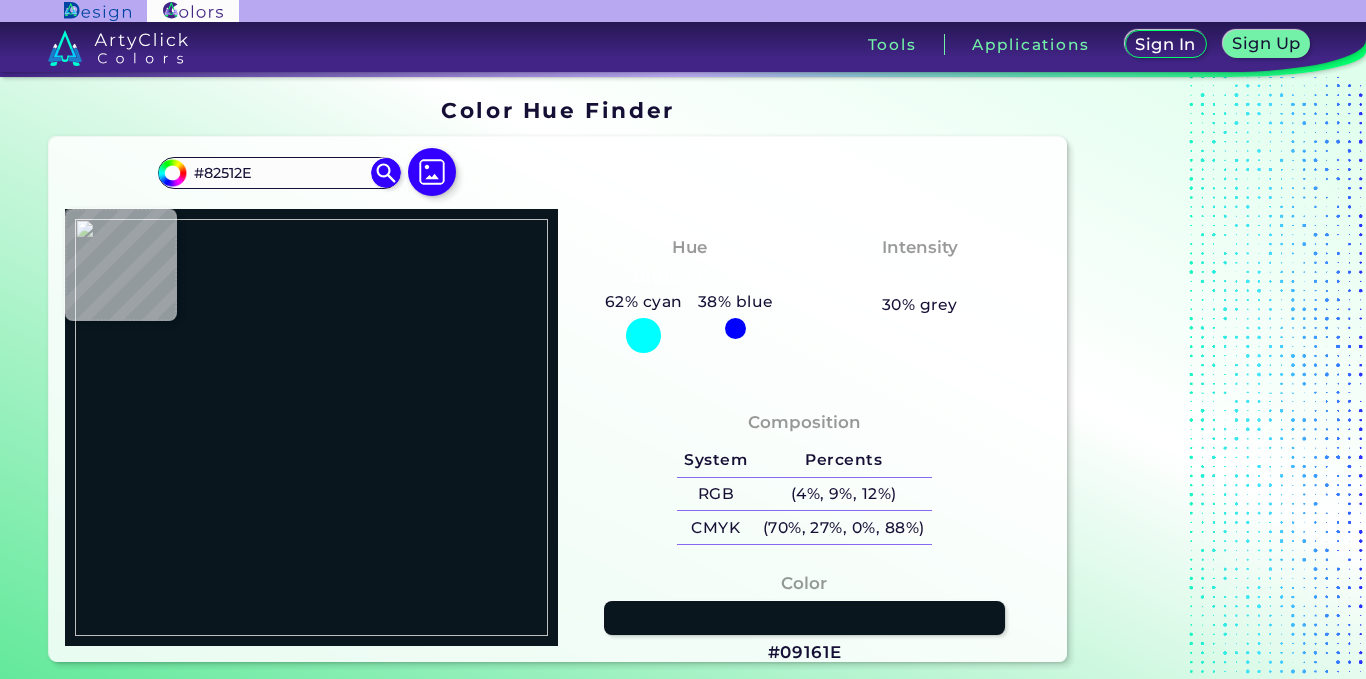 type on "#6b4124" 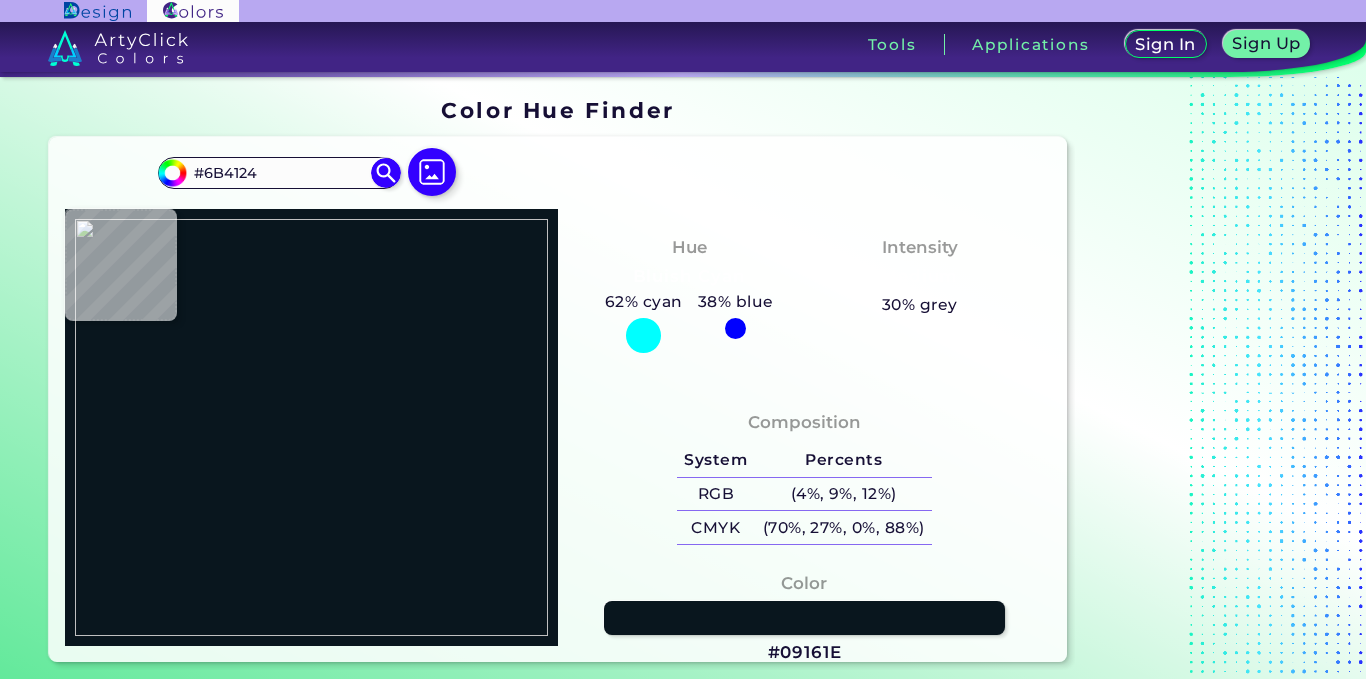 type on "#432e1f" 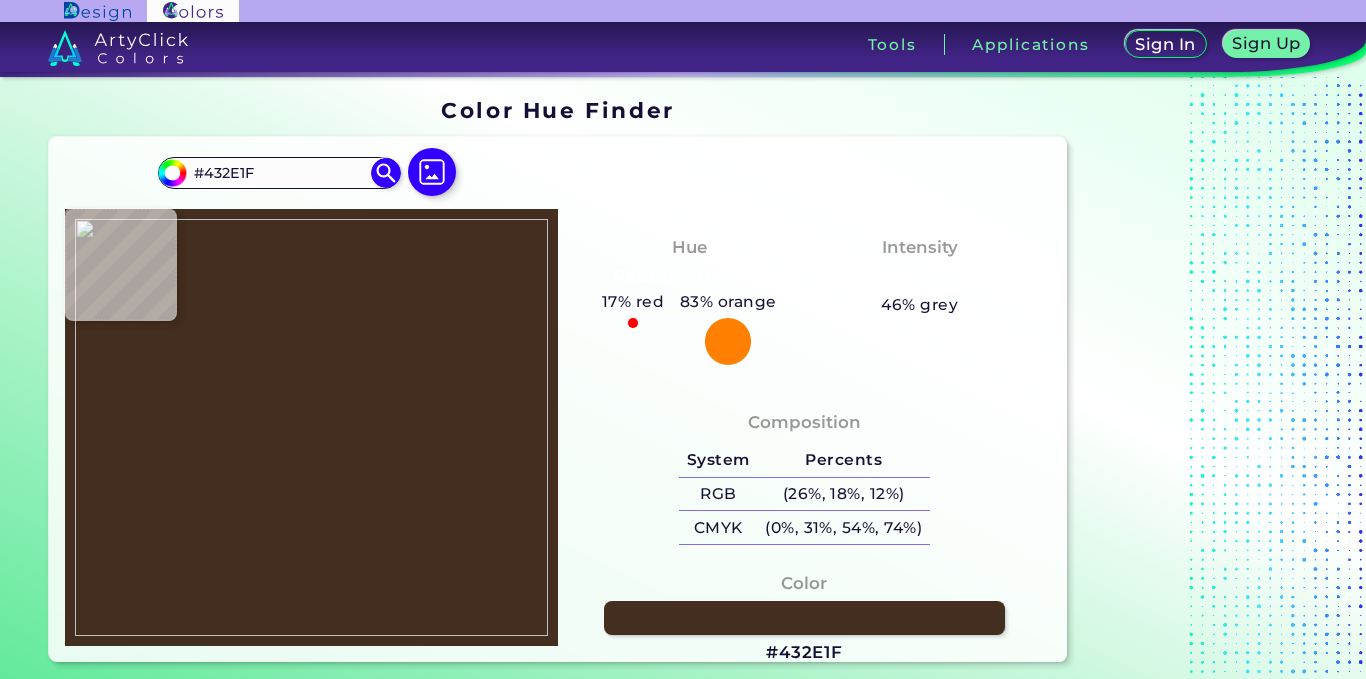 type on "#030303" 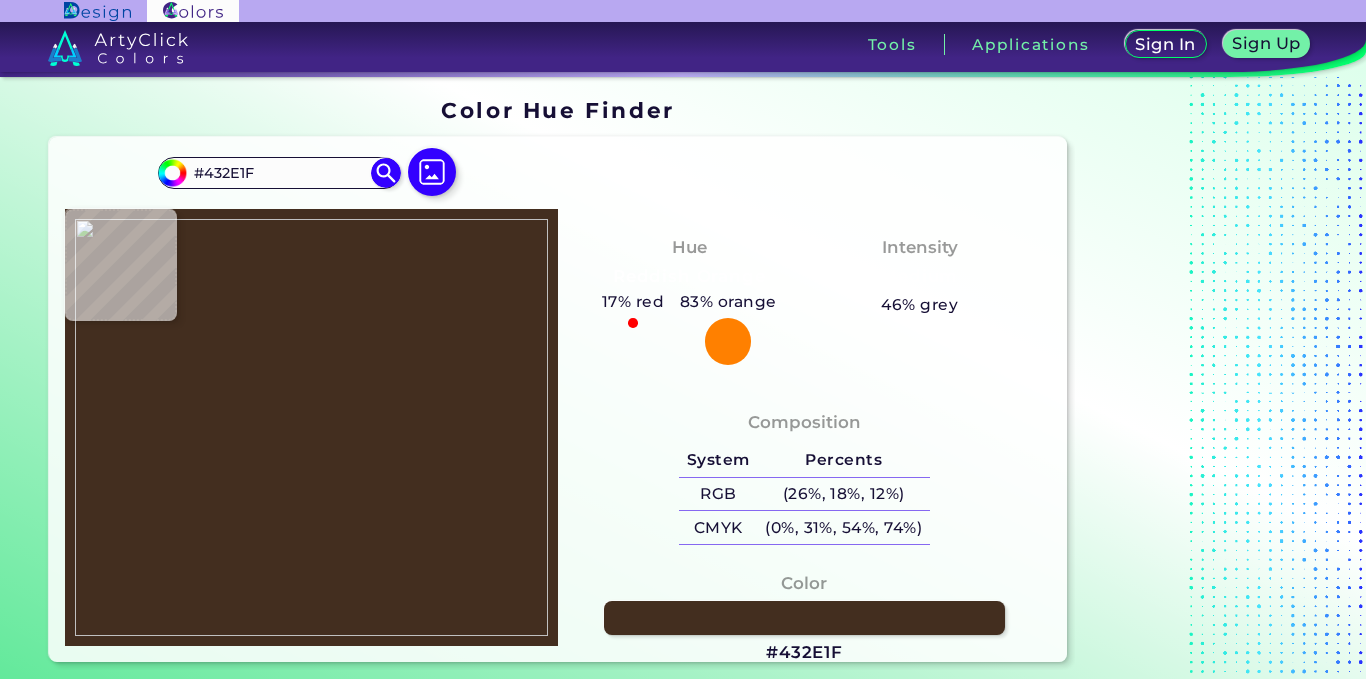 type on "#030303" 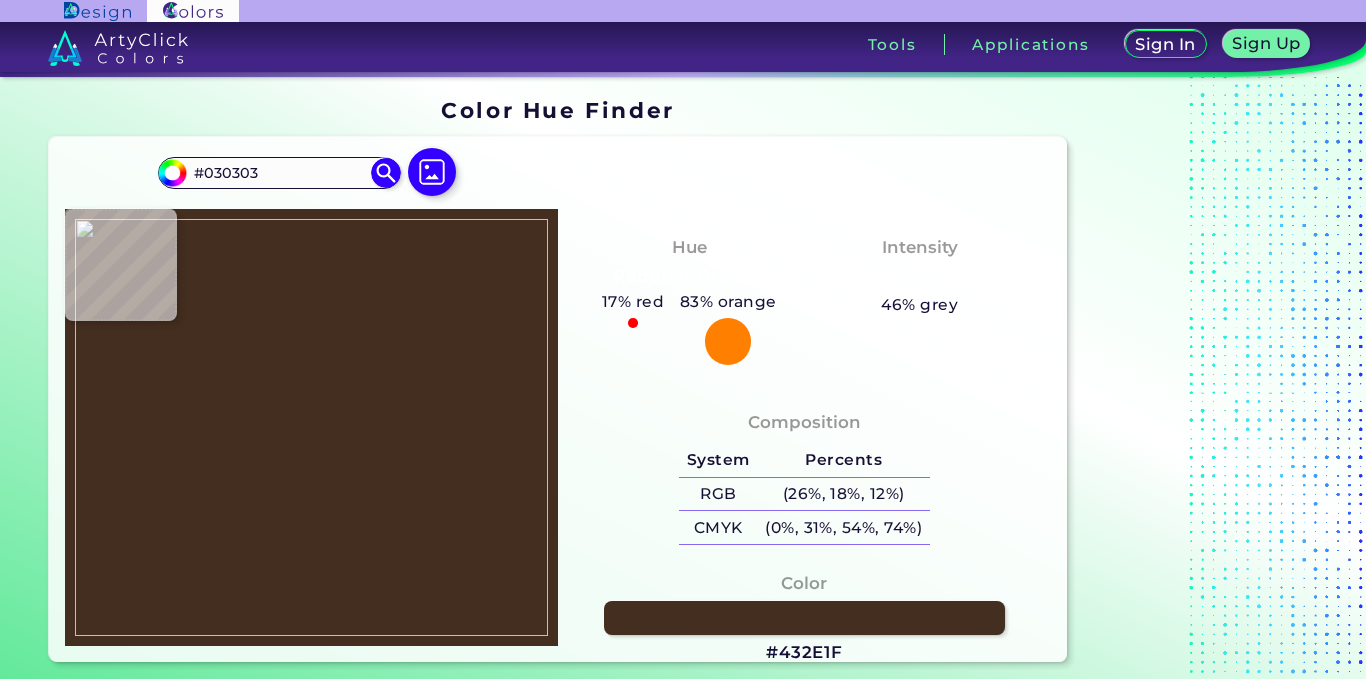 type on "#121413" 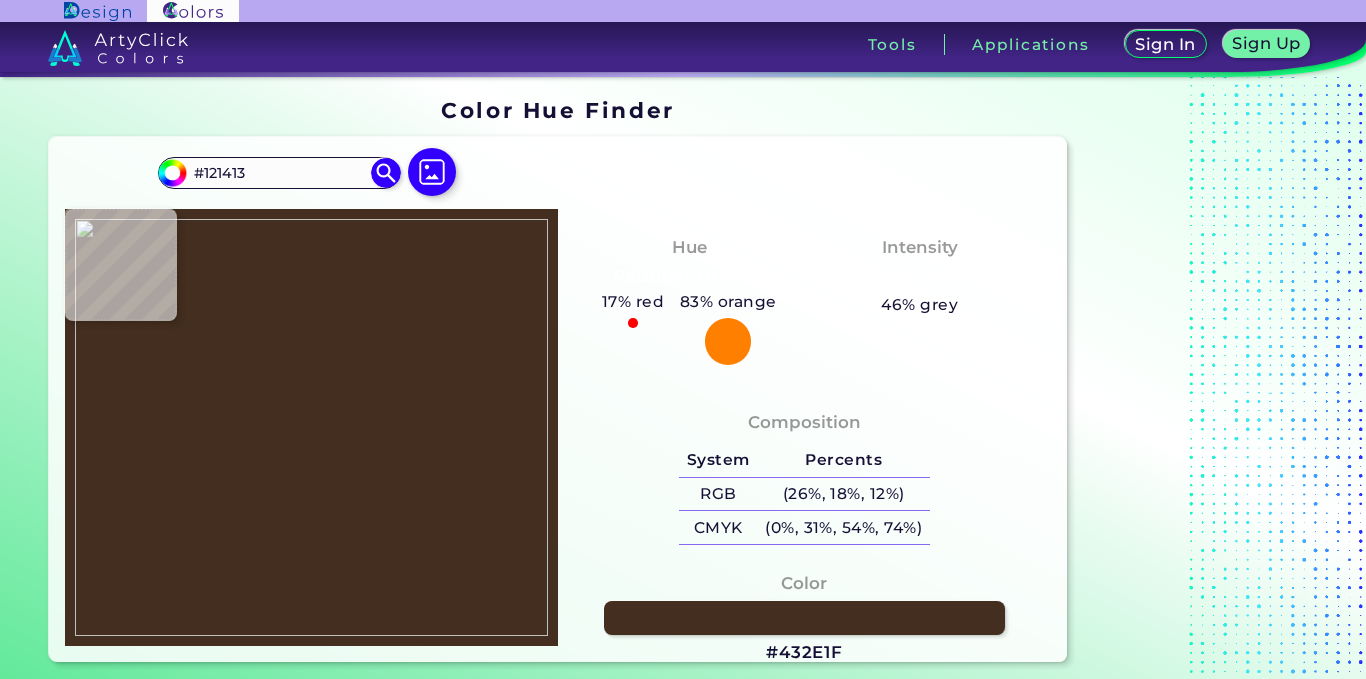 type on "#020302" 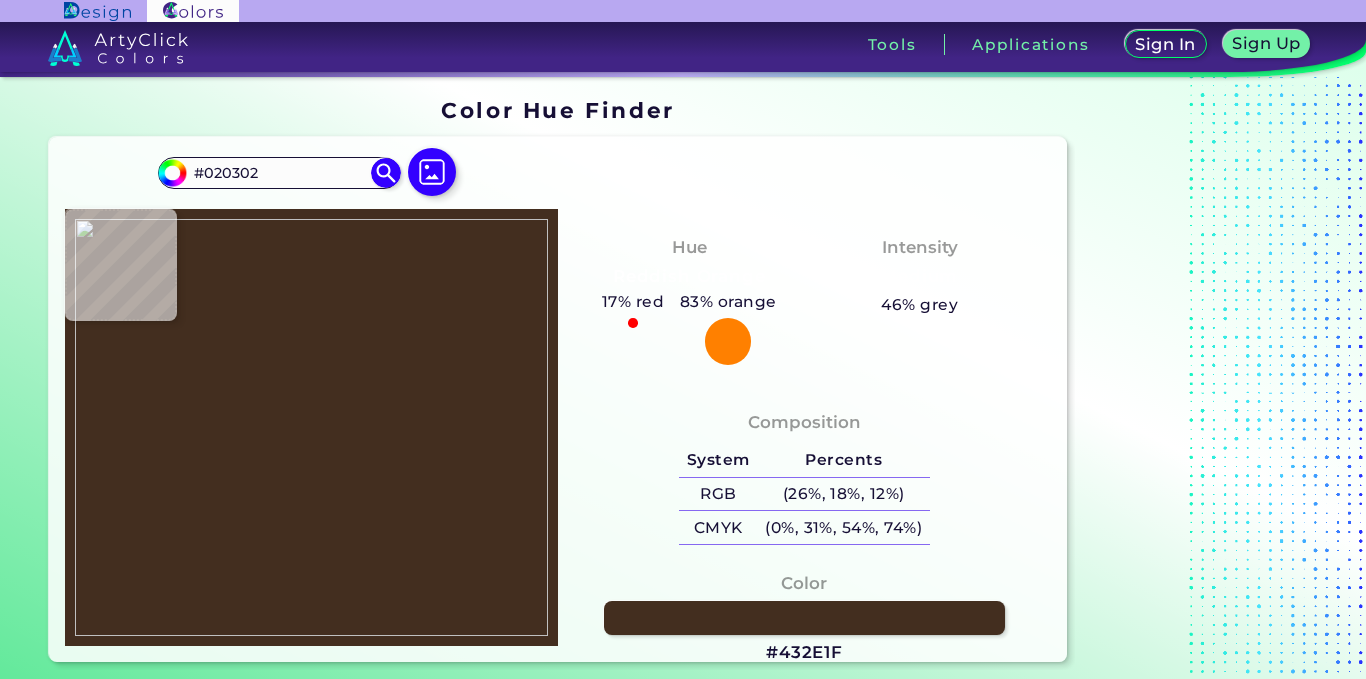type on "#020202" 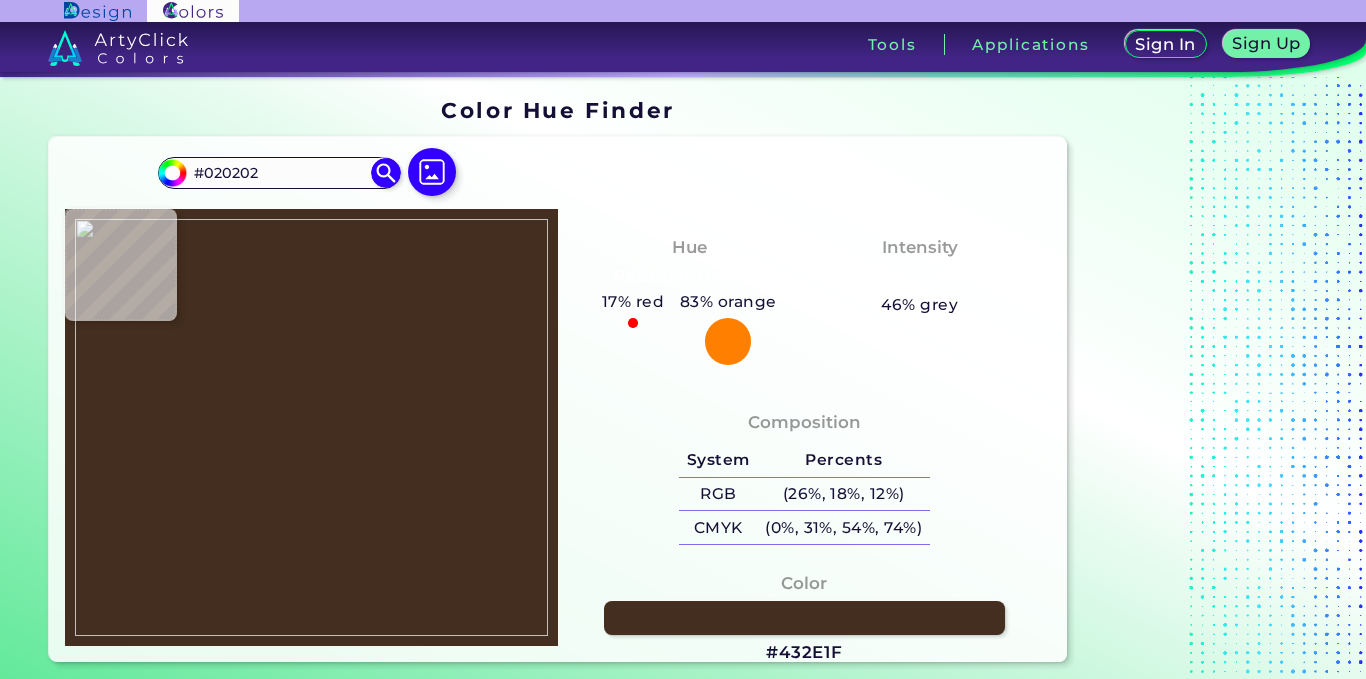 type on "#433d34" 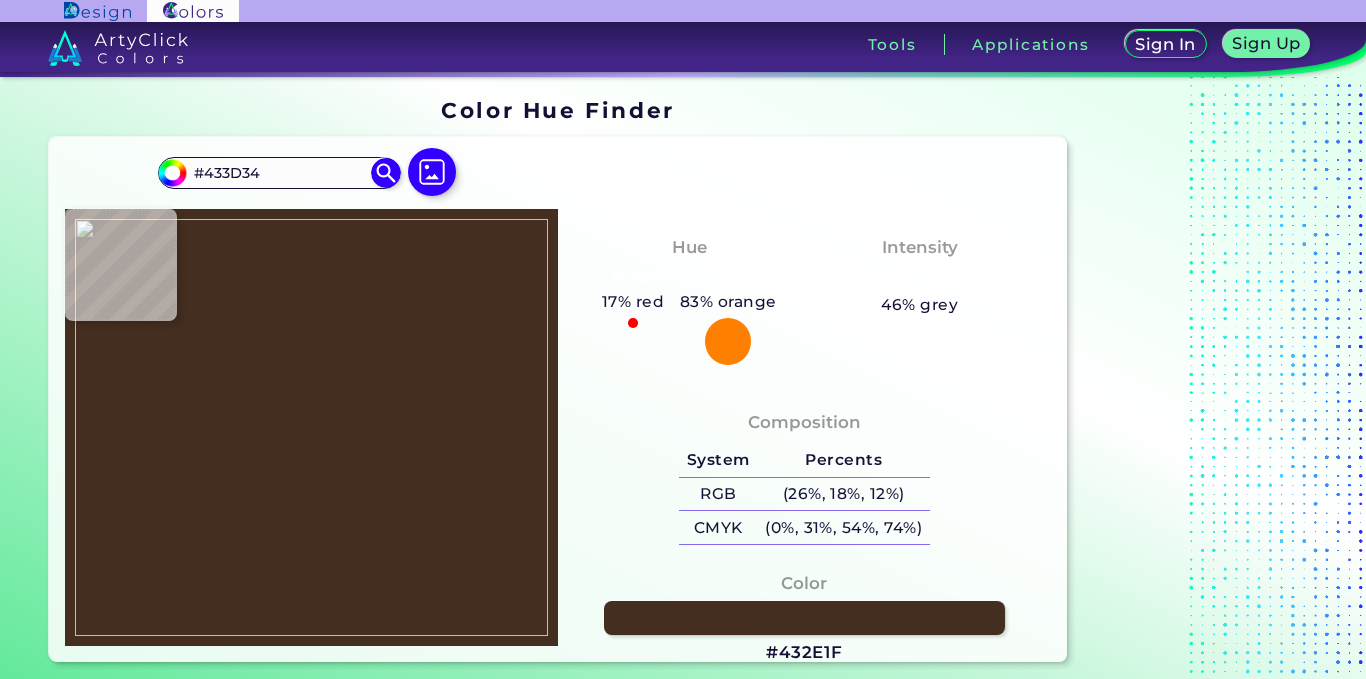 type on "#1a120d" 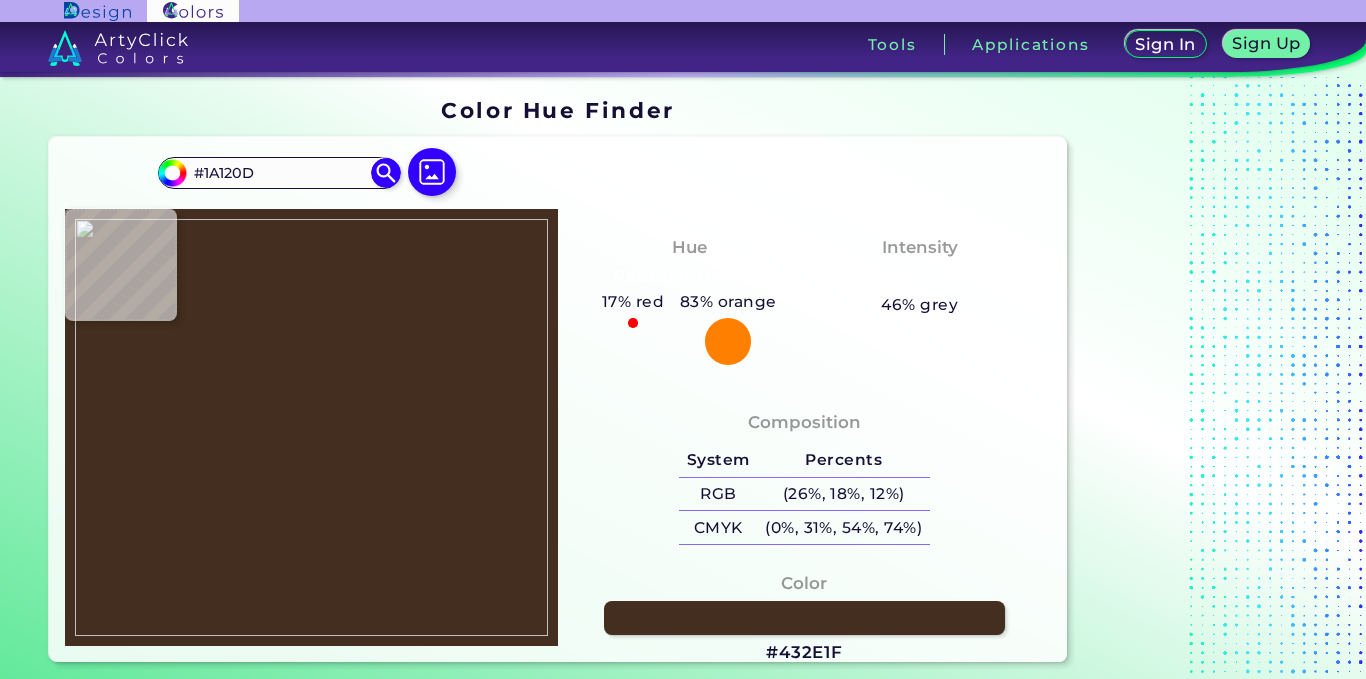 type on "#533010" 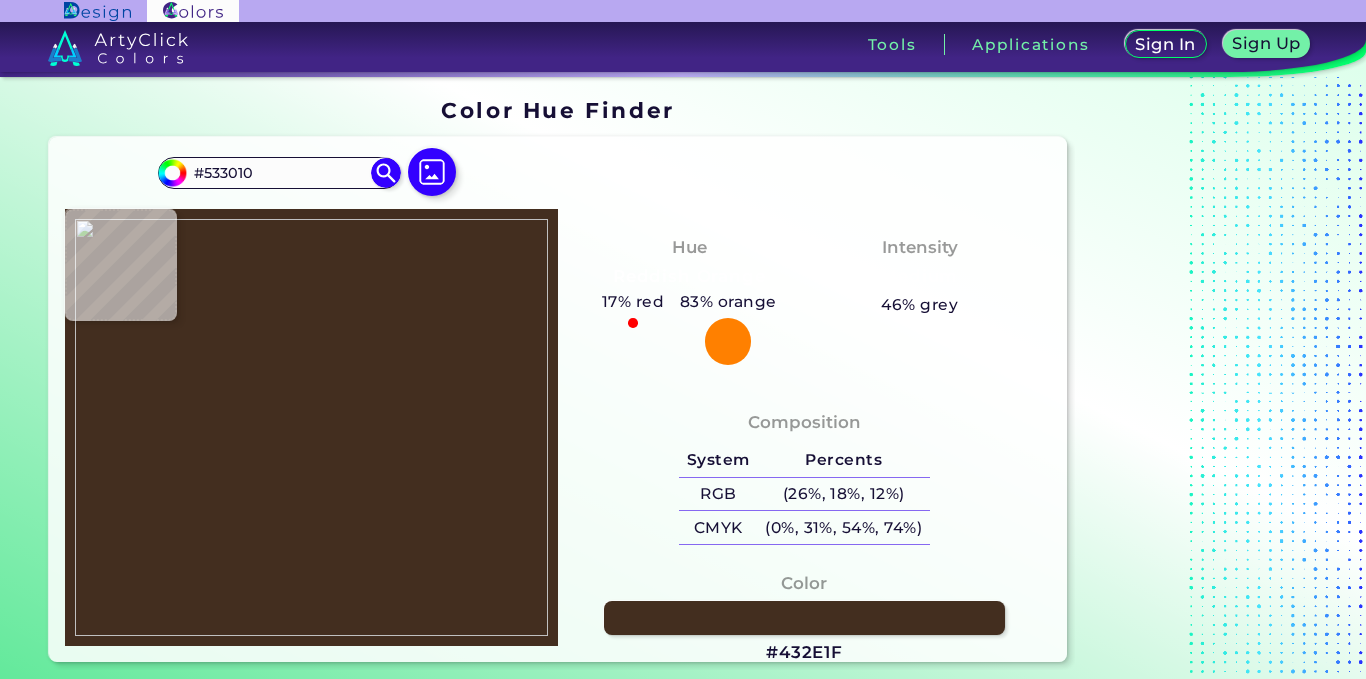 type on "#623013" 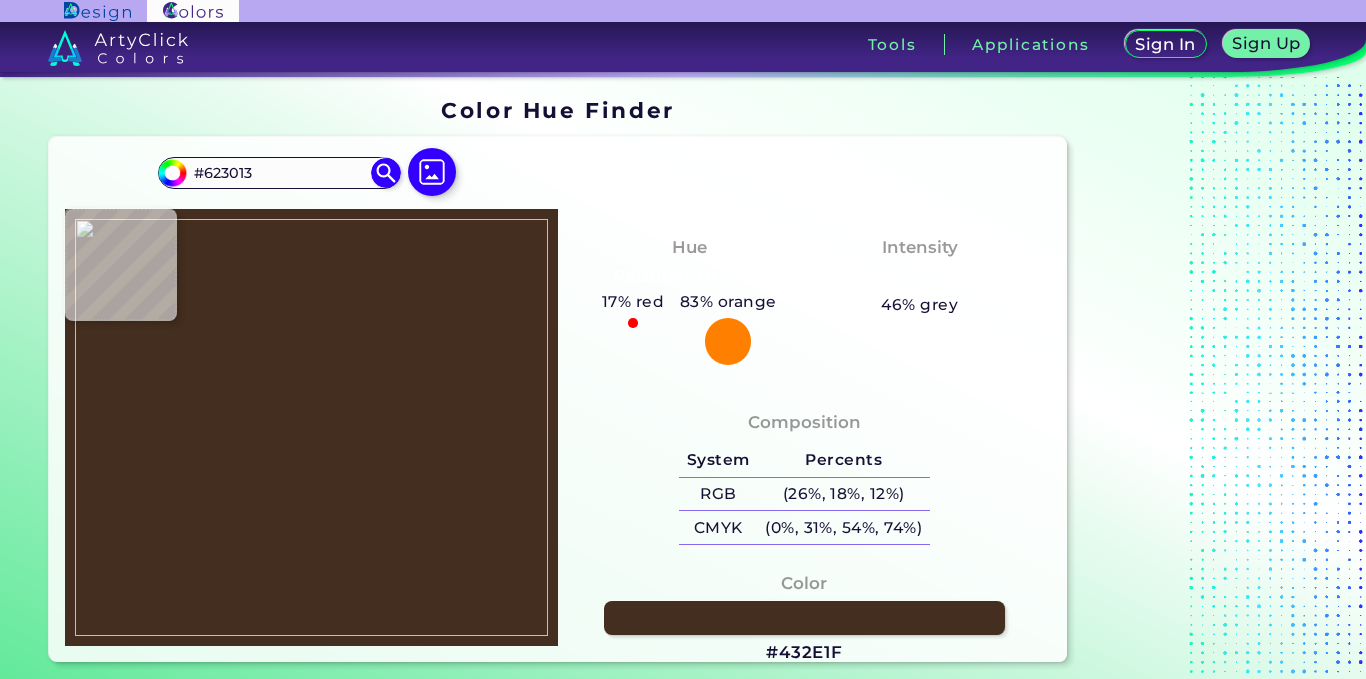 type on "#9a663e" 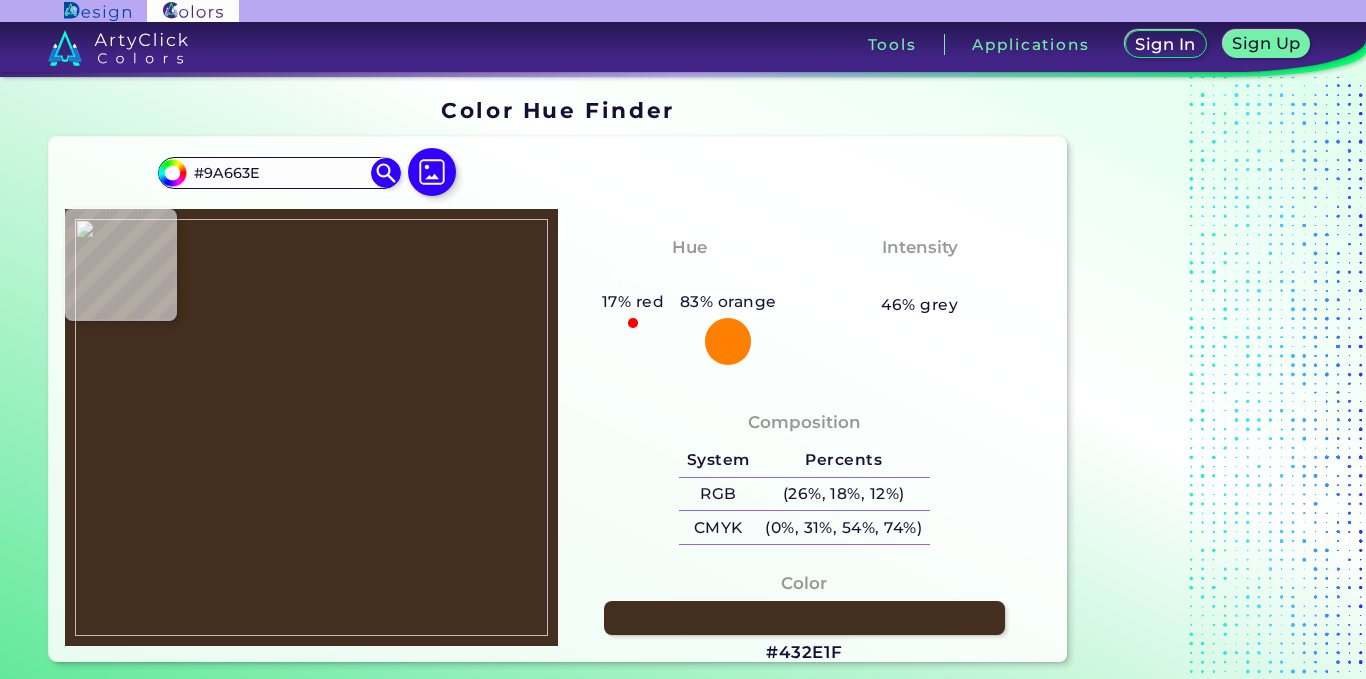 type on "#925d39" 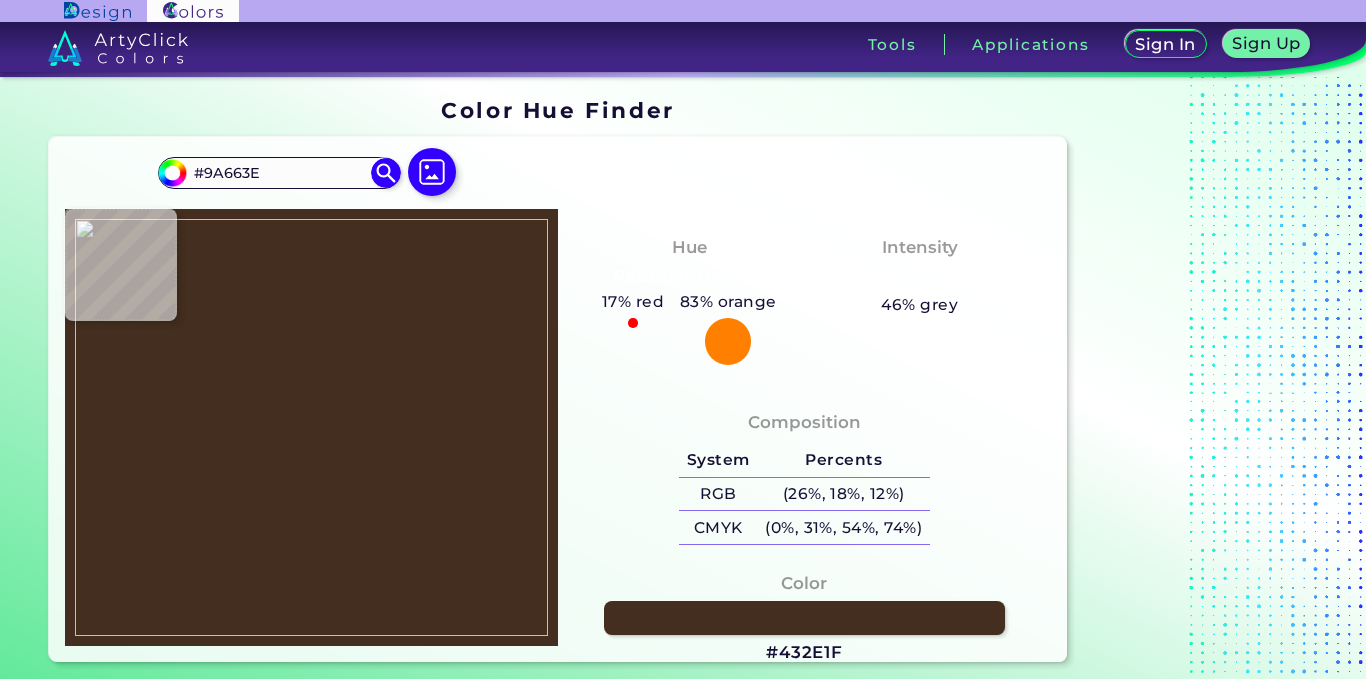 type on "#925D39" 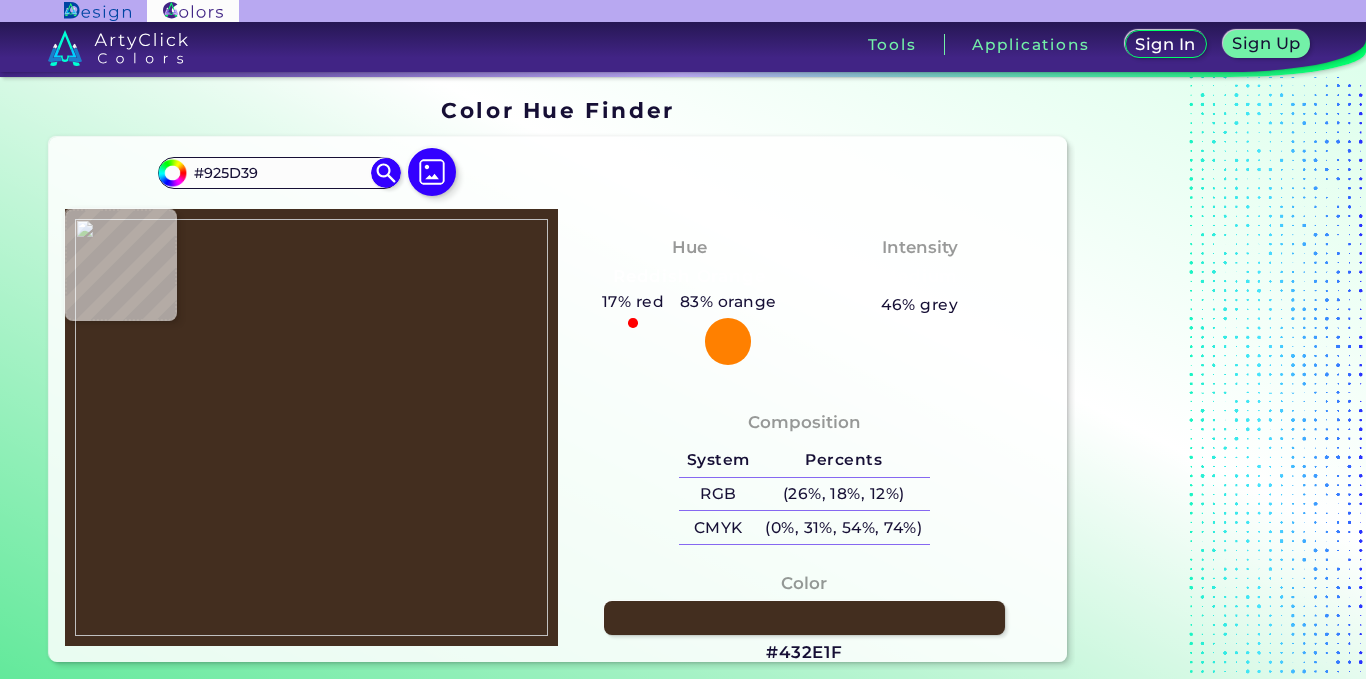 type on "#884b27" 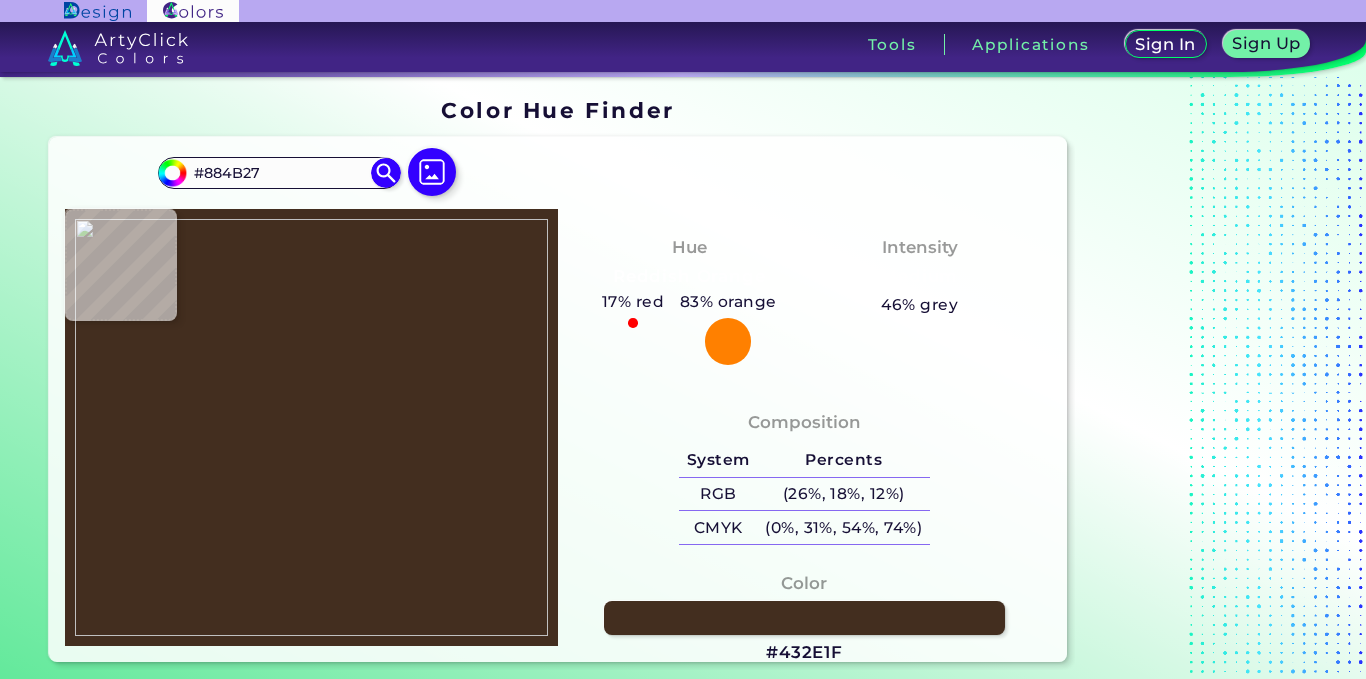 type on "#955723" 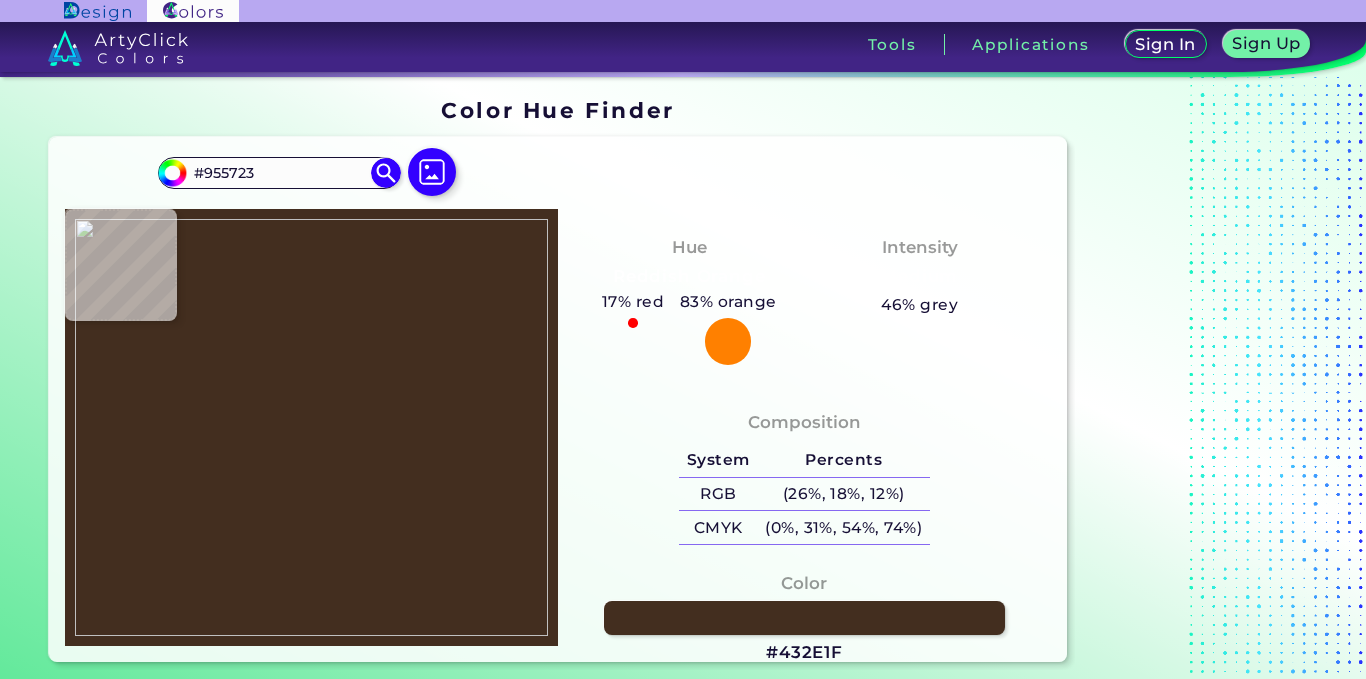 type on "#ece1d2" 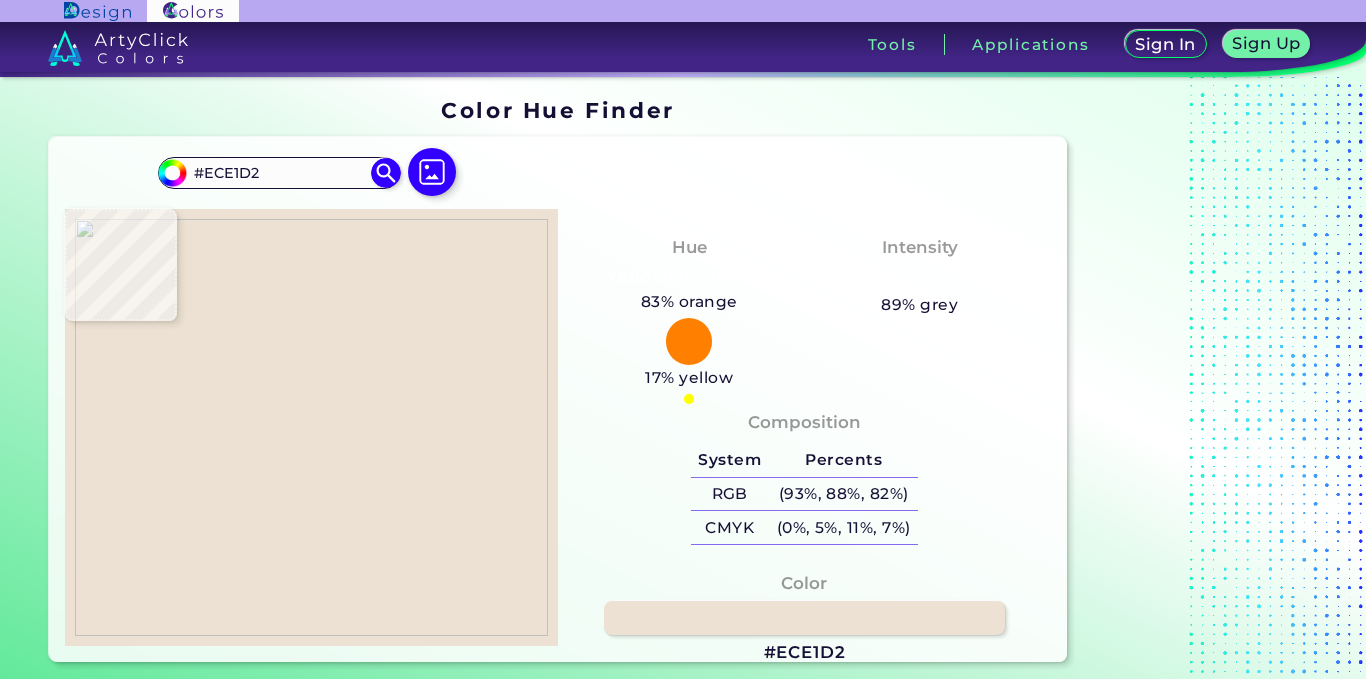 type on "#c4ccb6" 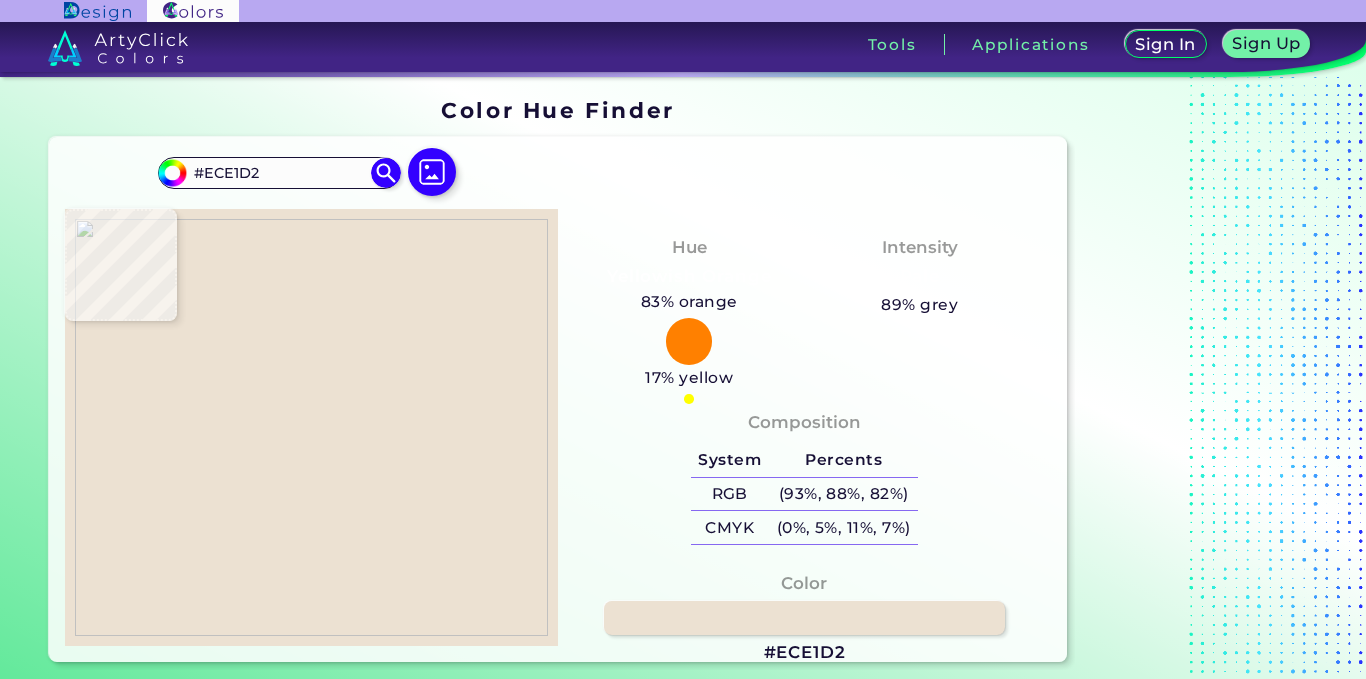 type on "#C4CCB6" 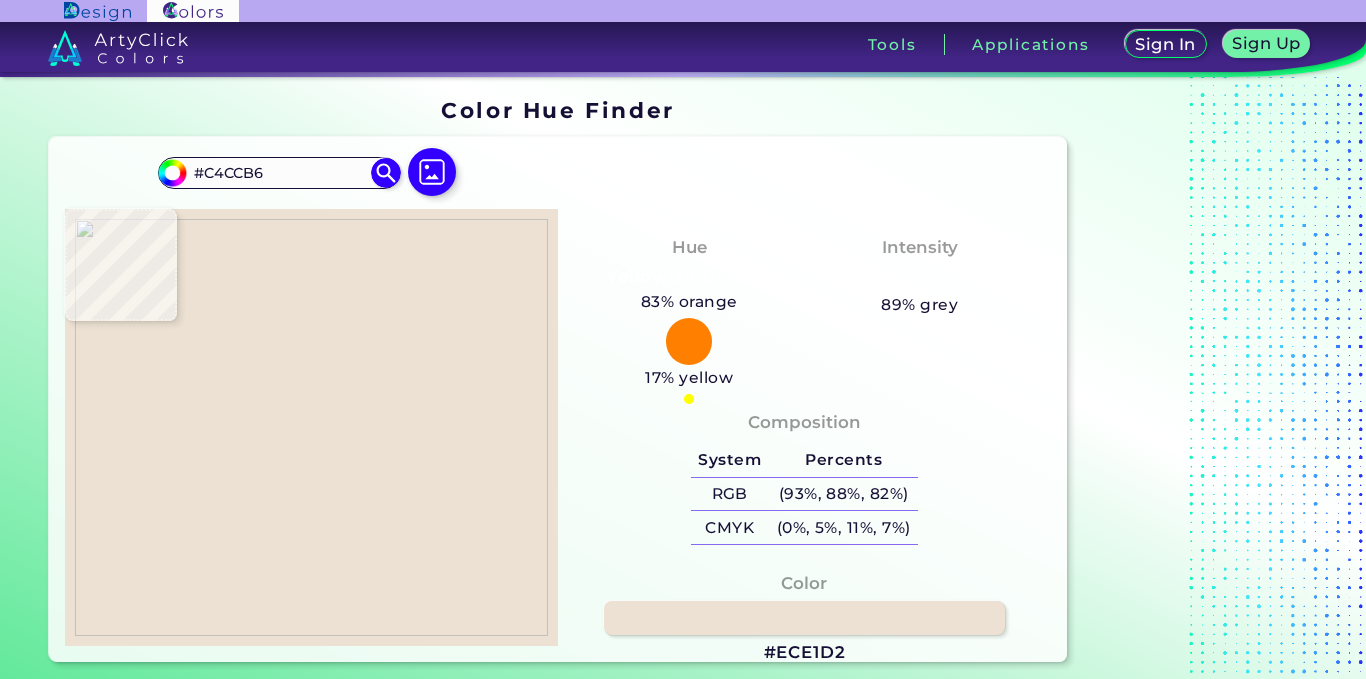 type on "#ecebe0" 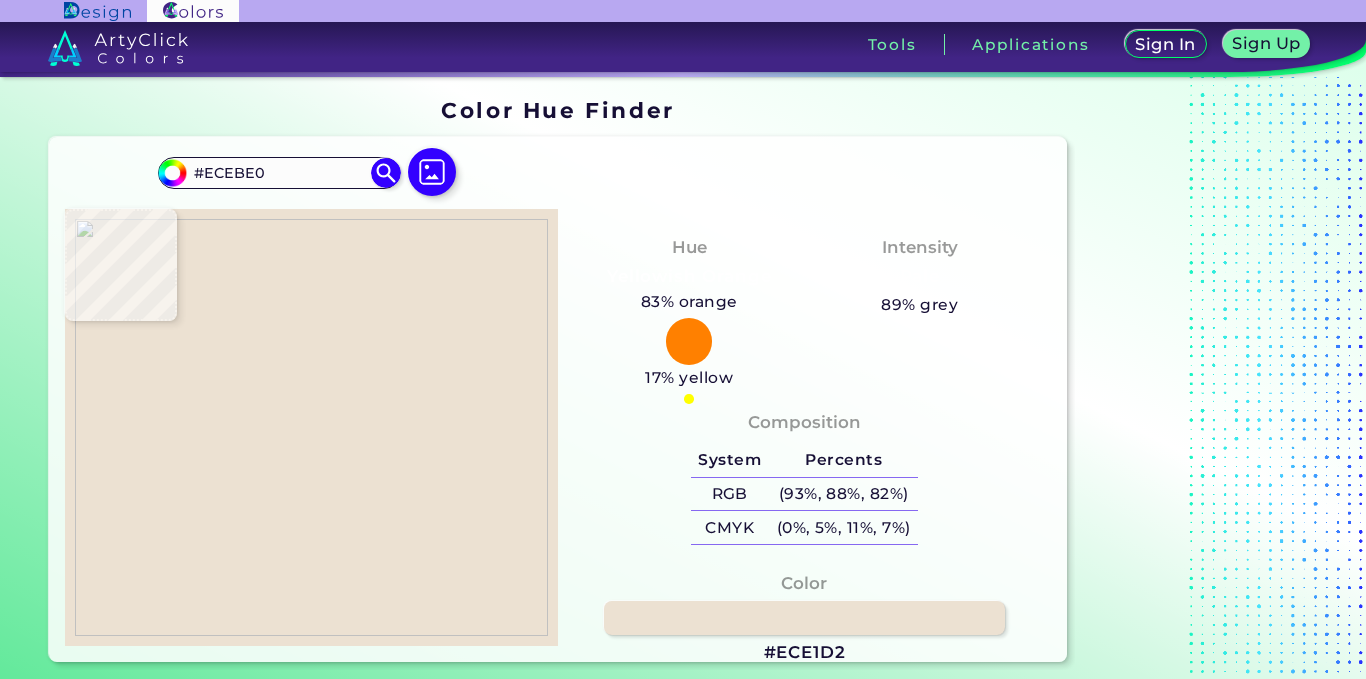 type on "#e7e5d8" 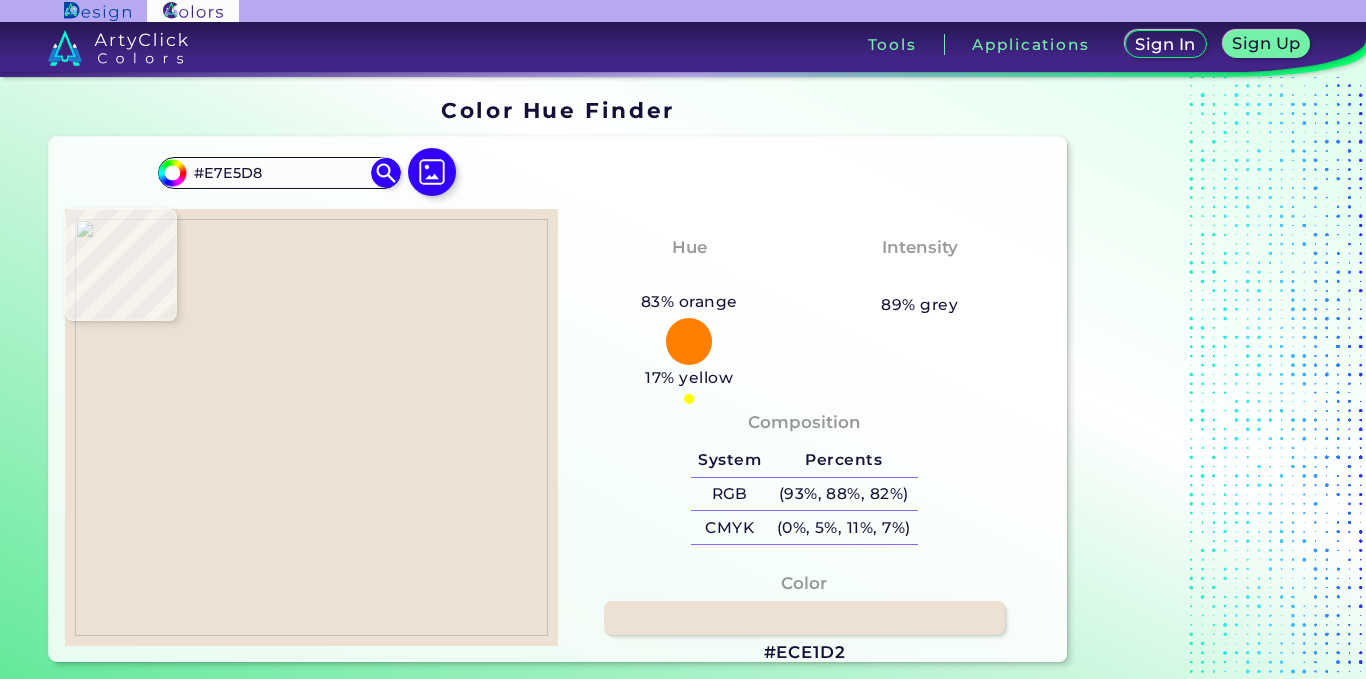 type on "#e7e2cd" 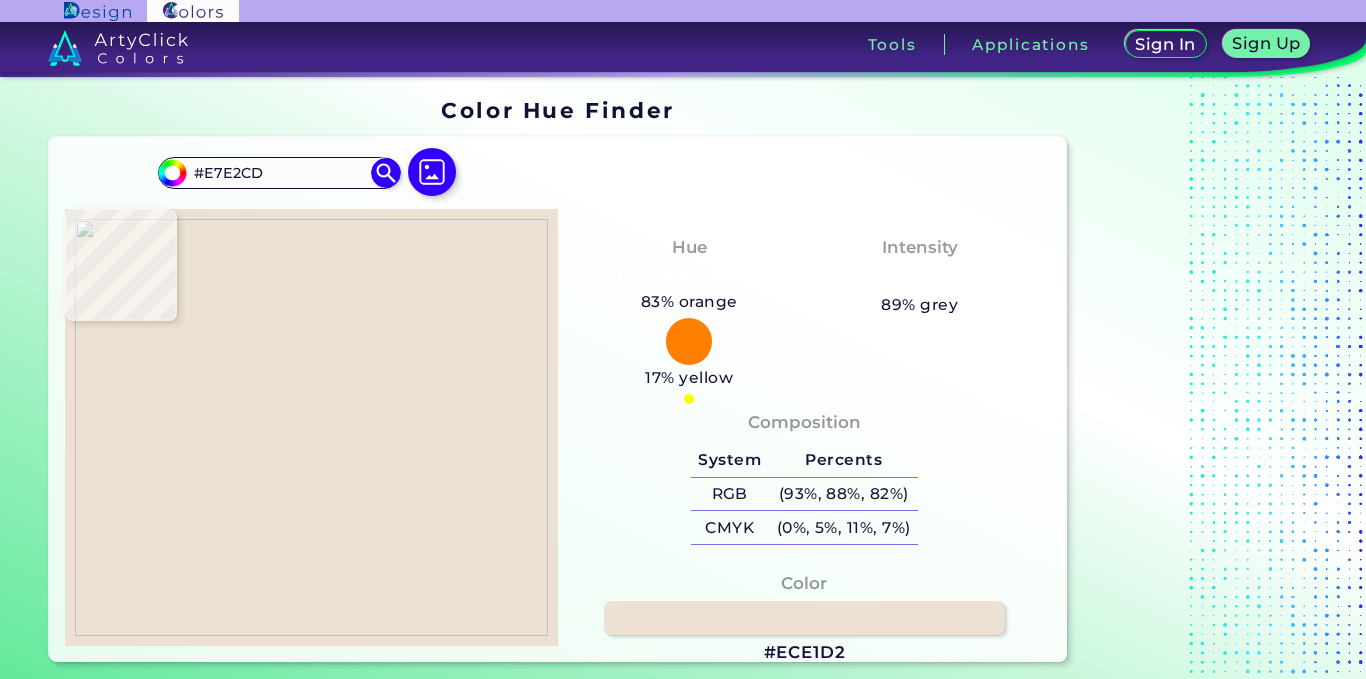 type on "#b6d6b5" 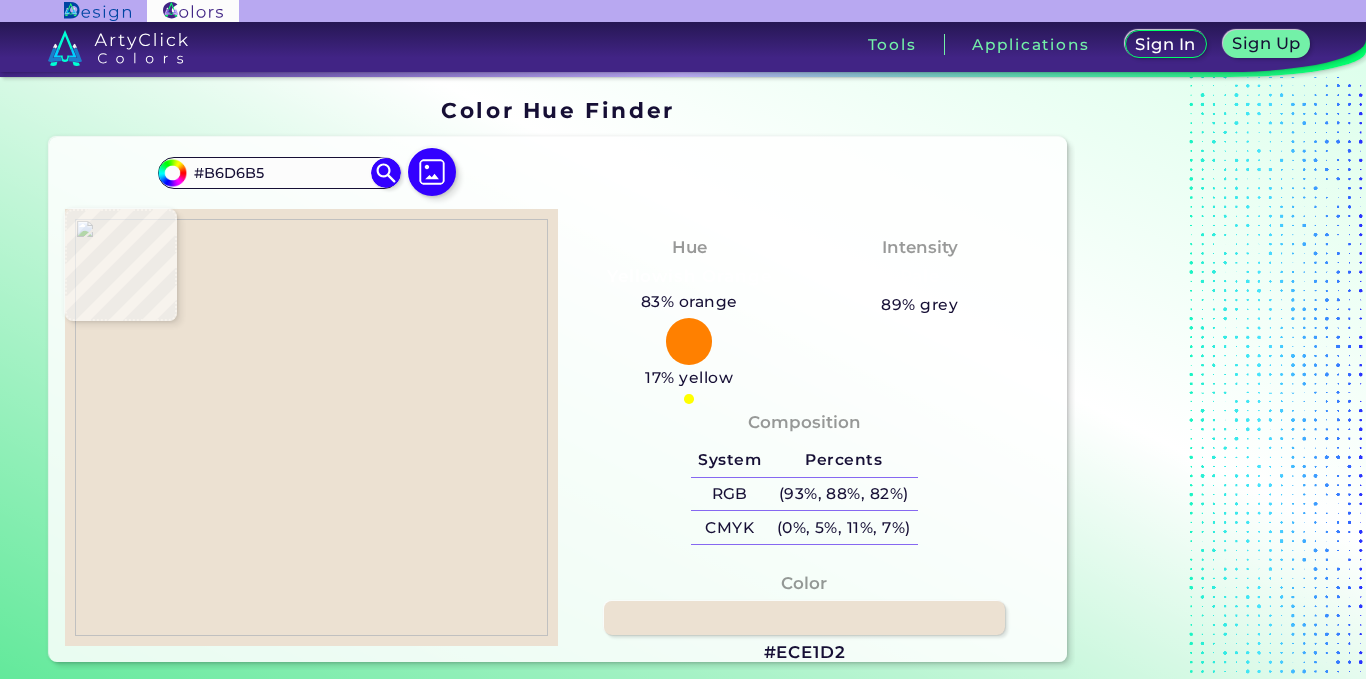 type on "#b4d6bd" 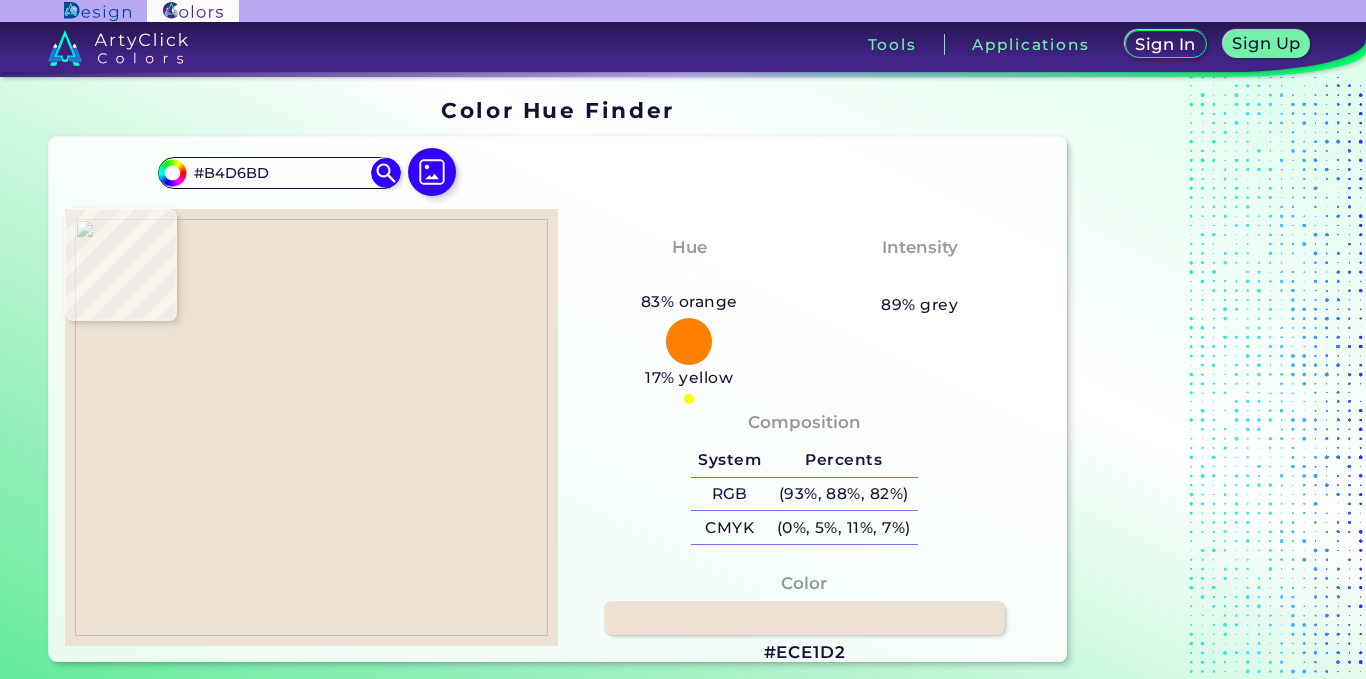 type on "#b6dabf" 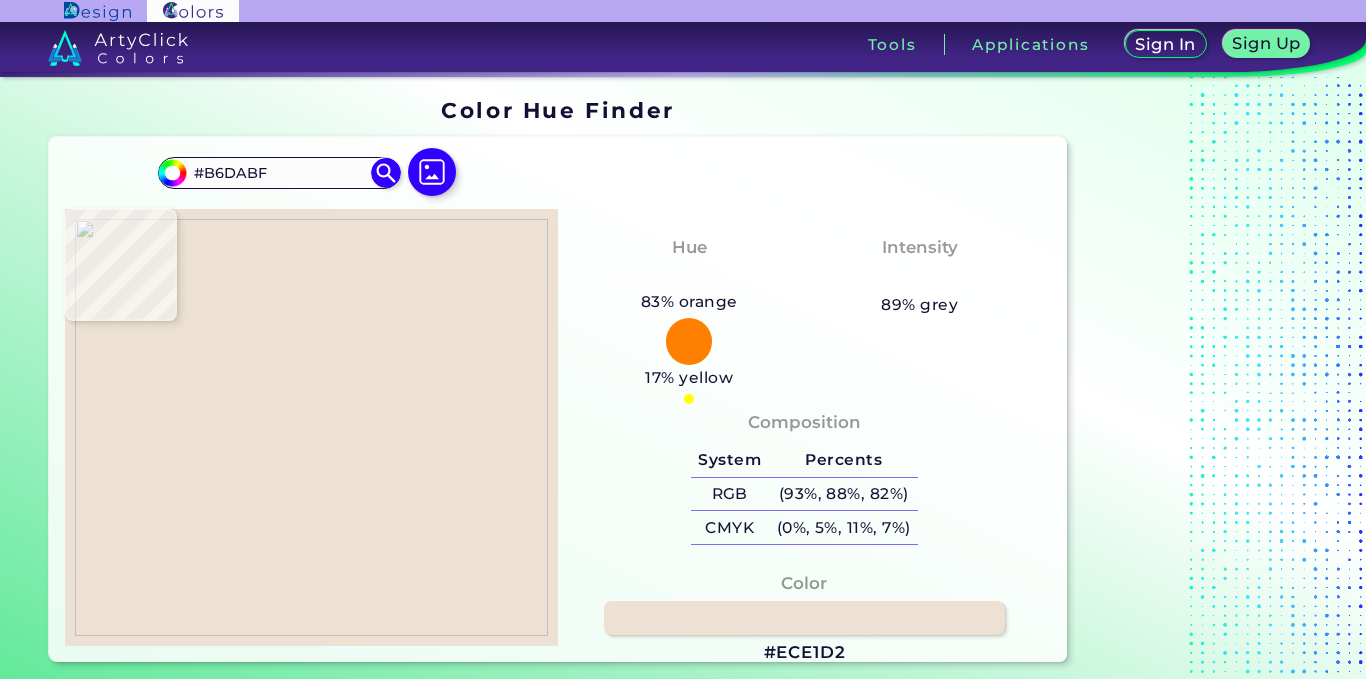 type on "#b4d8bc" 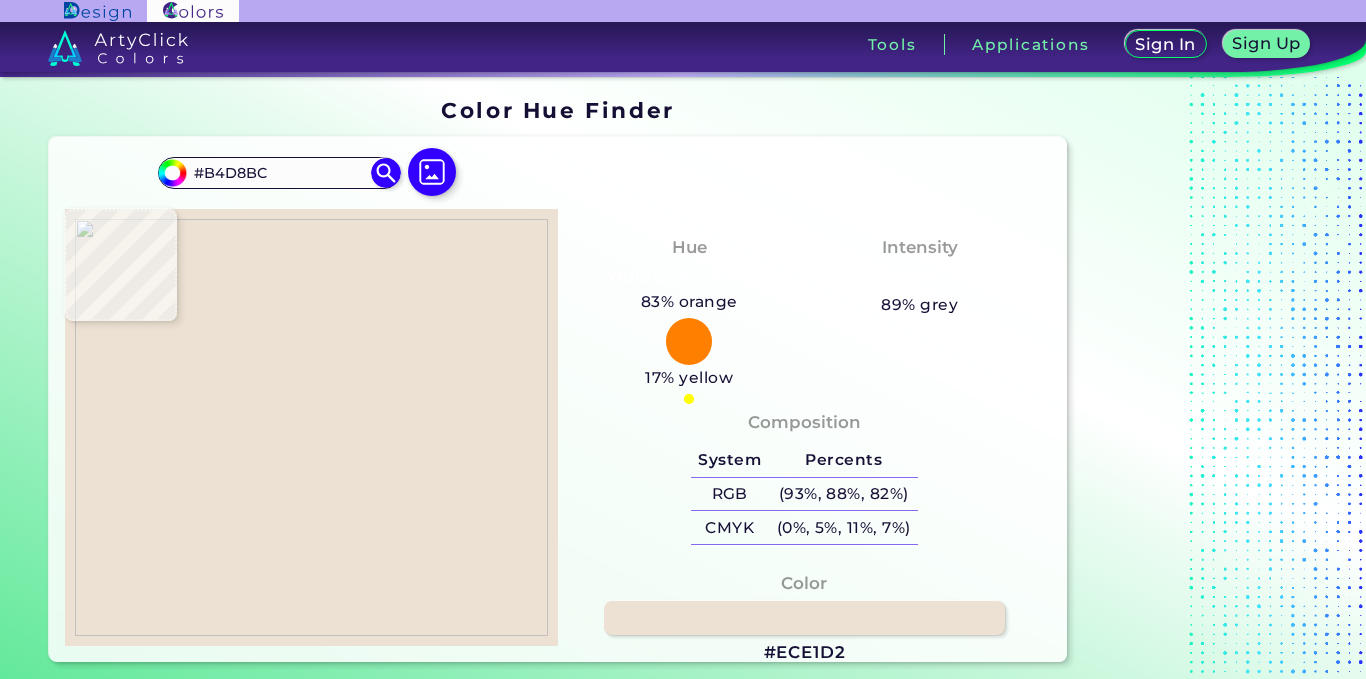 type on "#b2d6ba" 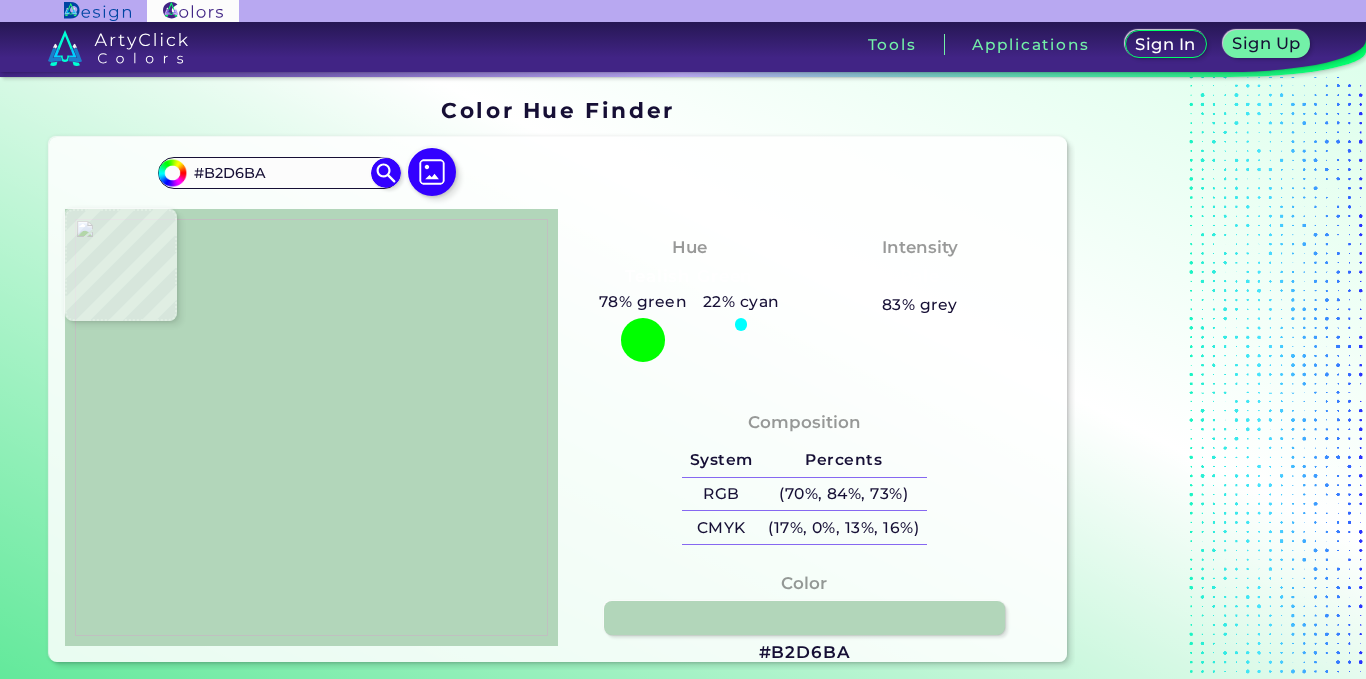 type on "#aed3b7" 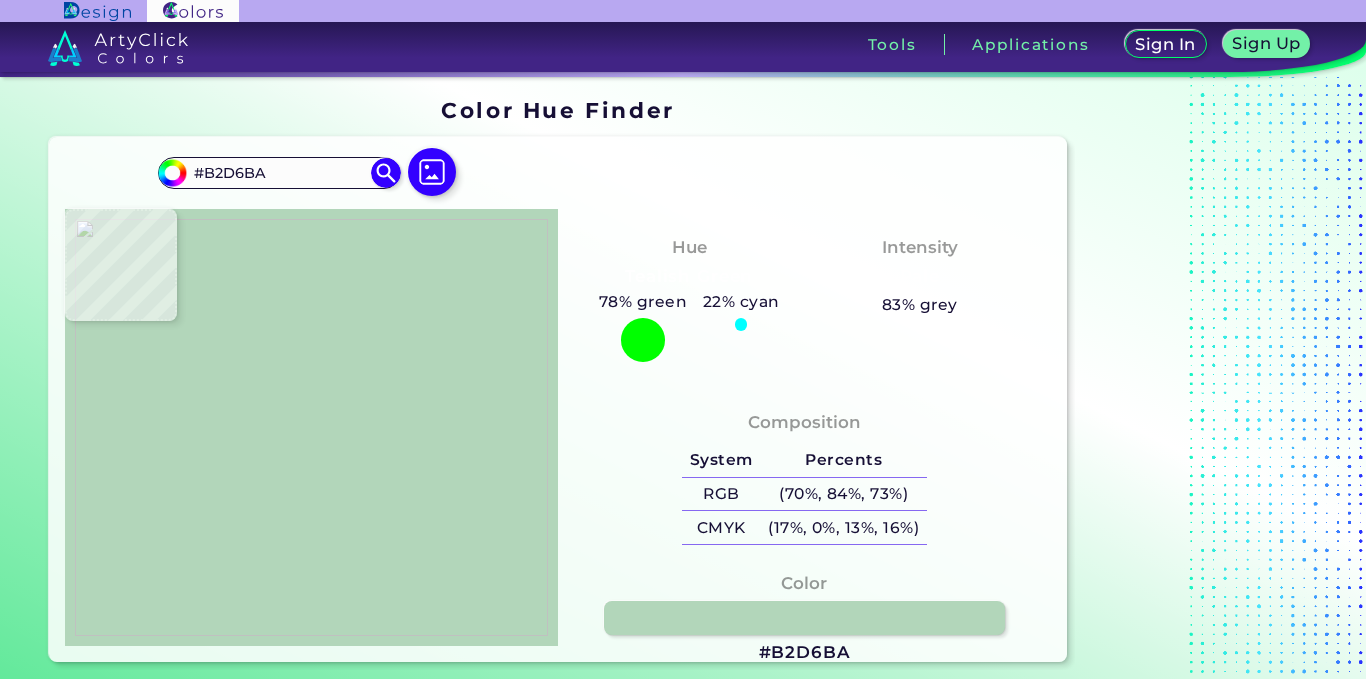 type on "#AED3B7" 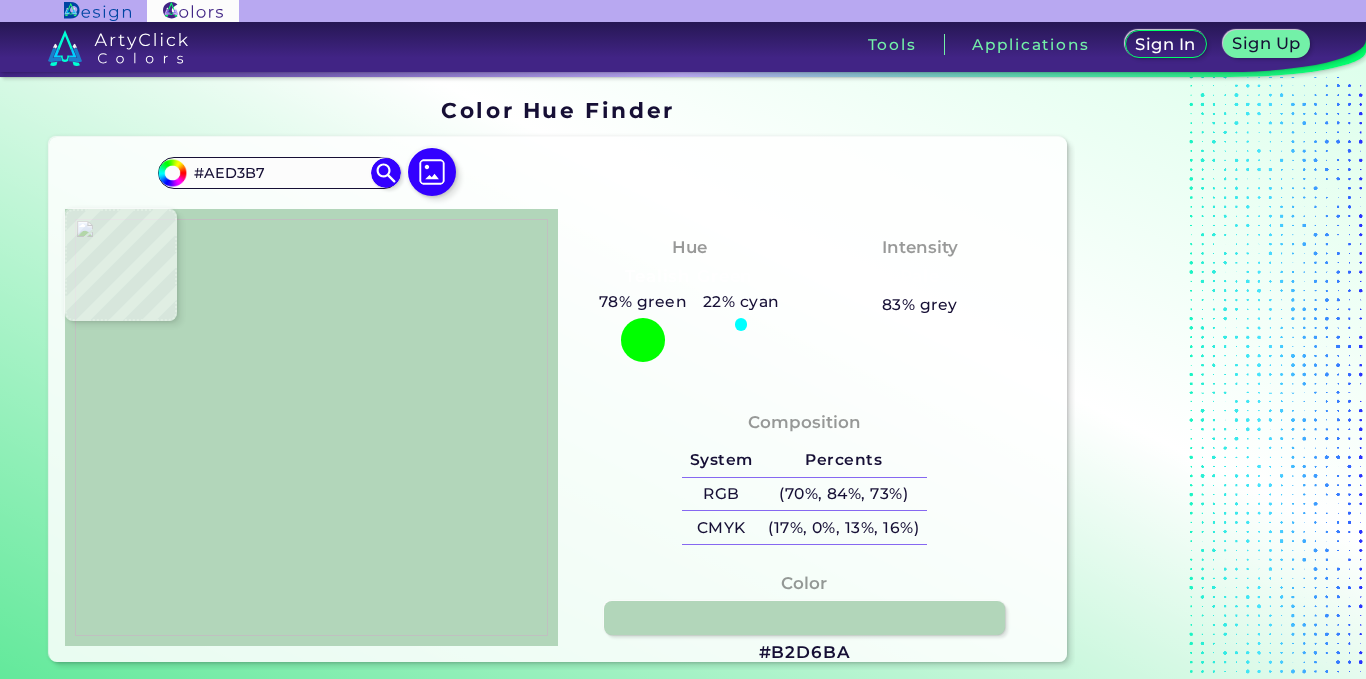 type on "#b0d3b9" 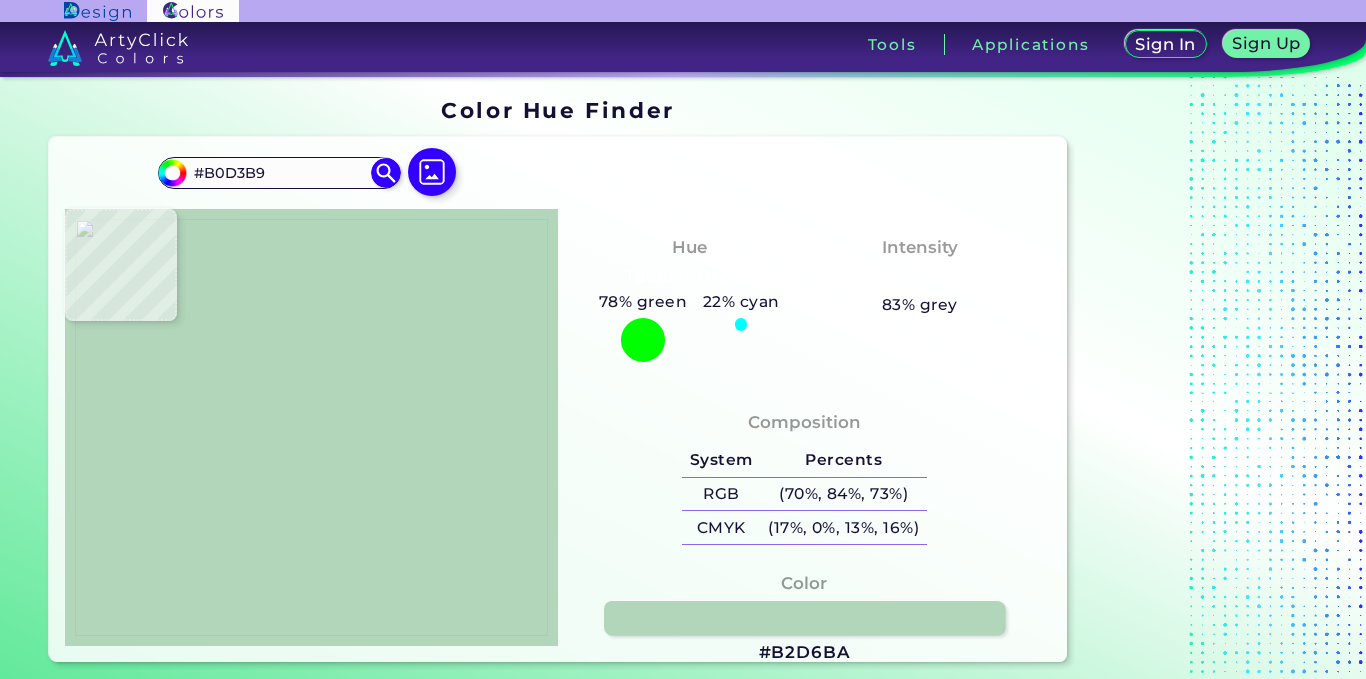 type on "#b2d6b8" 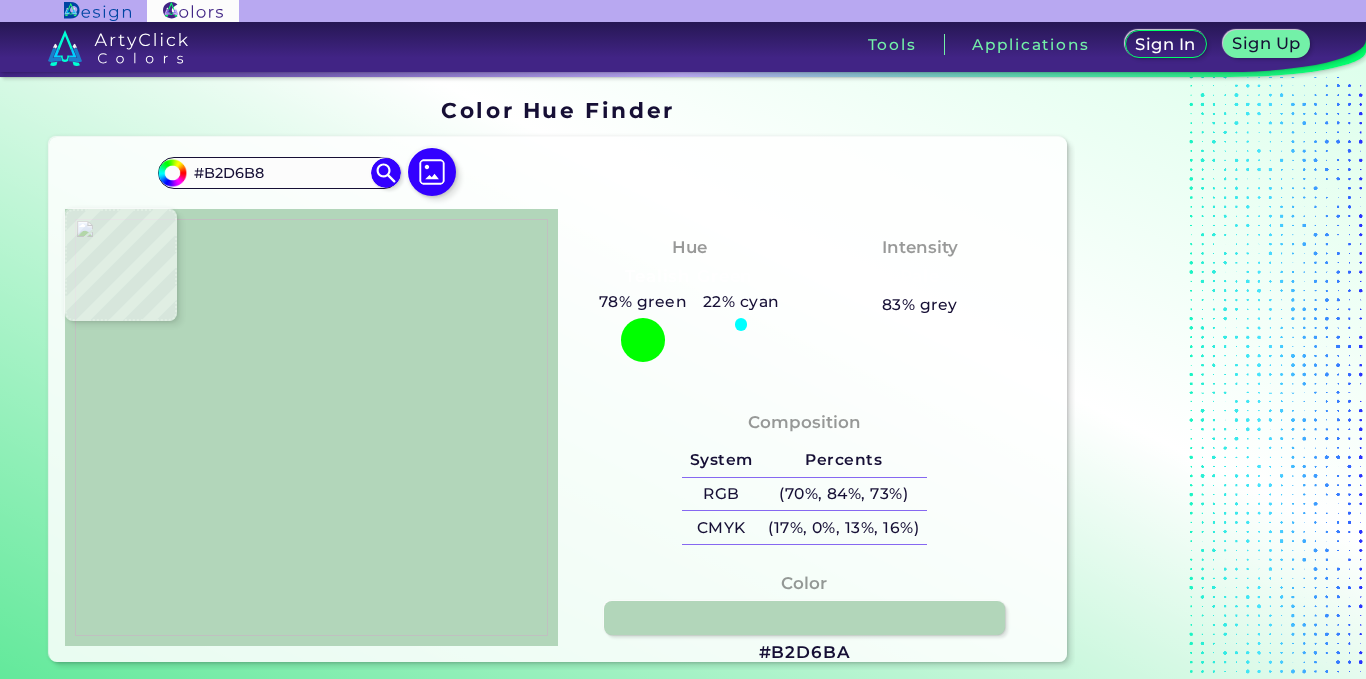 type on "#b2d6b5" 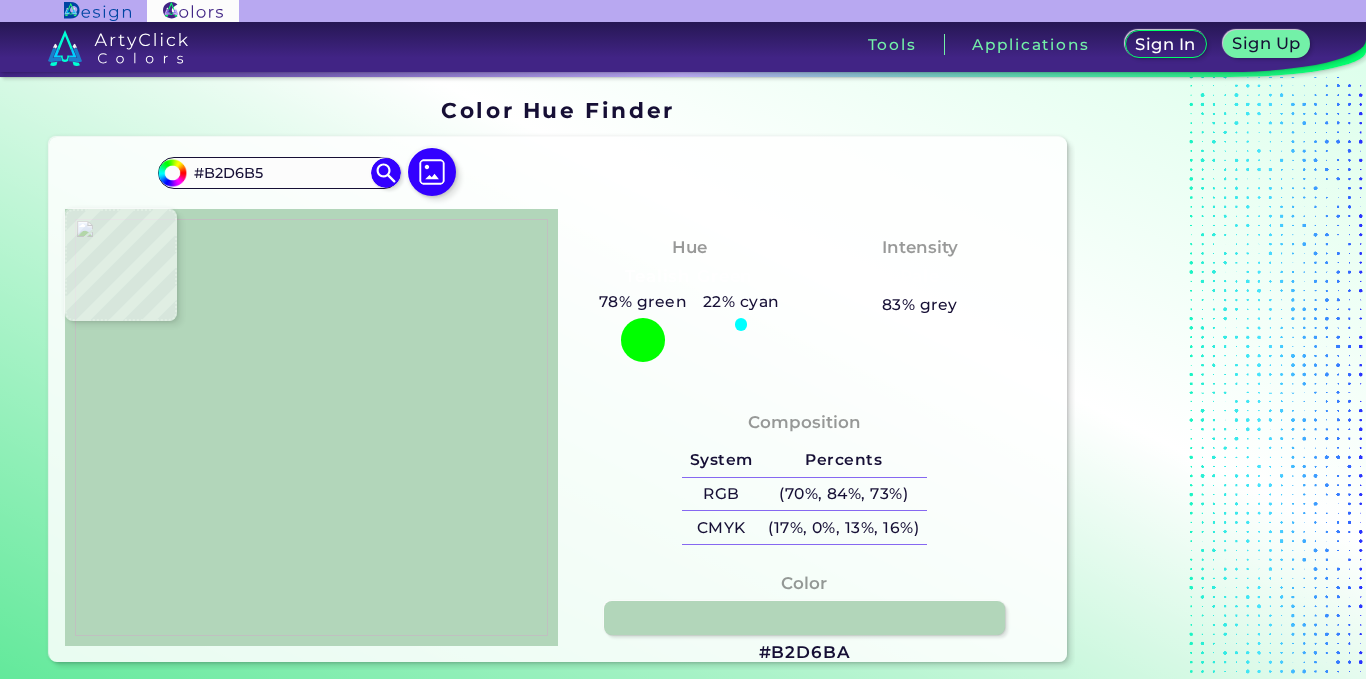 type on "#aed5b6" 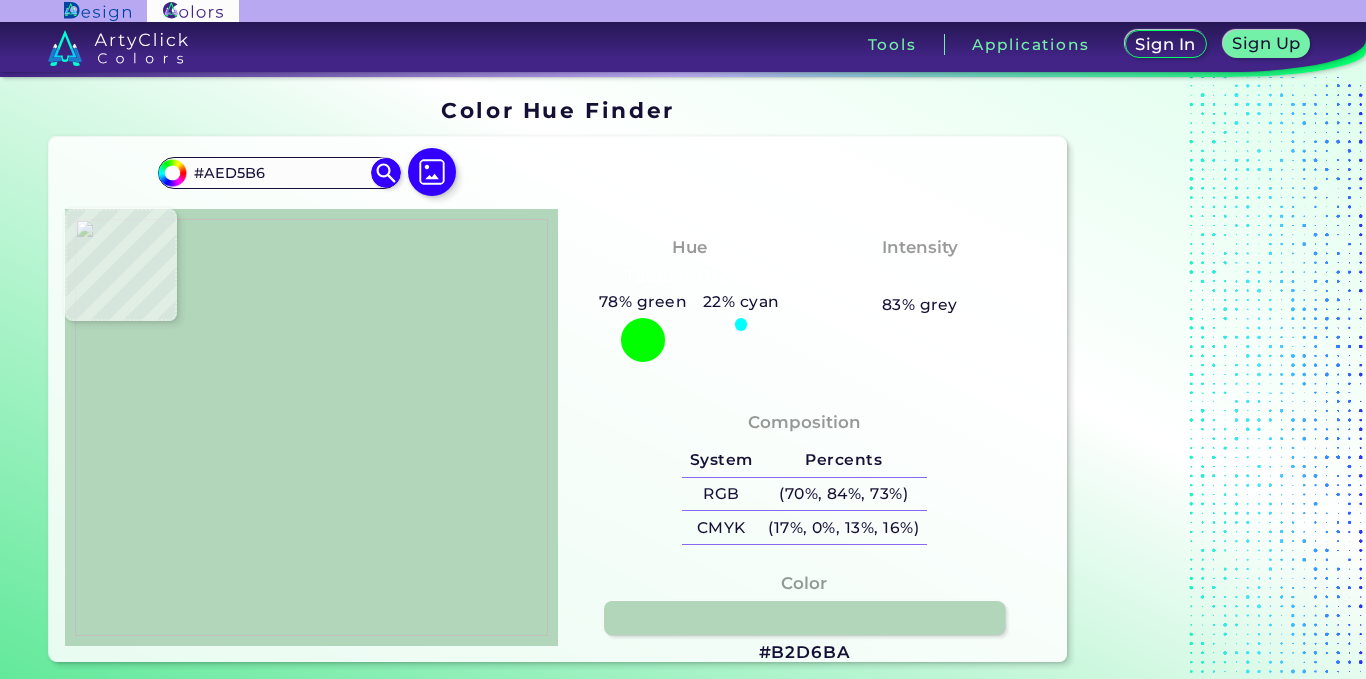 type on "#b0d6b5" 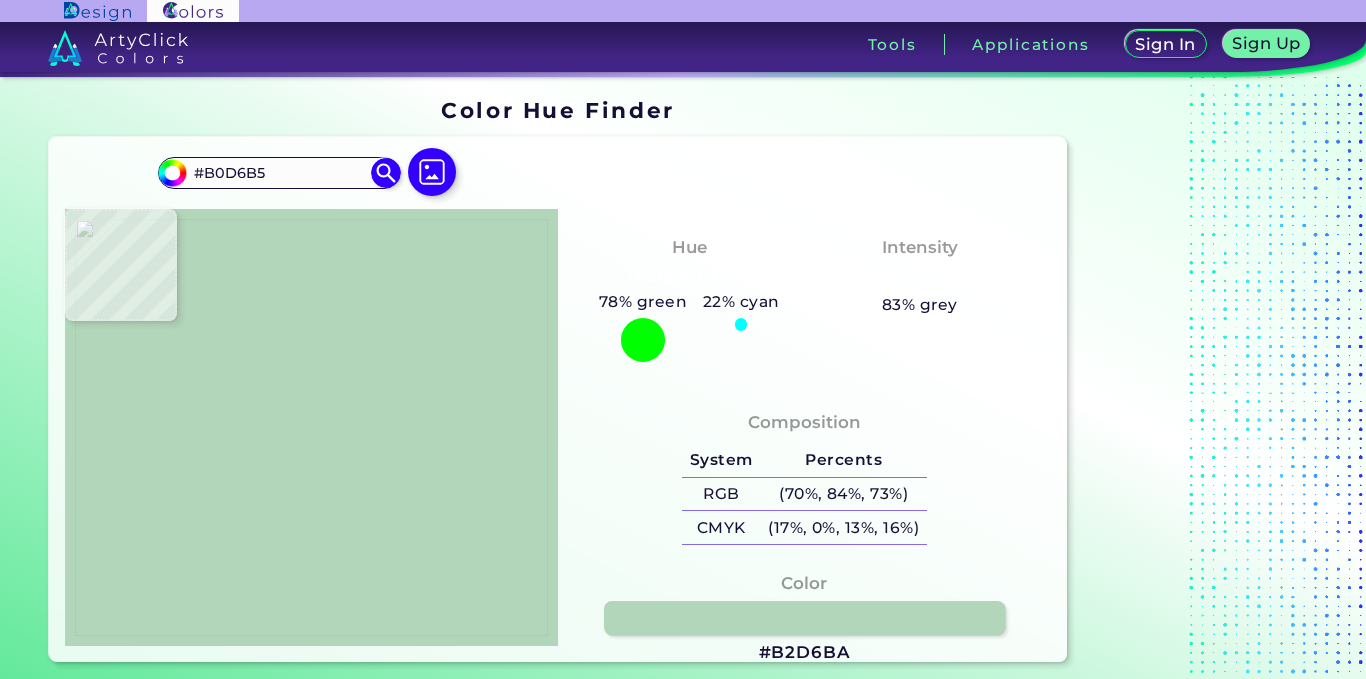 type on "#afd6b7" 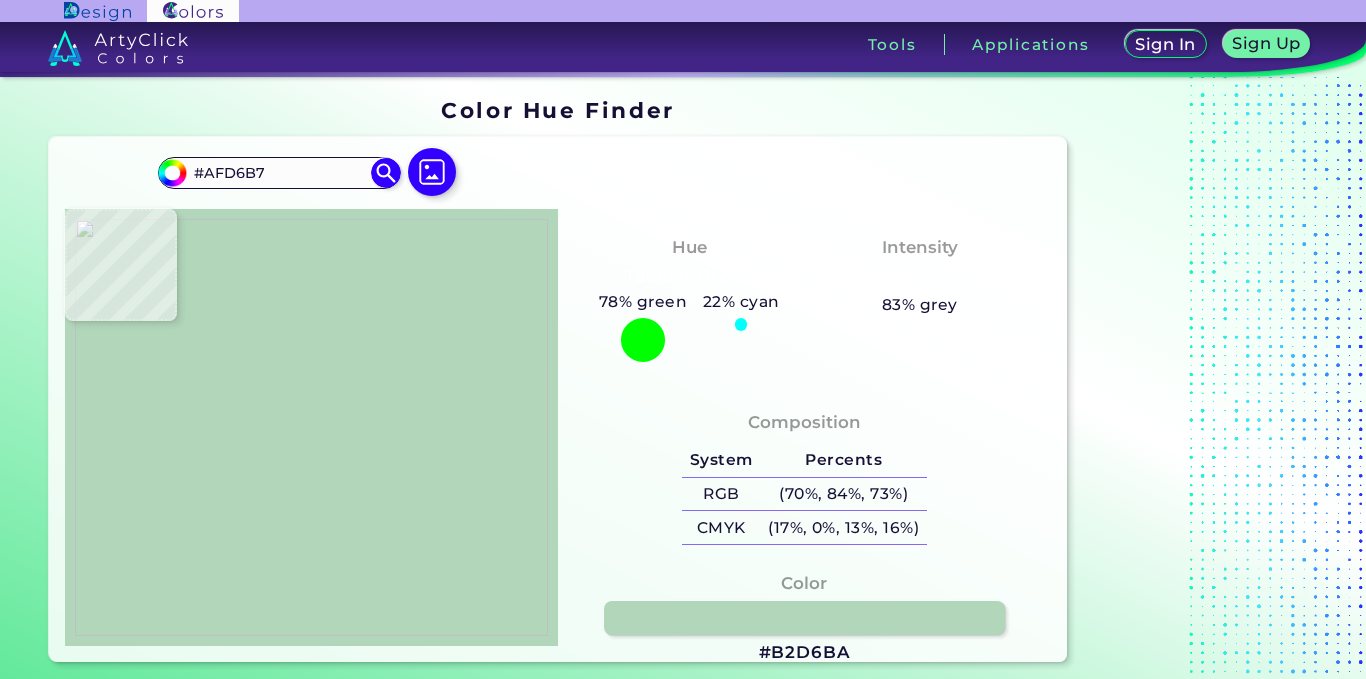 type on "#b0d6b6" 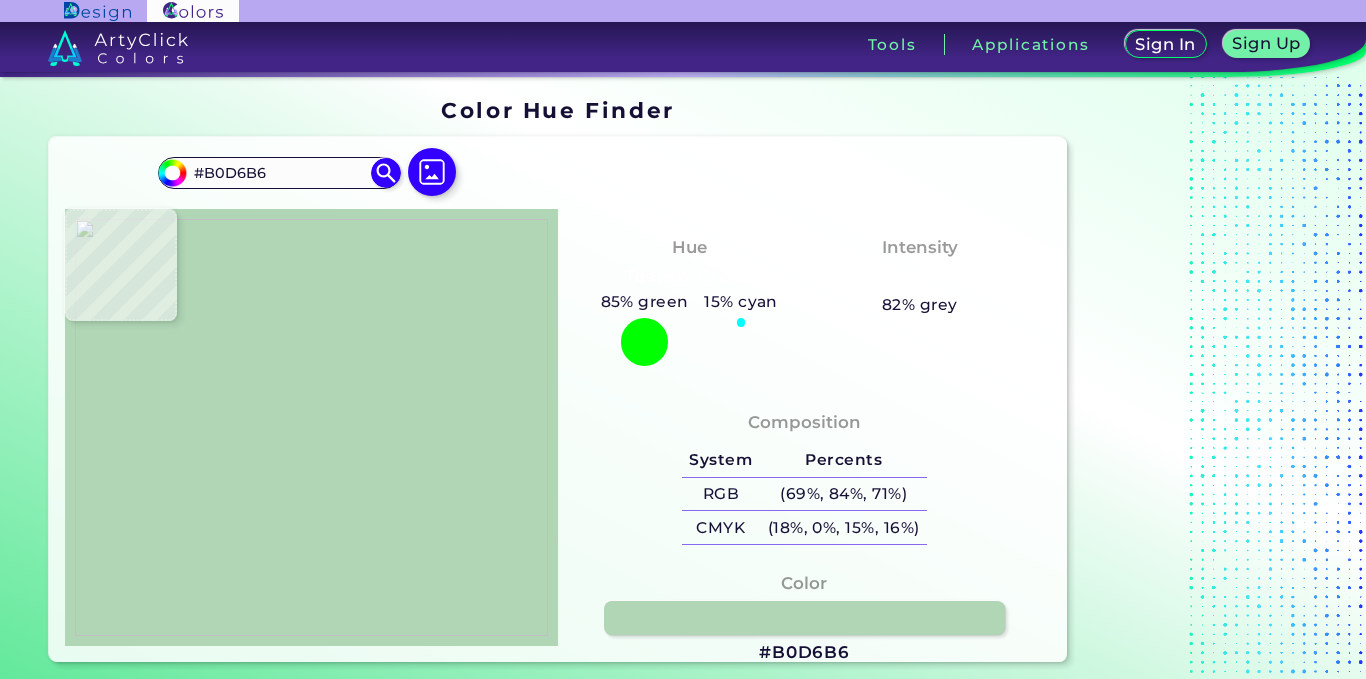 type on "#afd6b6" 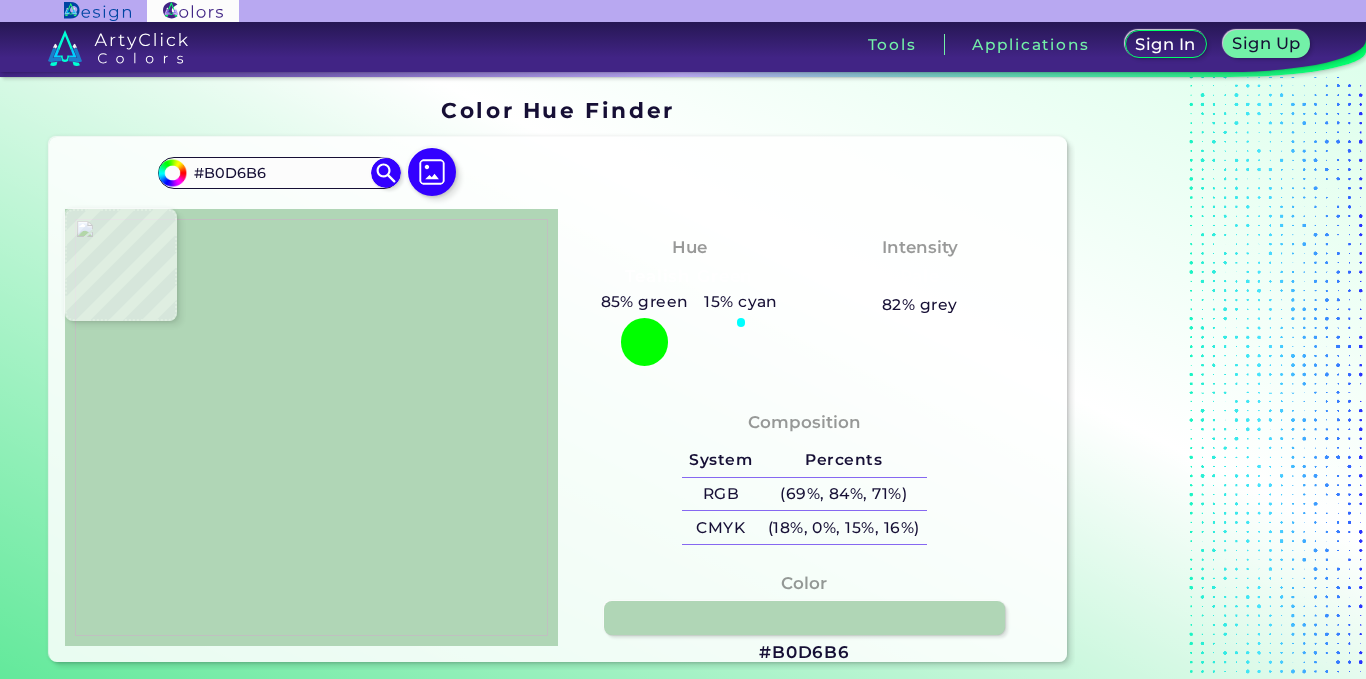 type on "#AFD6B6" 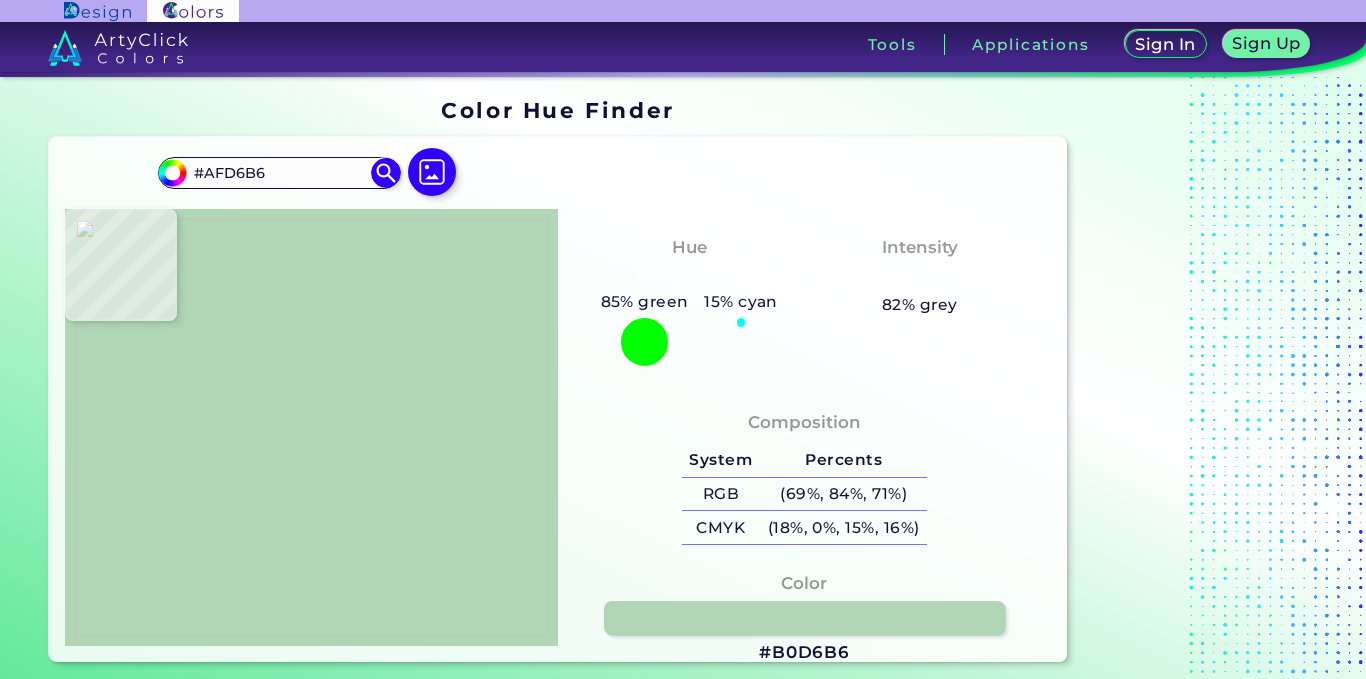 type on "#aed6b7" 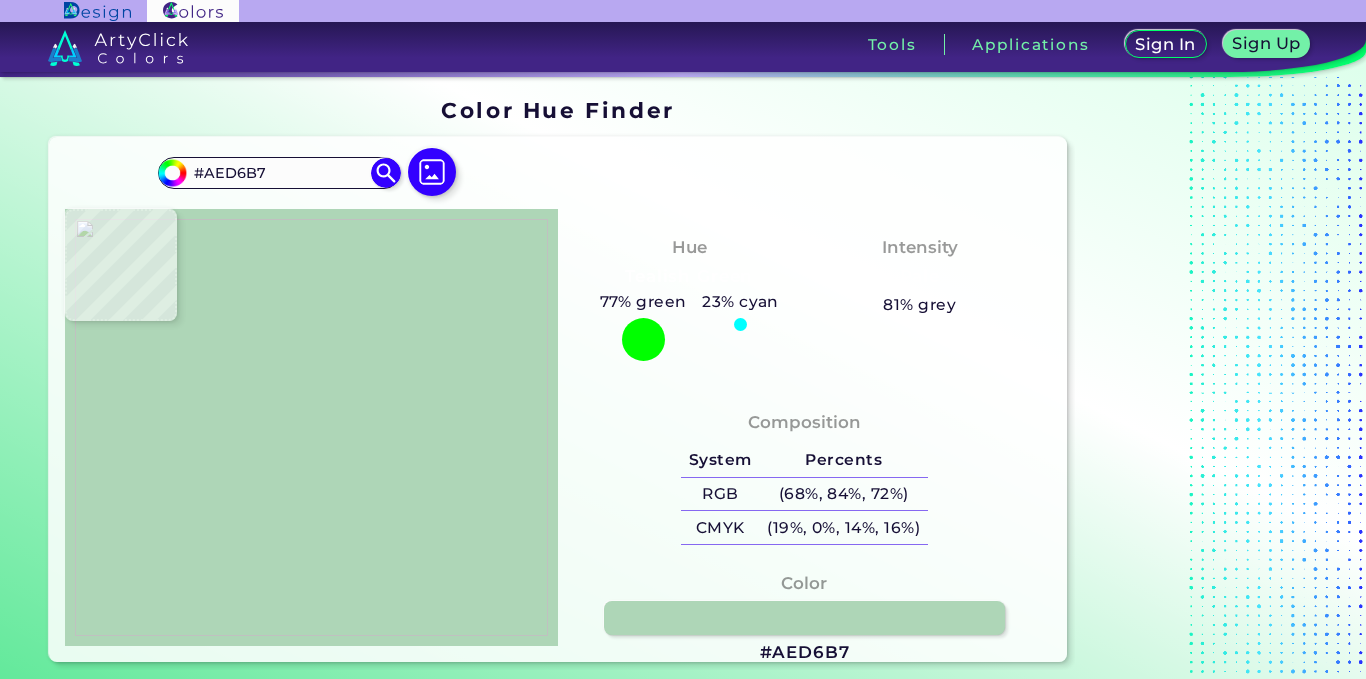 type on "#b0d6b9" 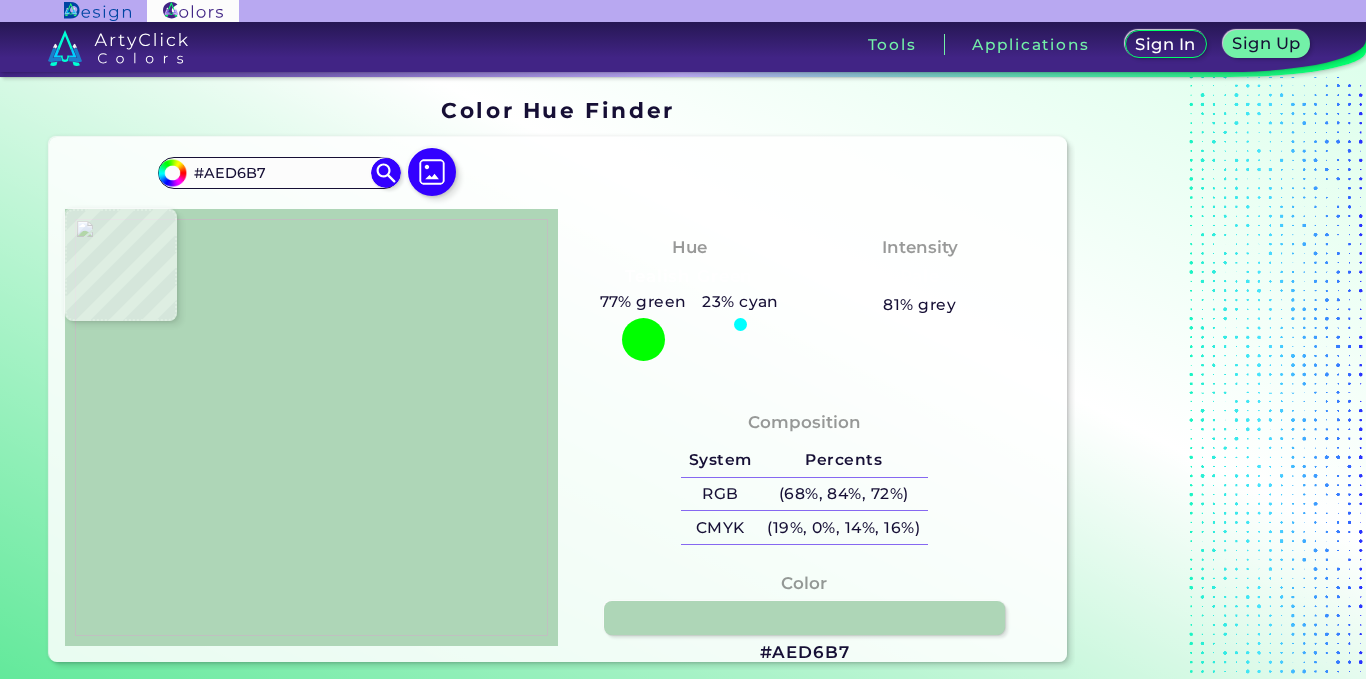 type on "#B0D6B9" 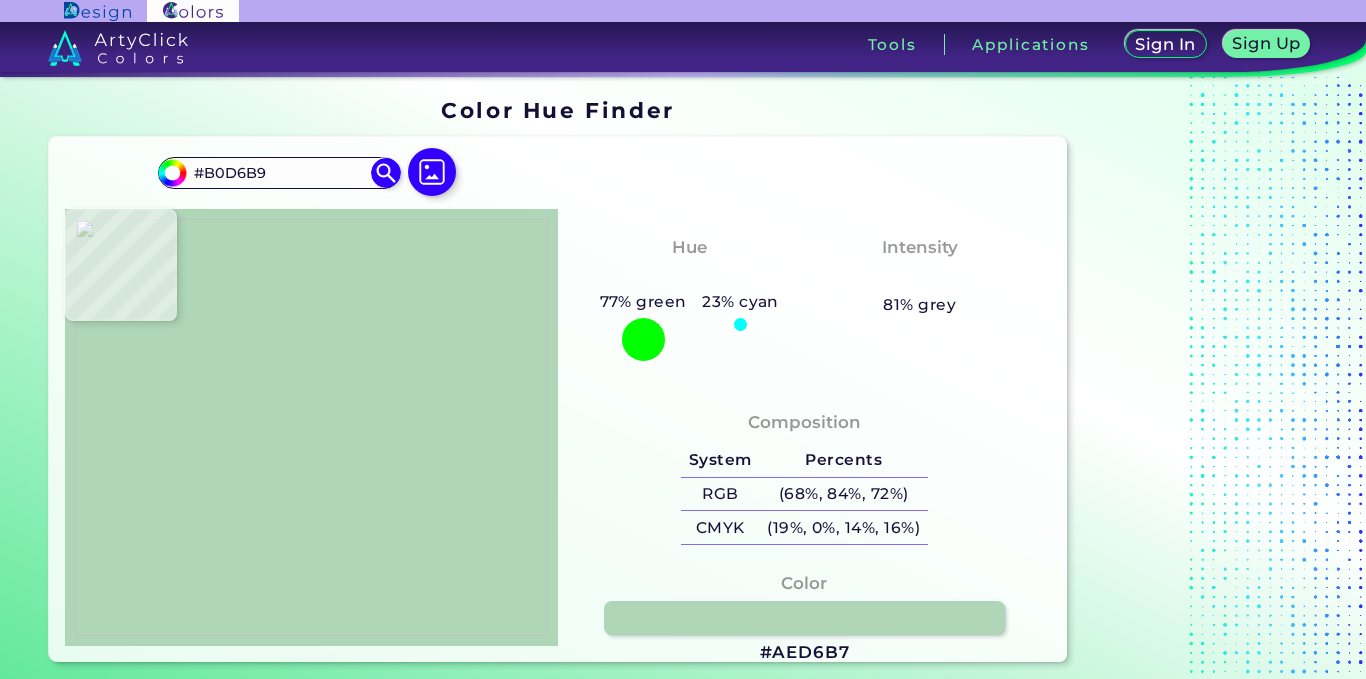 type on "#b1d6b9" 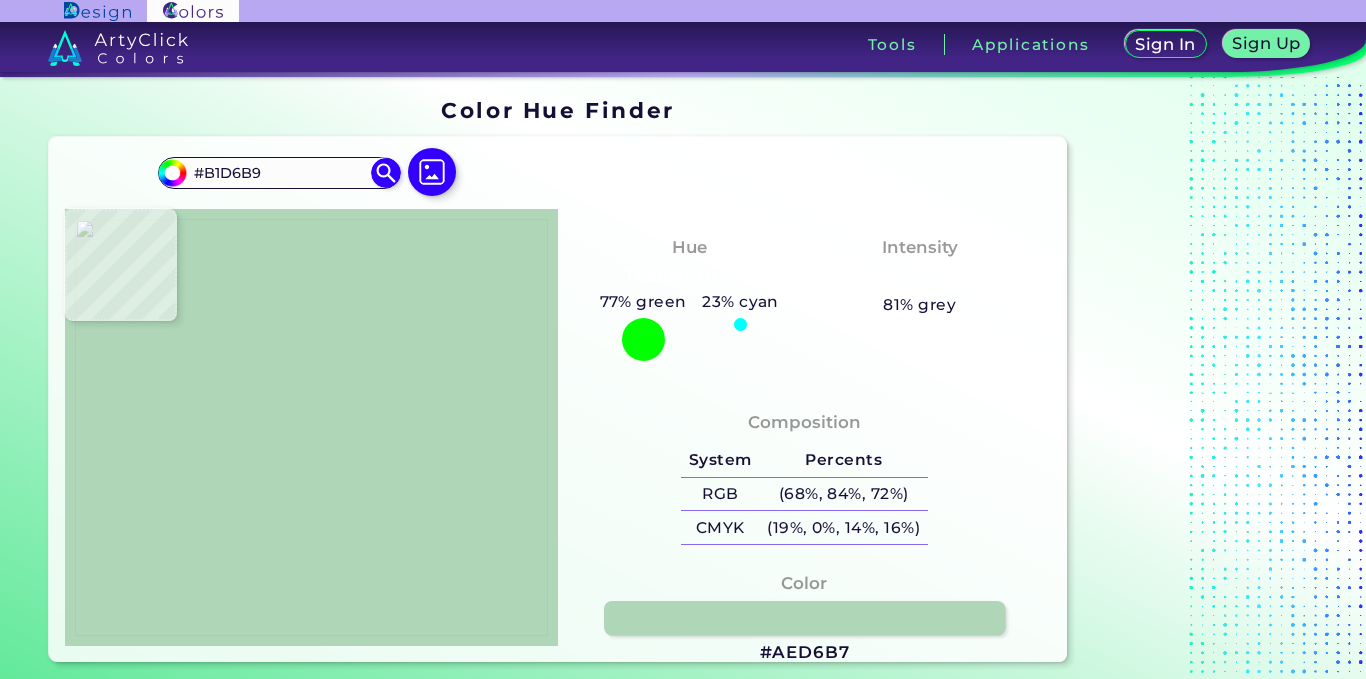 type on "#b0d5b6" 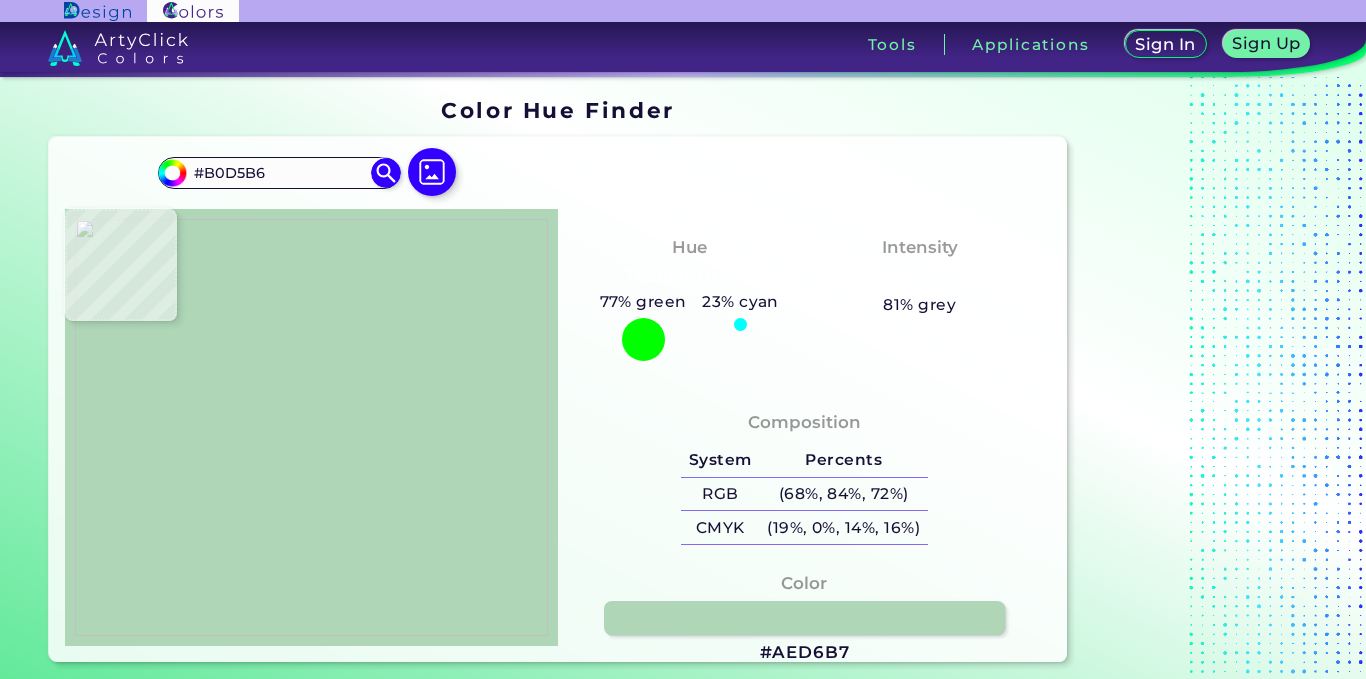 type on "#b1d6b6" 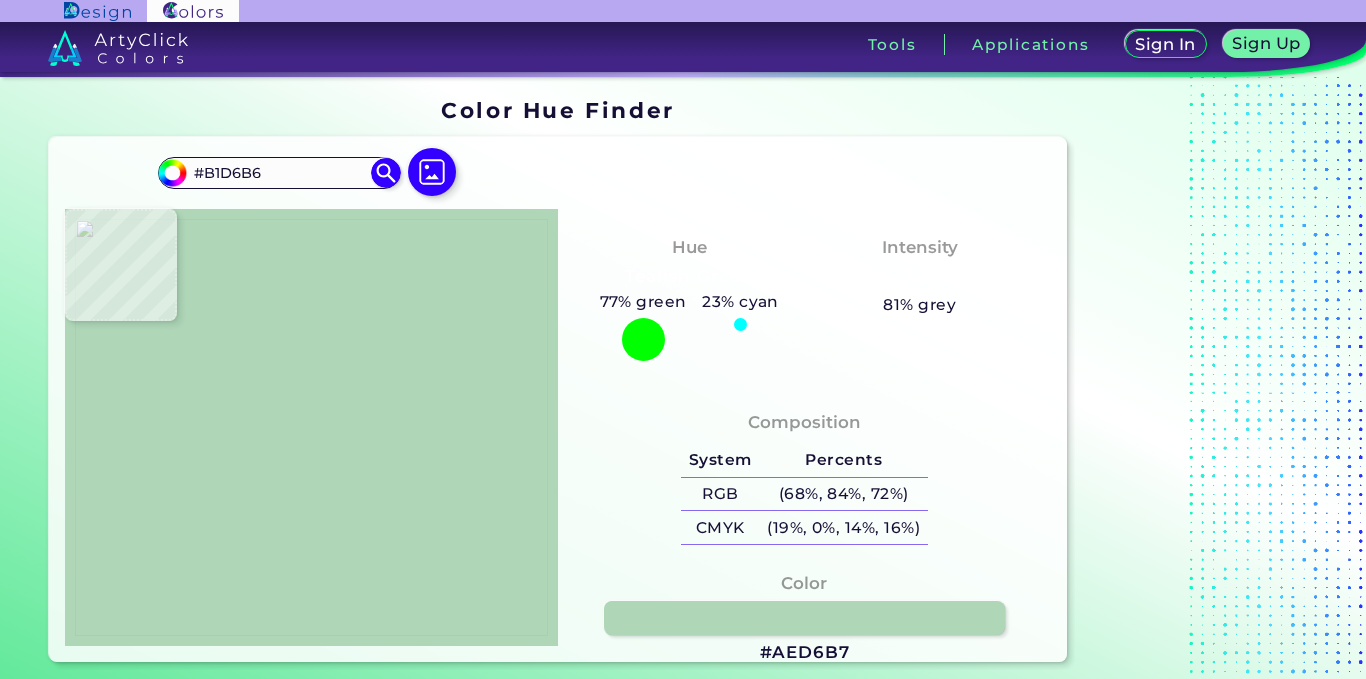 type on "#afd5b5" 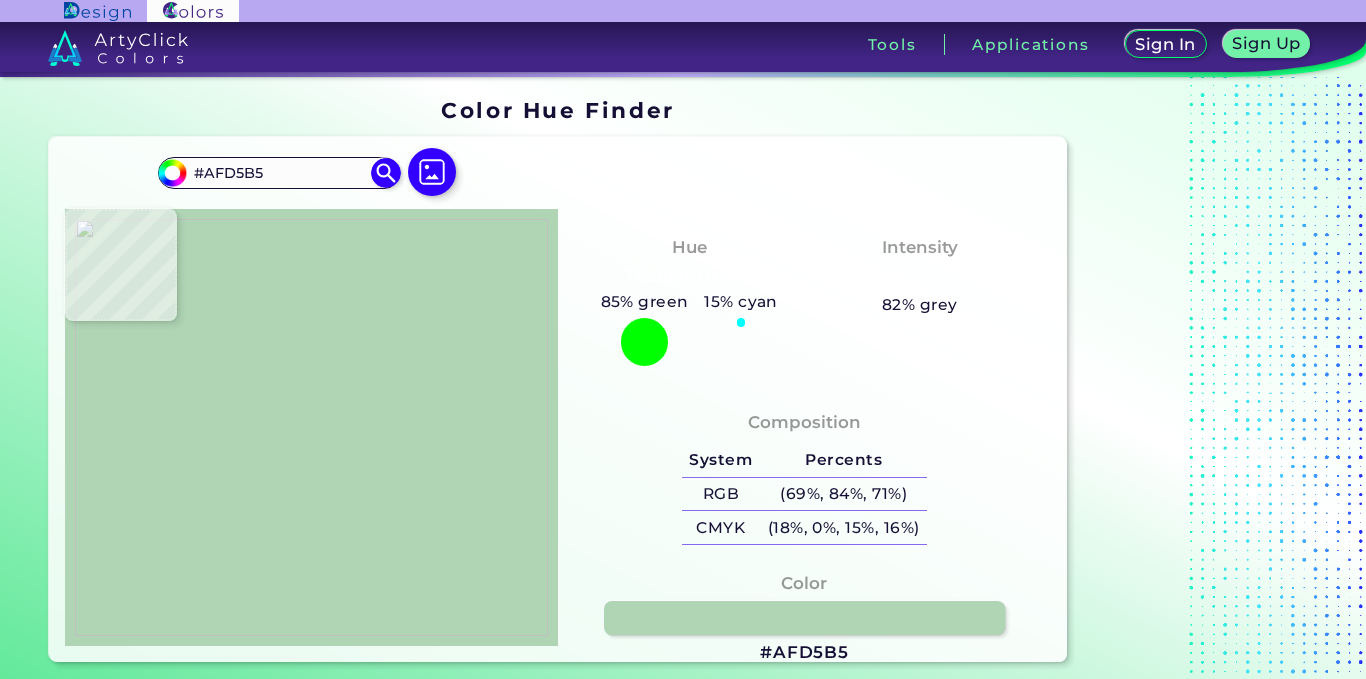 type on "#add4b5" 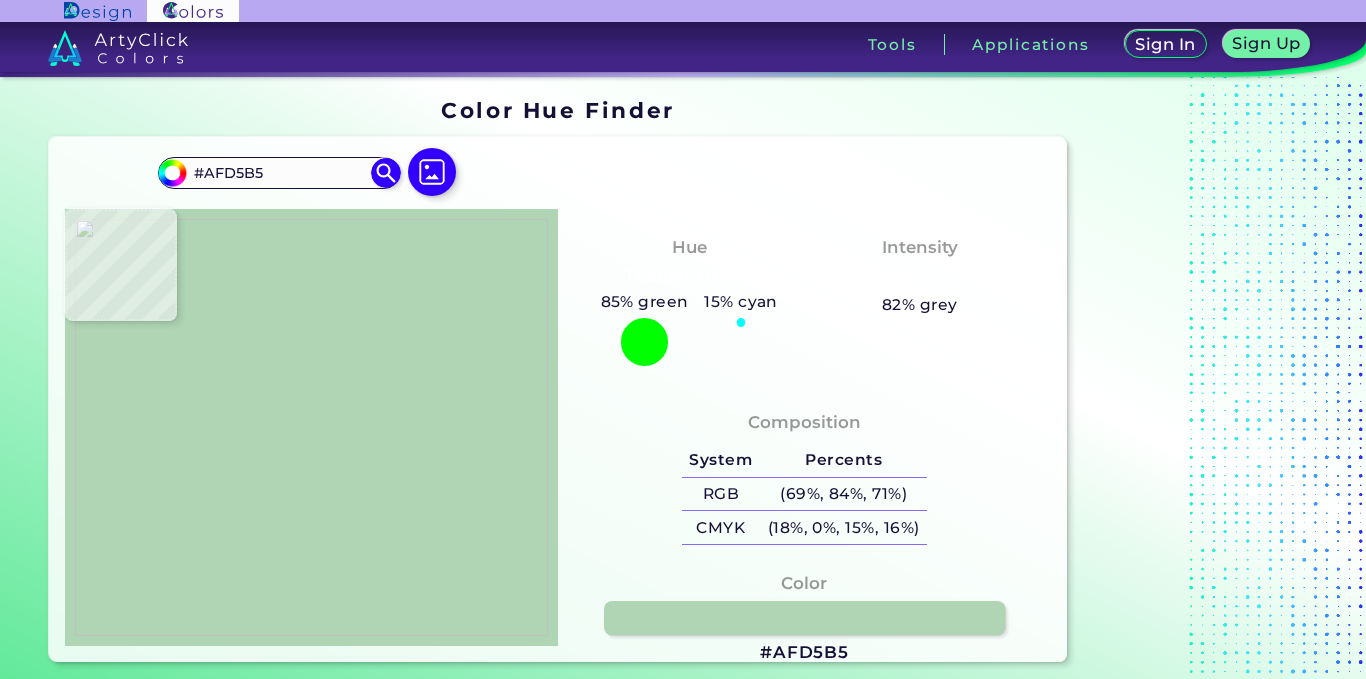type on "#ADD4B5" 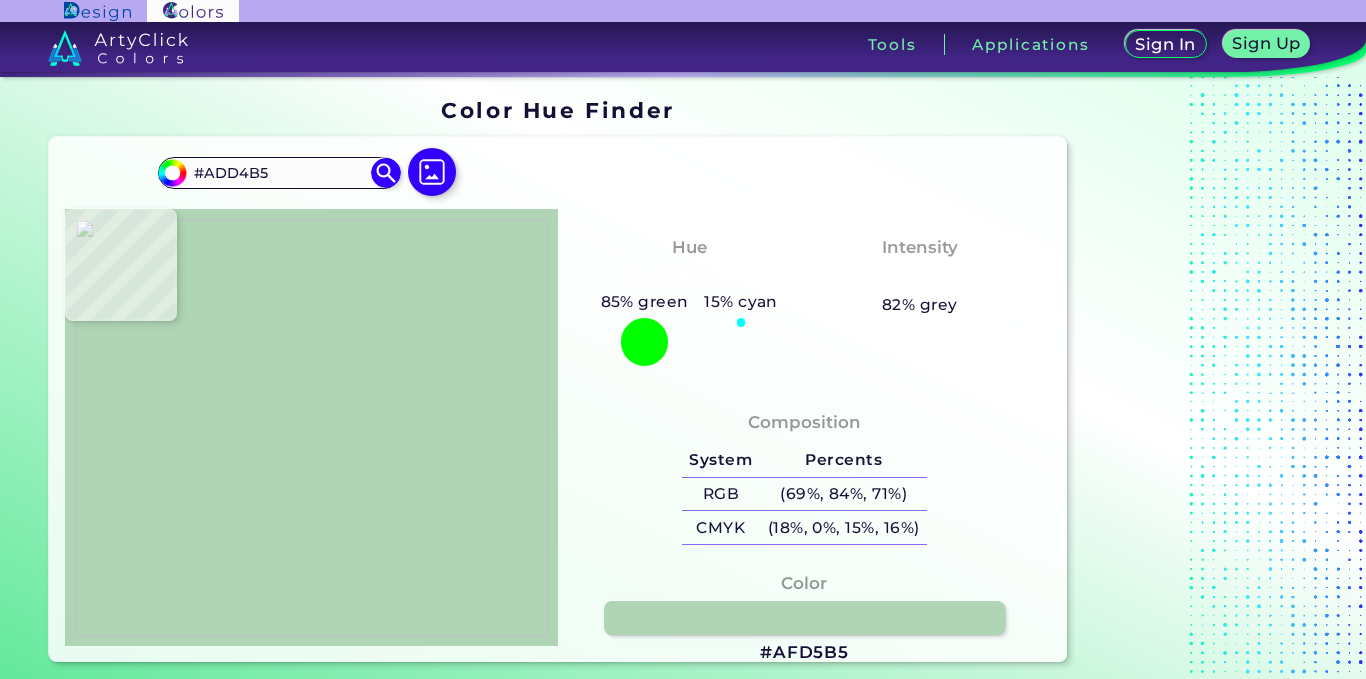 type on "#aed2b5" 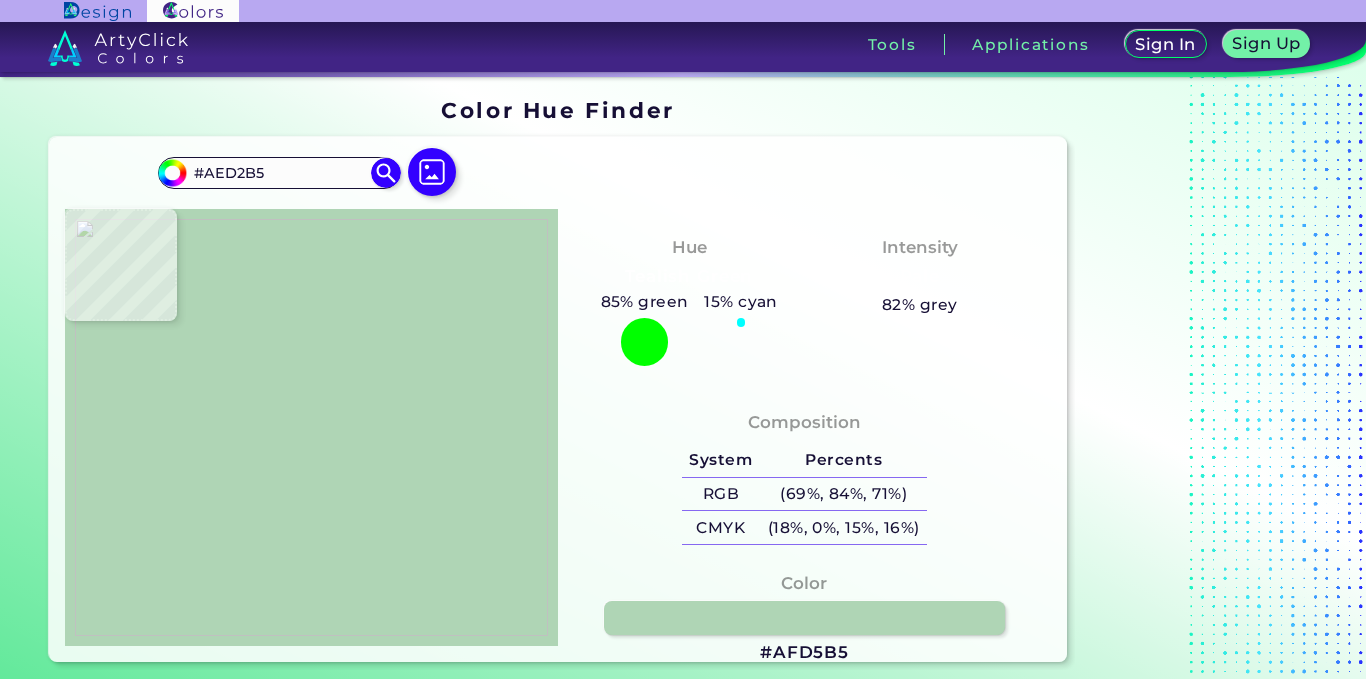 type on "#b2d4b5" 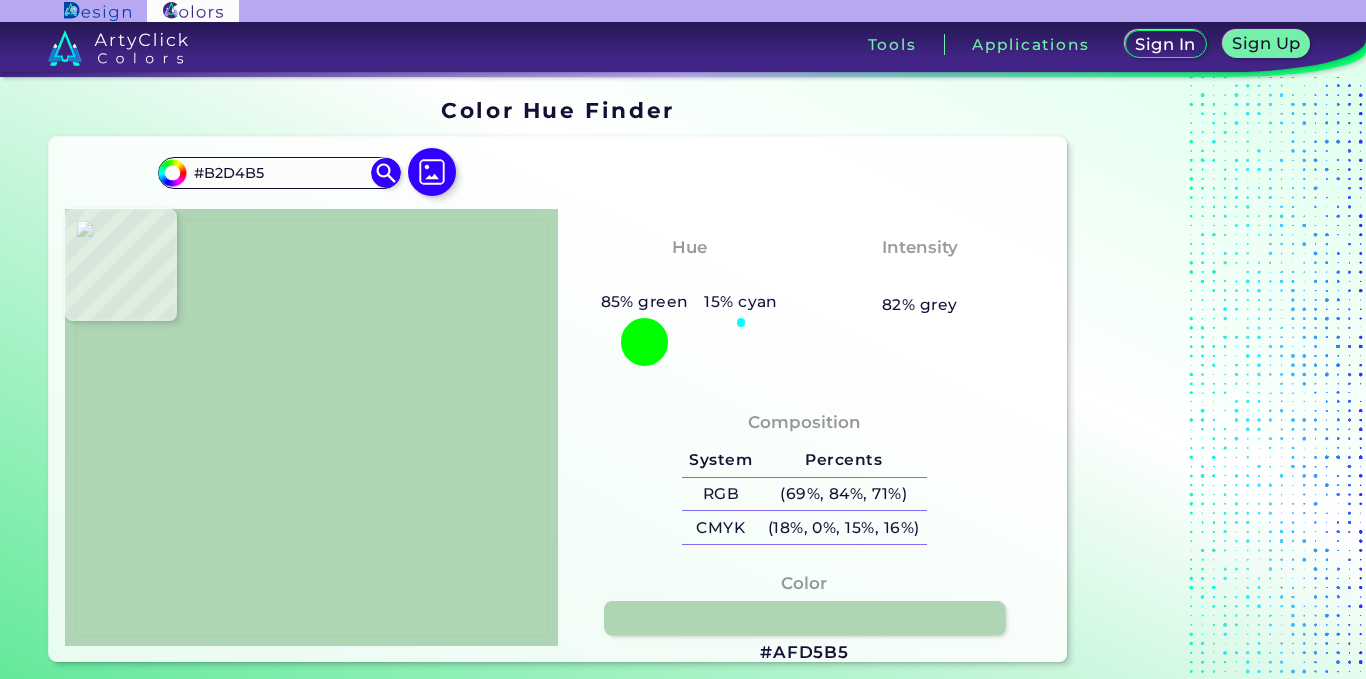 type on "#b0d6b9" 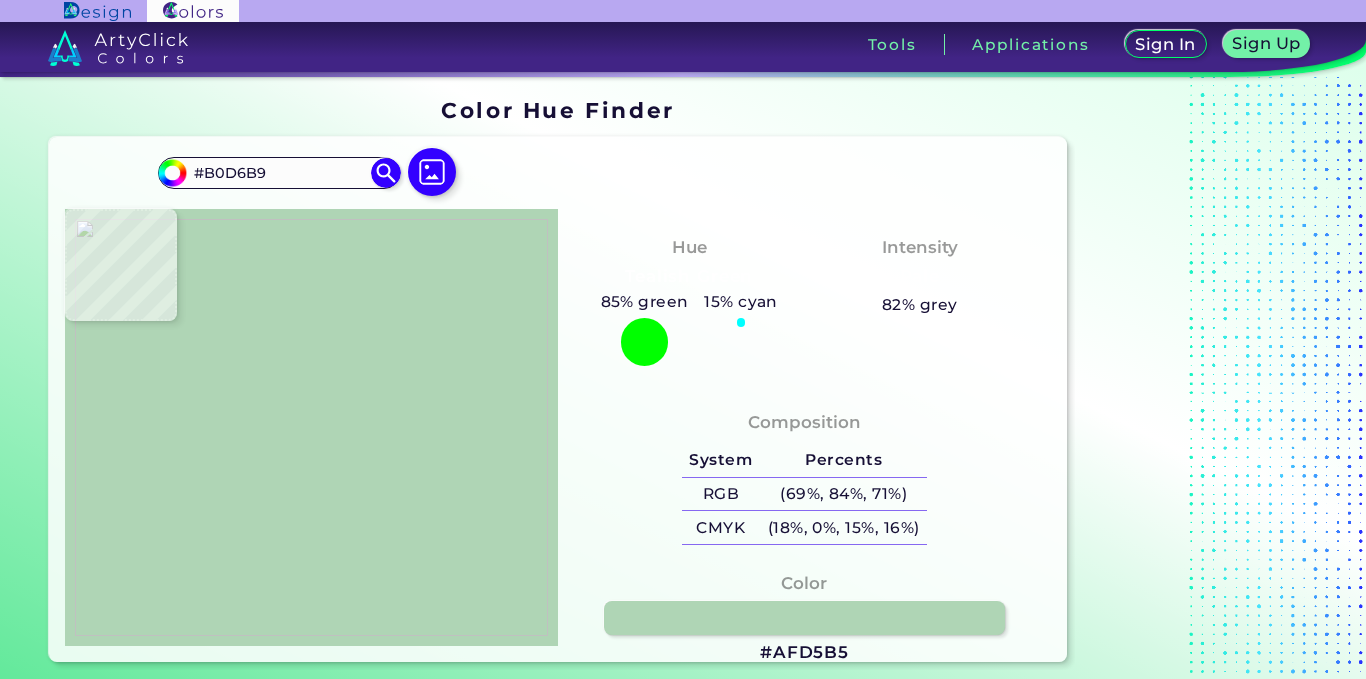 type on "#b0d6b7" 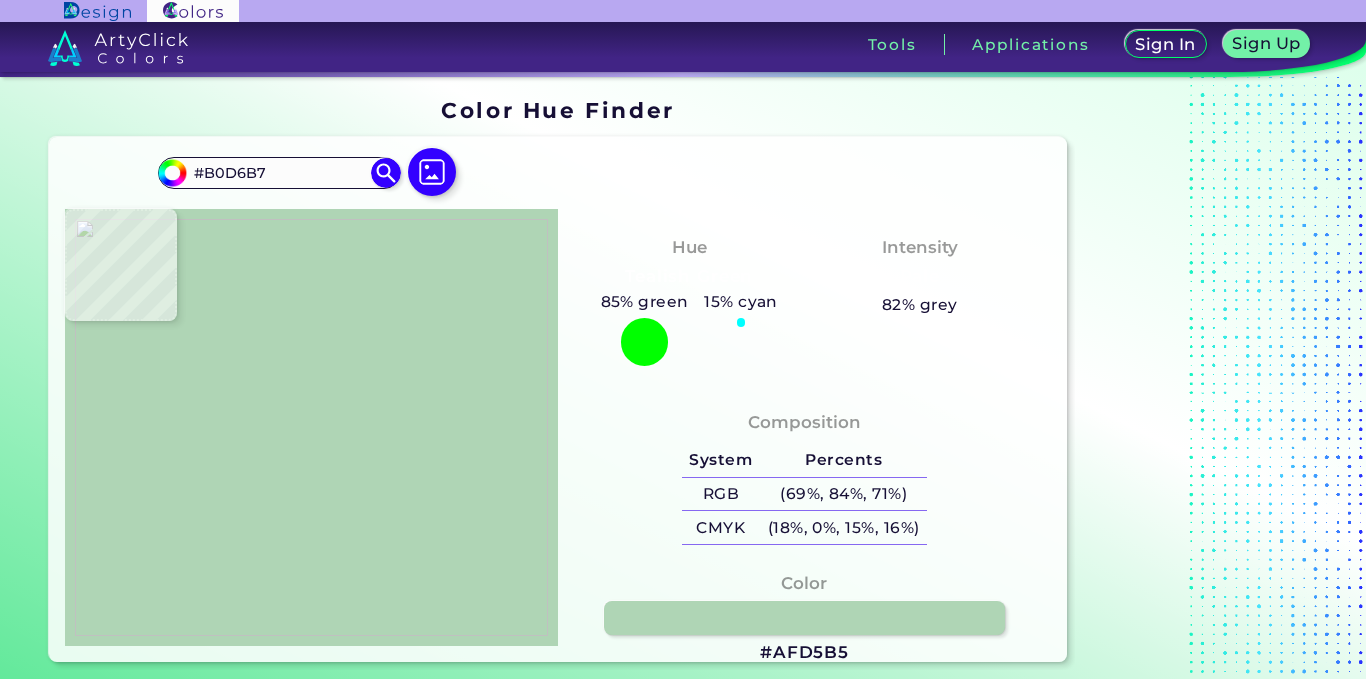 type on "#b4d6b9" 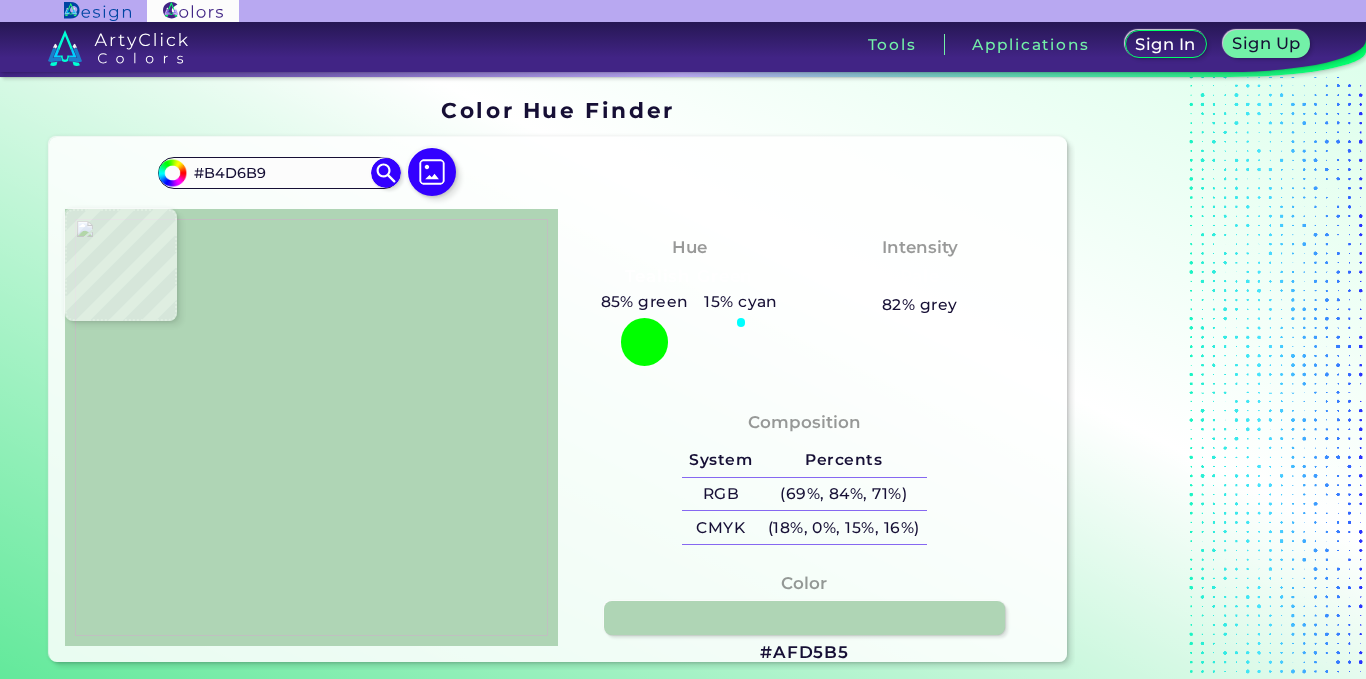type on "#b0d6b7" 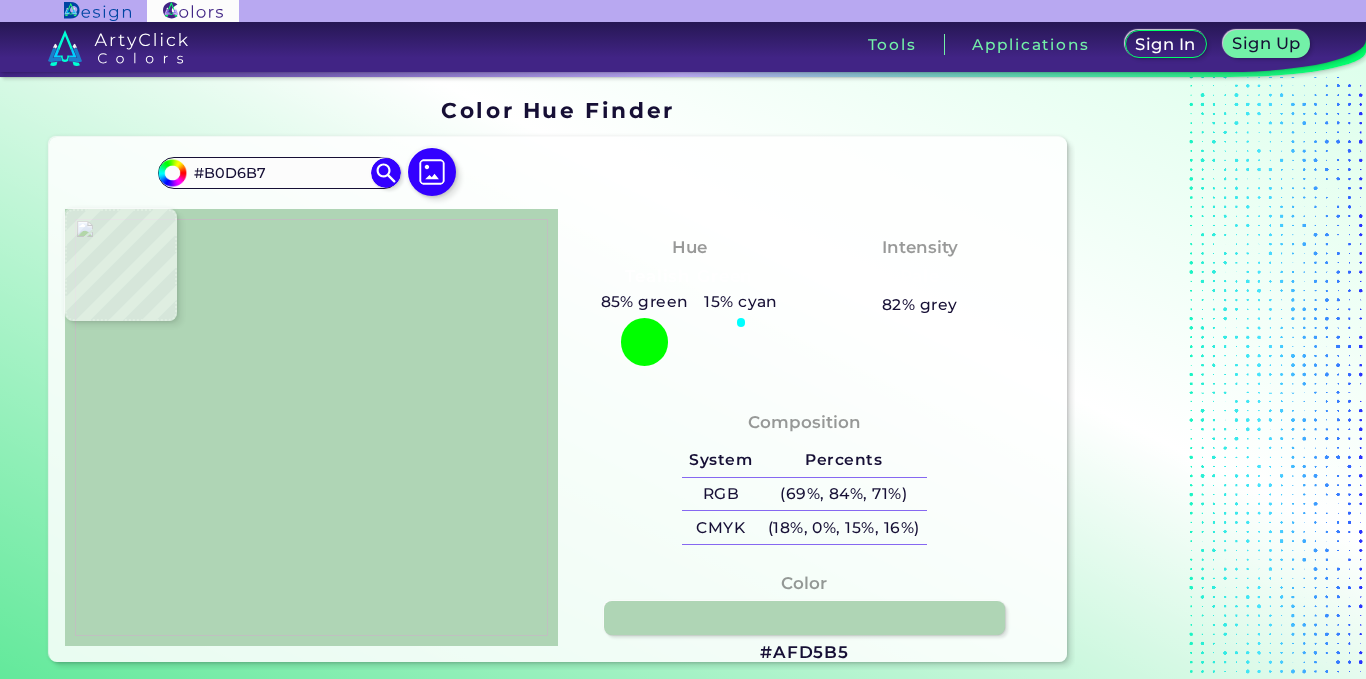 type on "#aed6b7" 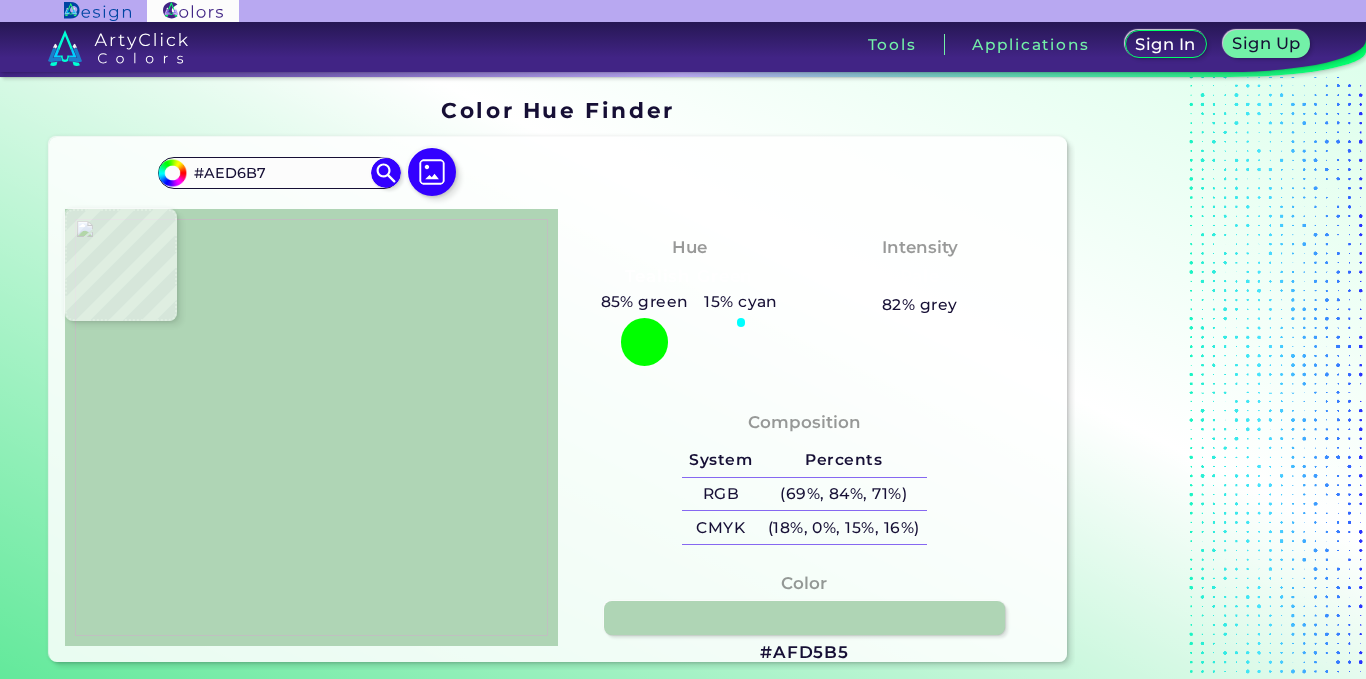 type on "#b2d6ba" 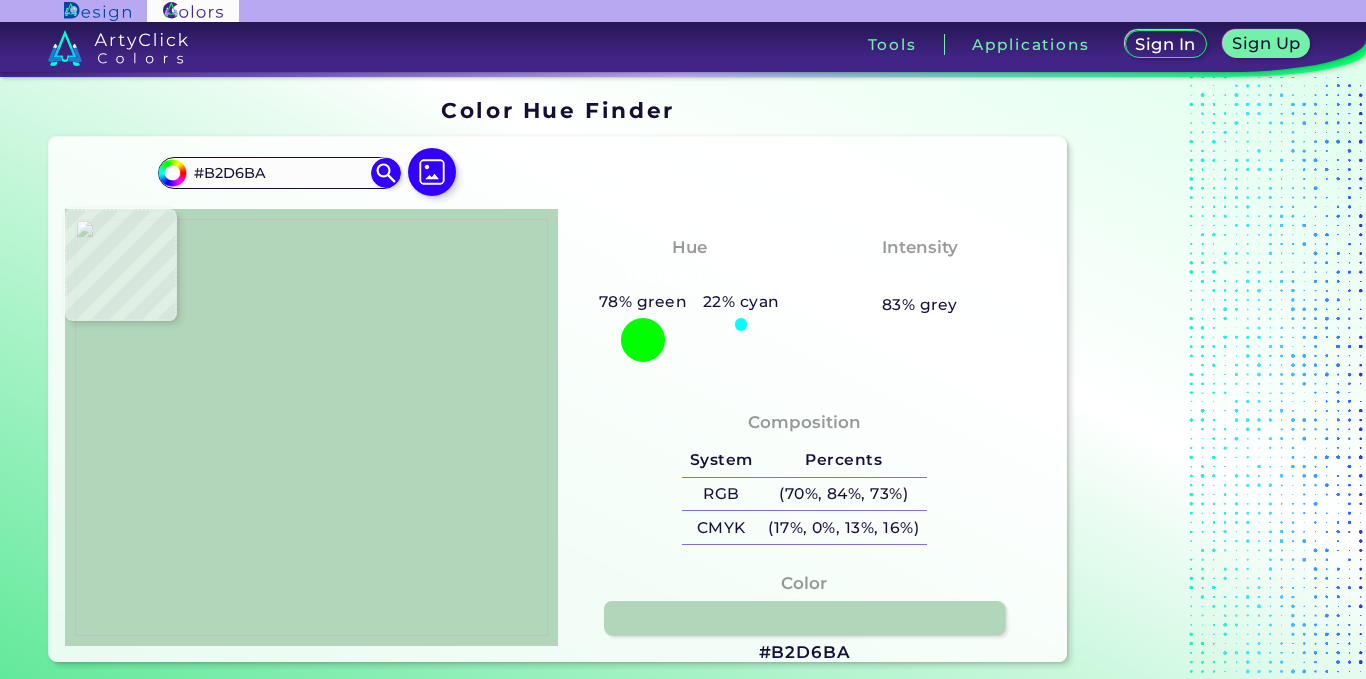 type on "#b0d6b9" 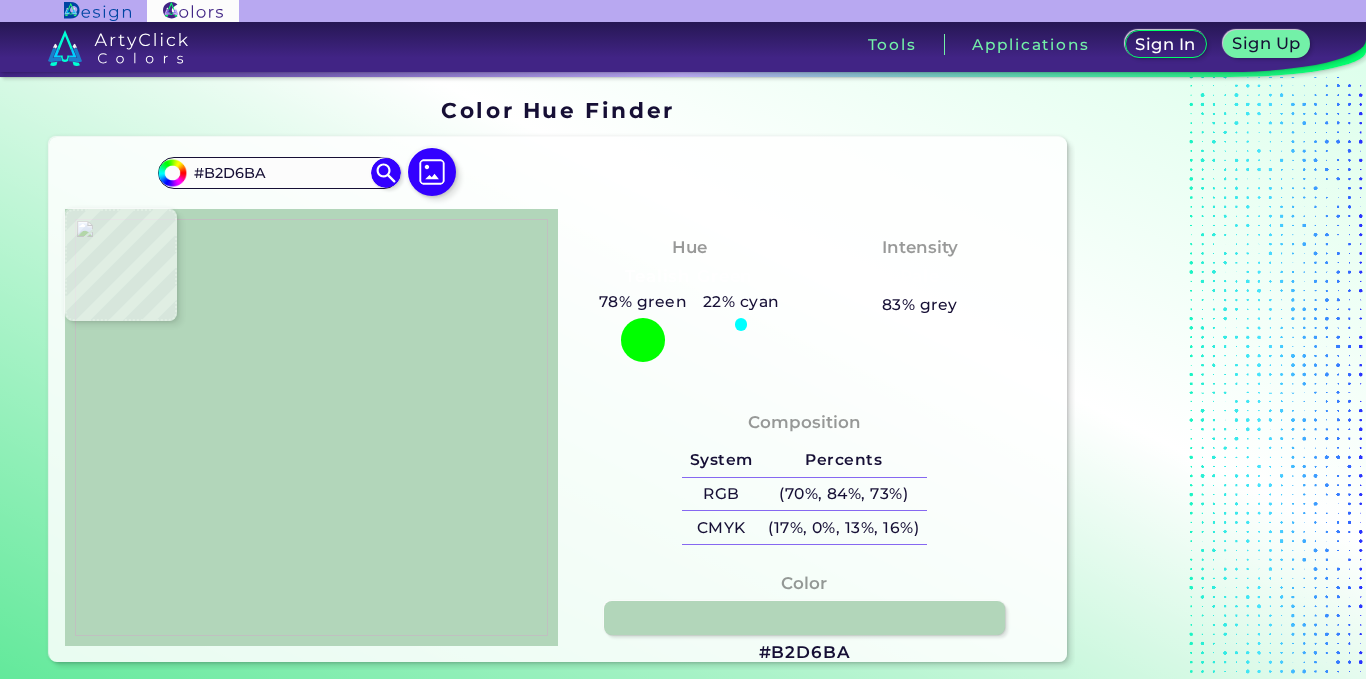 type on "#B0D6B9" 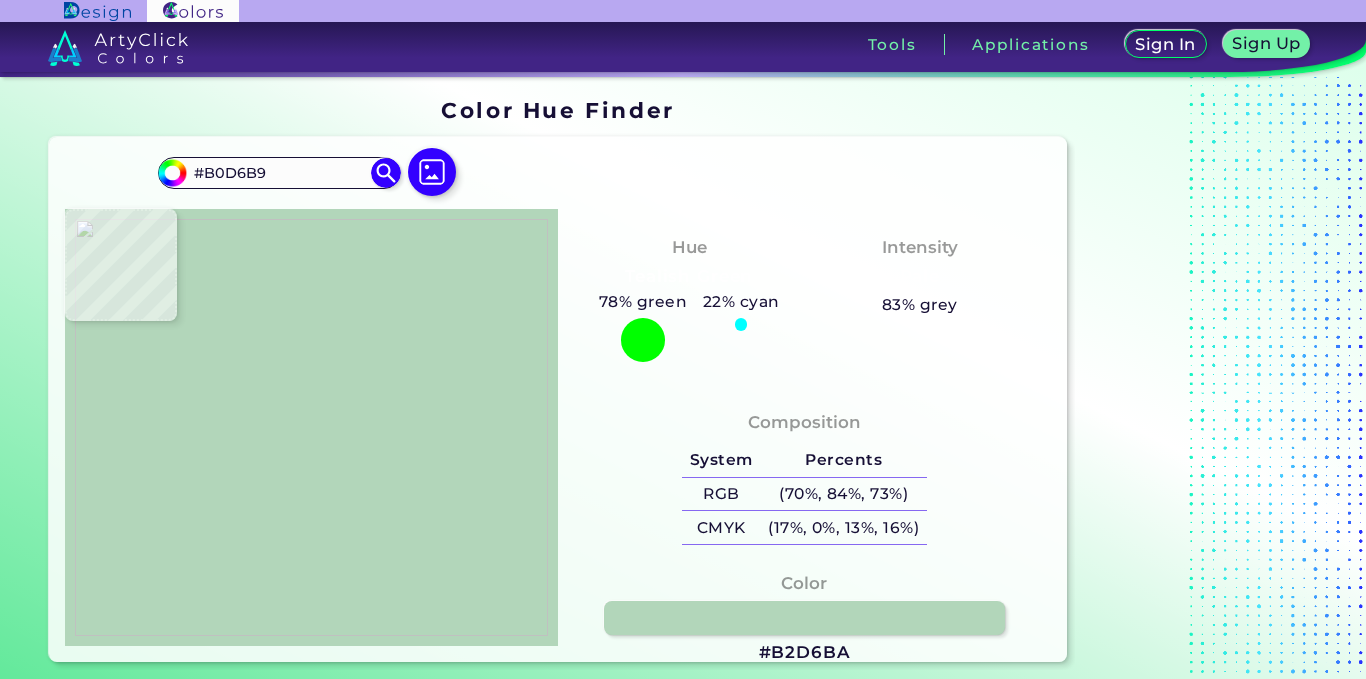 type on "#b1d6b9" 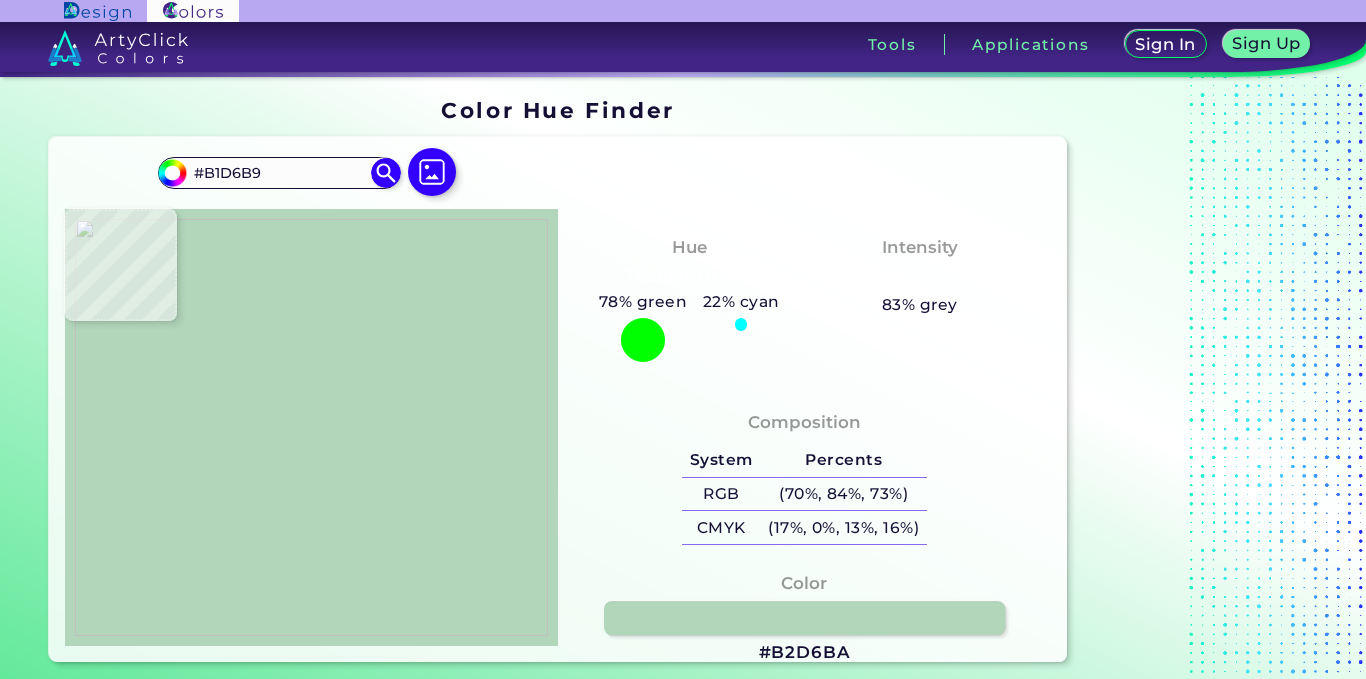 type on "#b0d5b8" 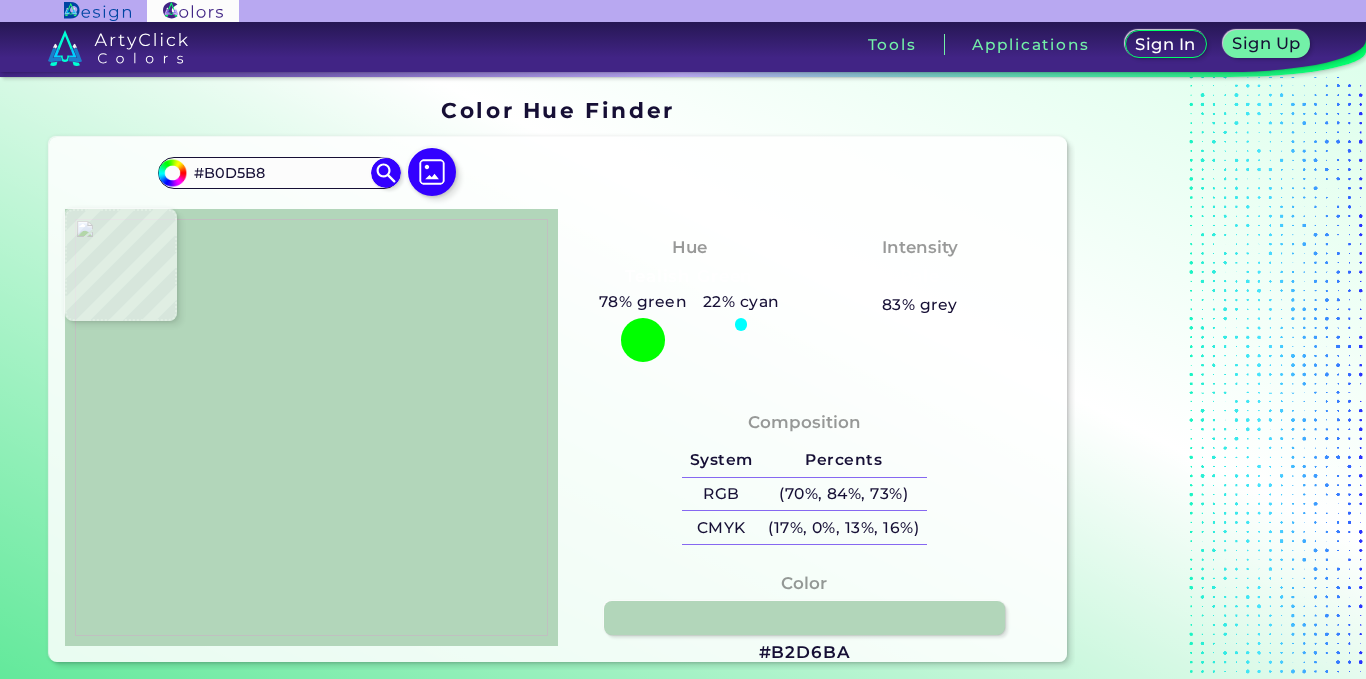 type on "#b0d5b6" 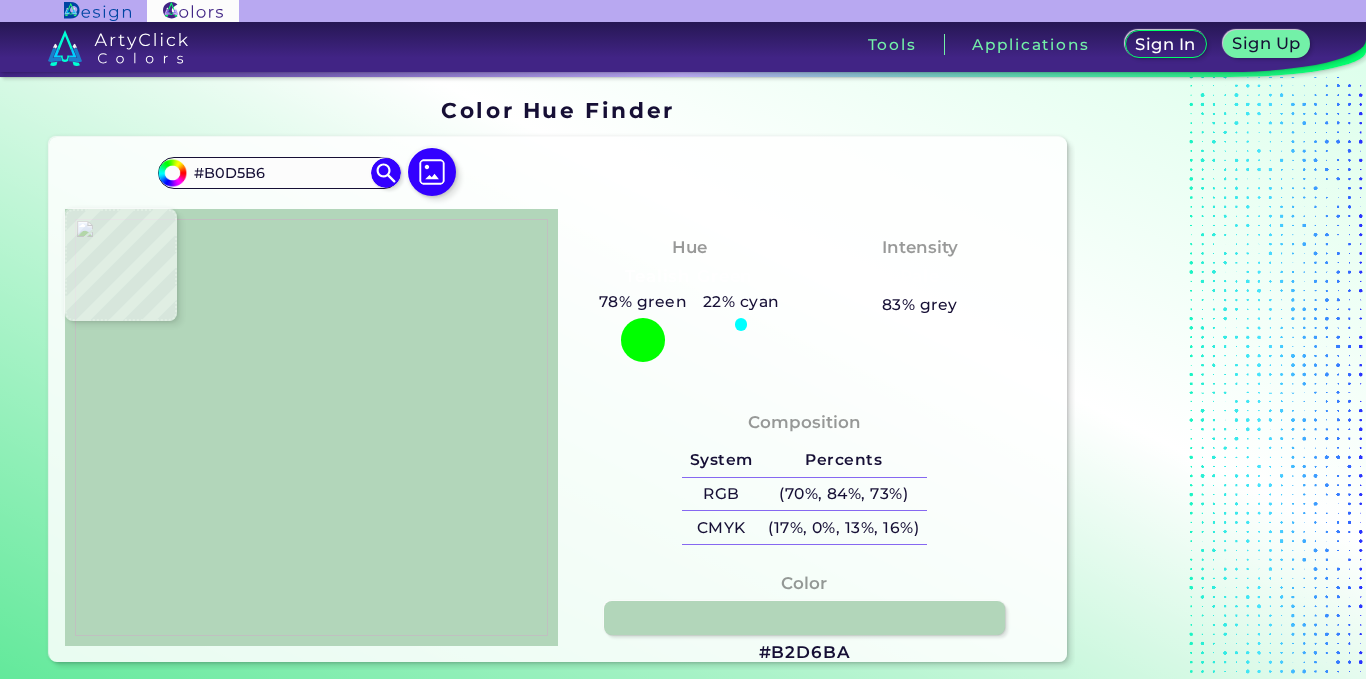 type on "#acd2b6" 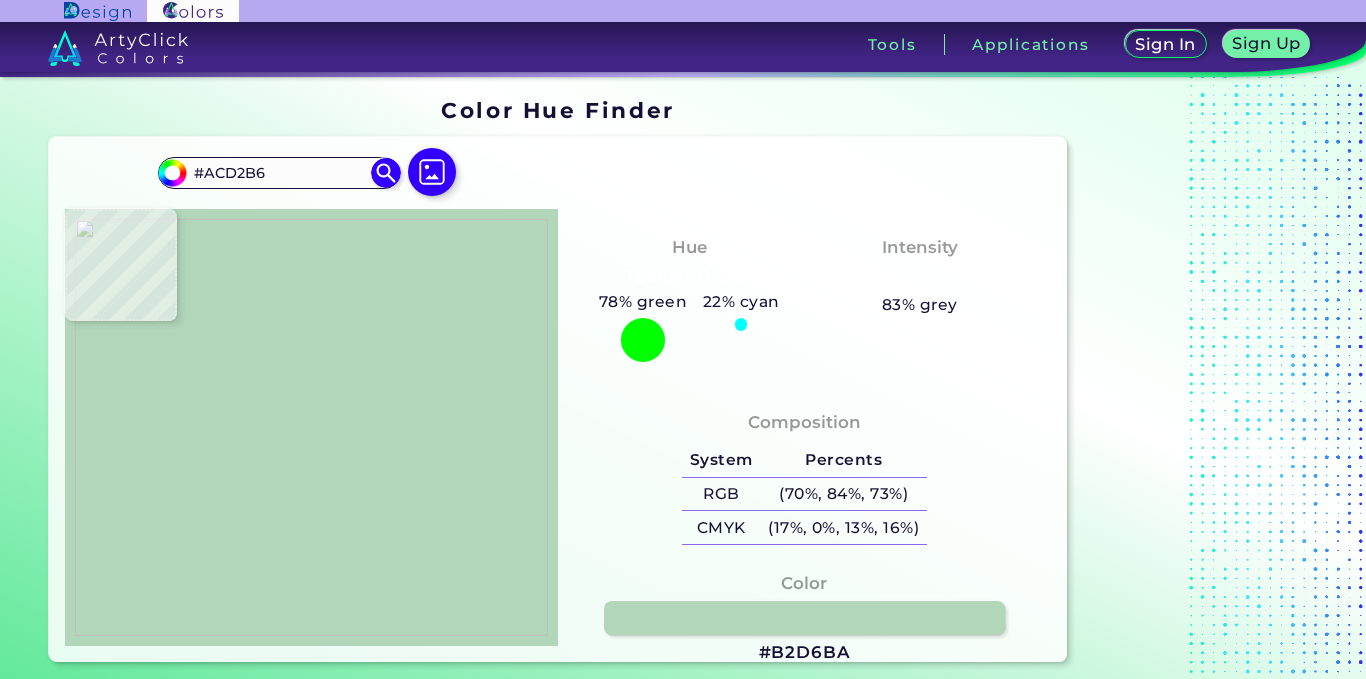type on "#aed4b5" 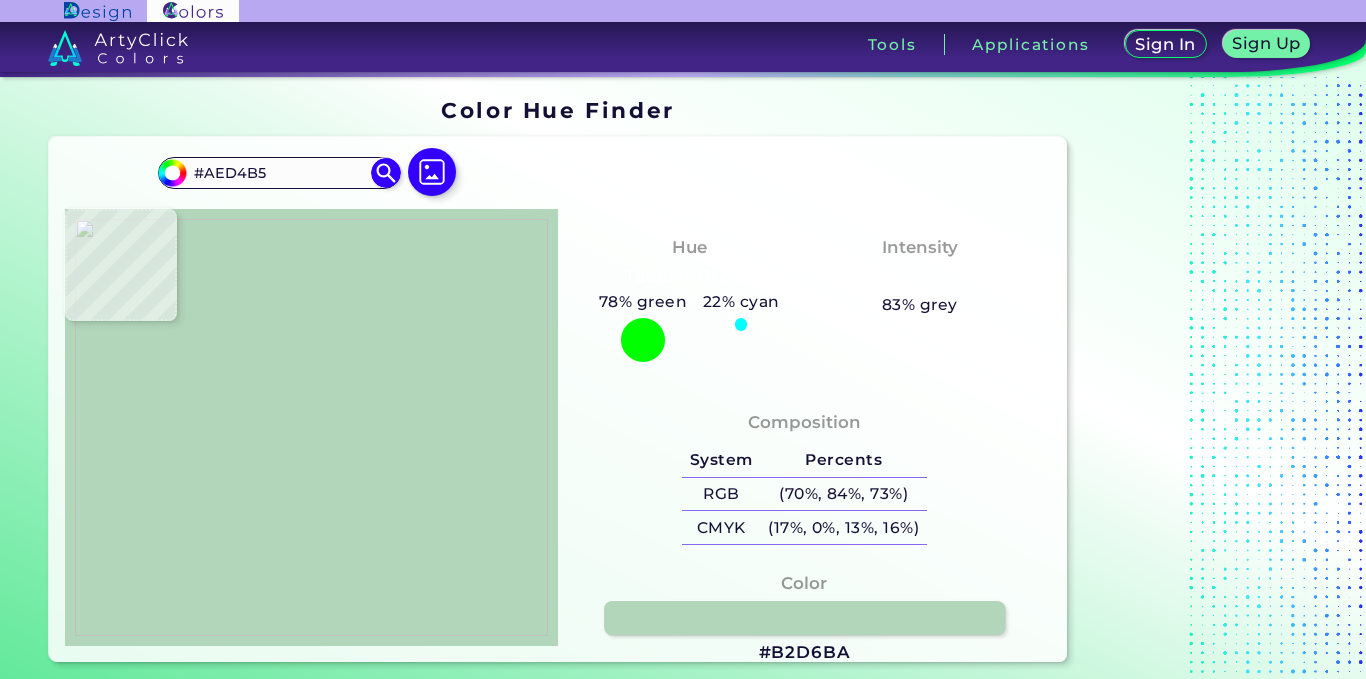 type on "#b0d5b6" 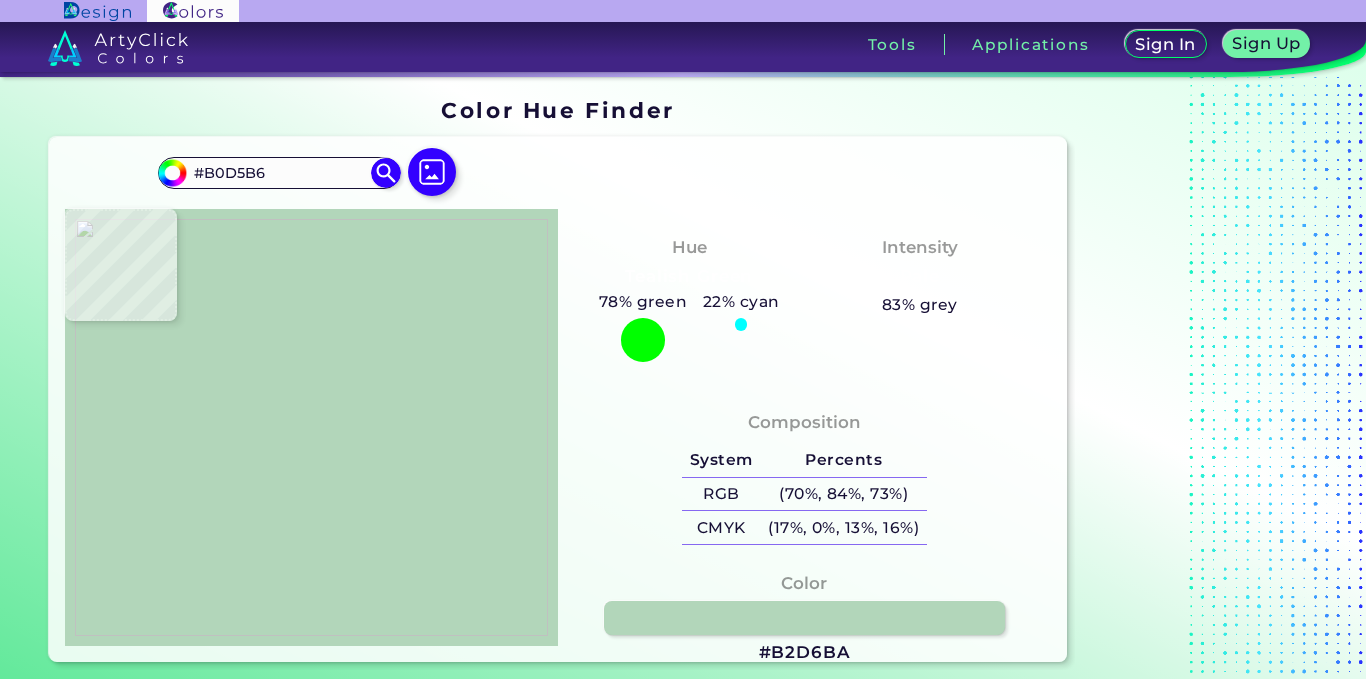 type on "#b1d6b6" 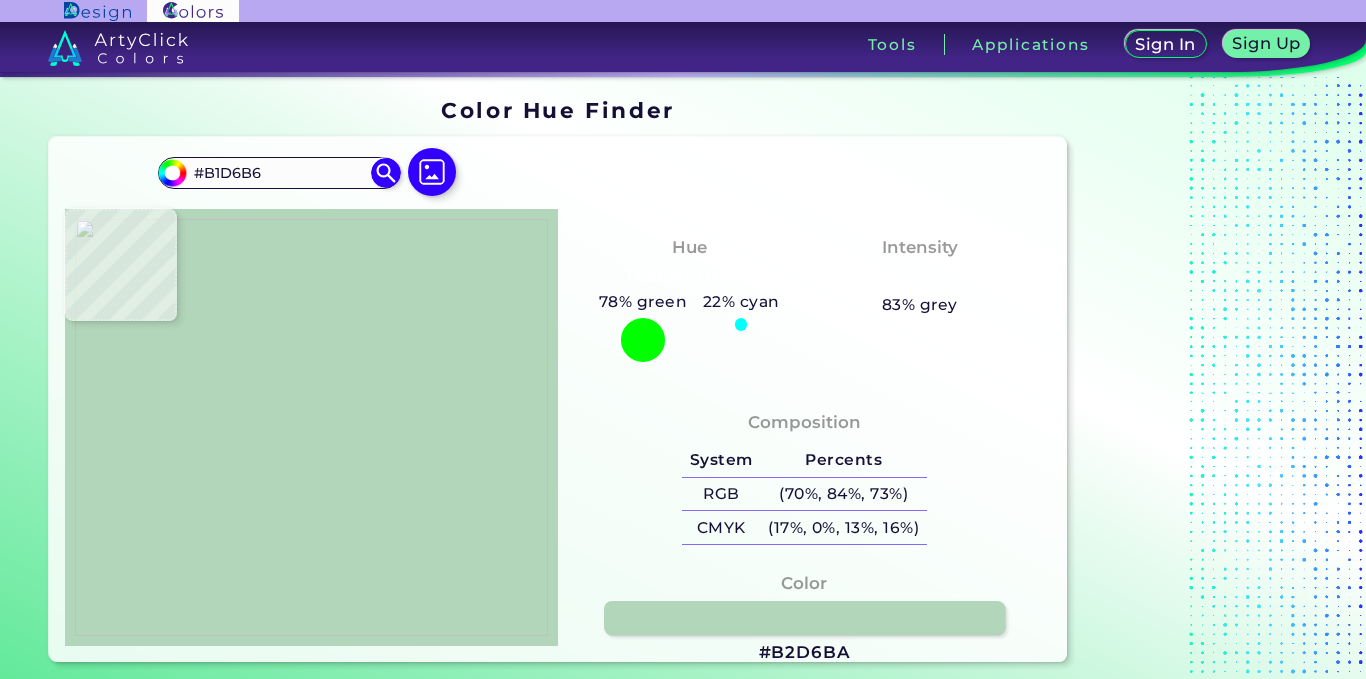 type on "#b3d6ba" 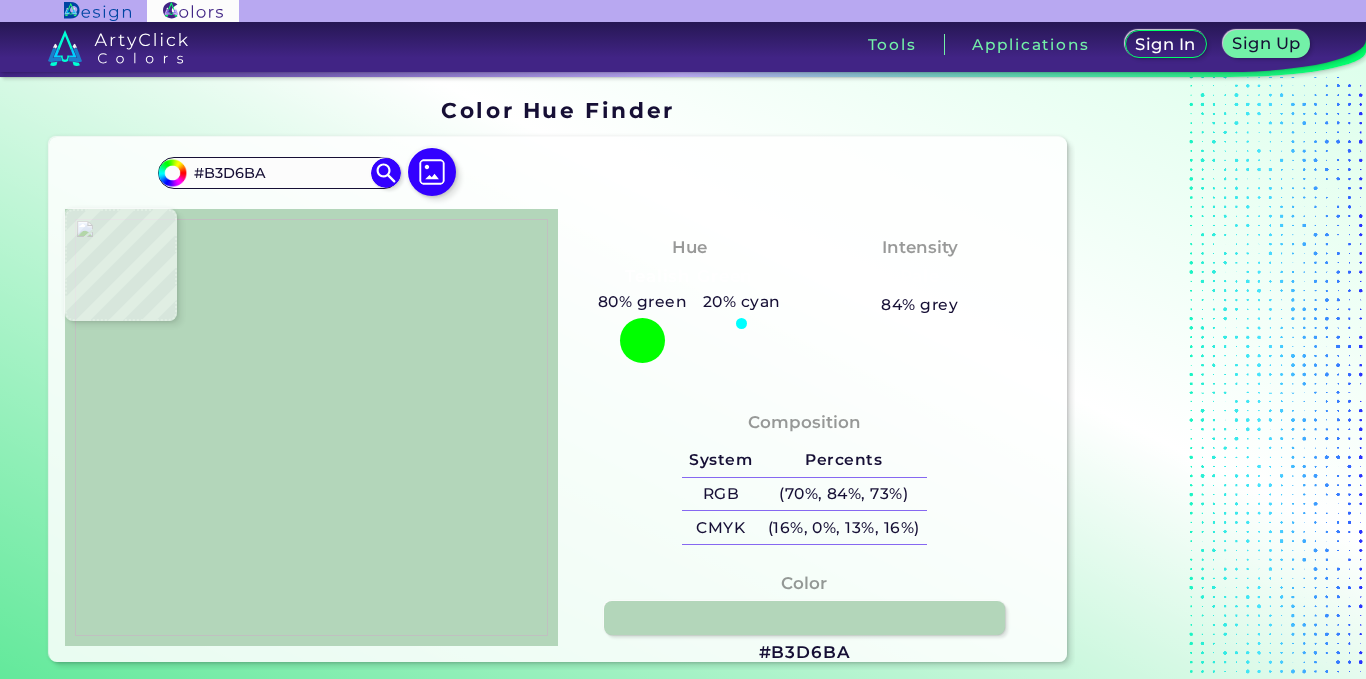type on "#b1d6b9" 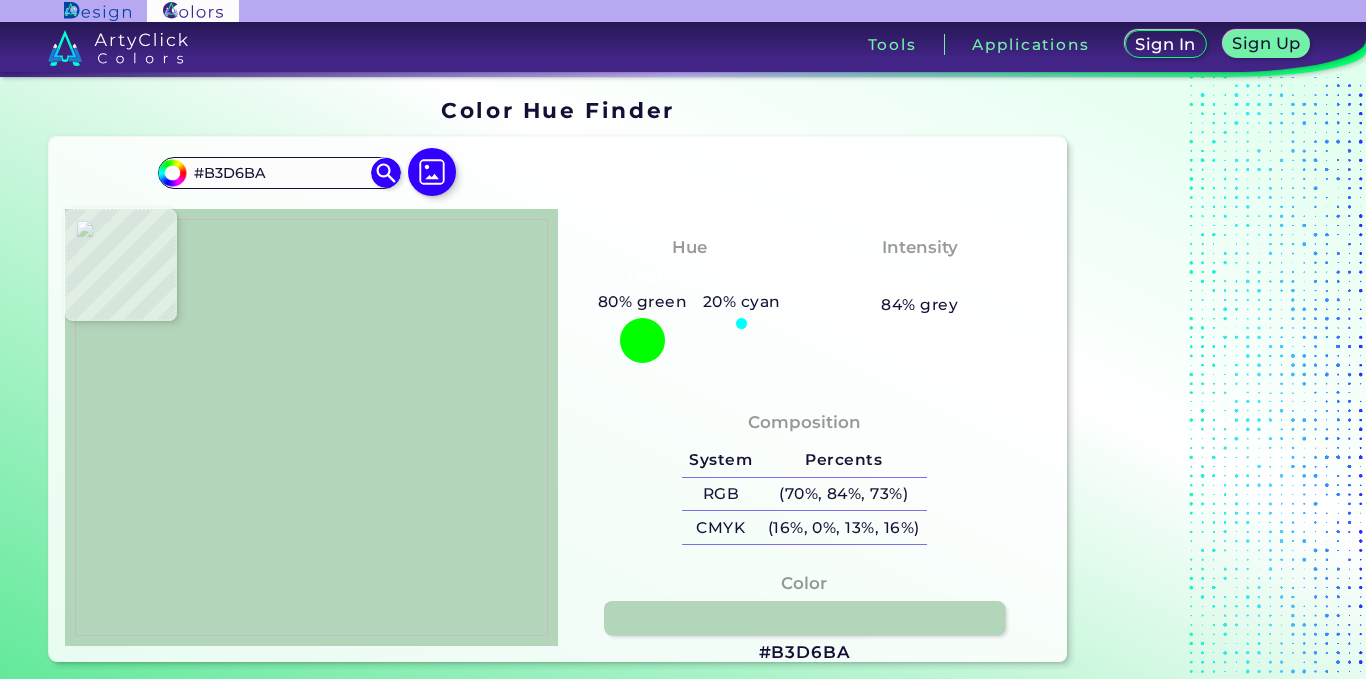 type on "#B1D6B9" 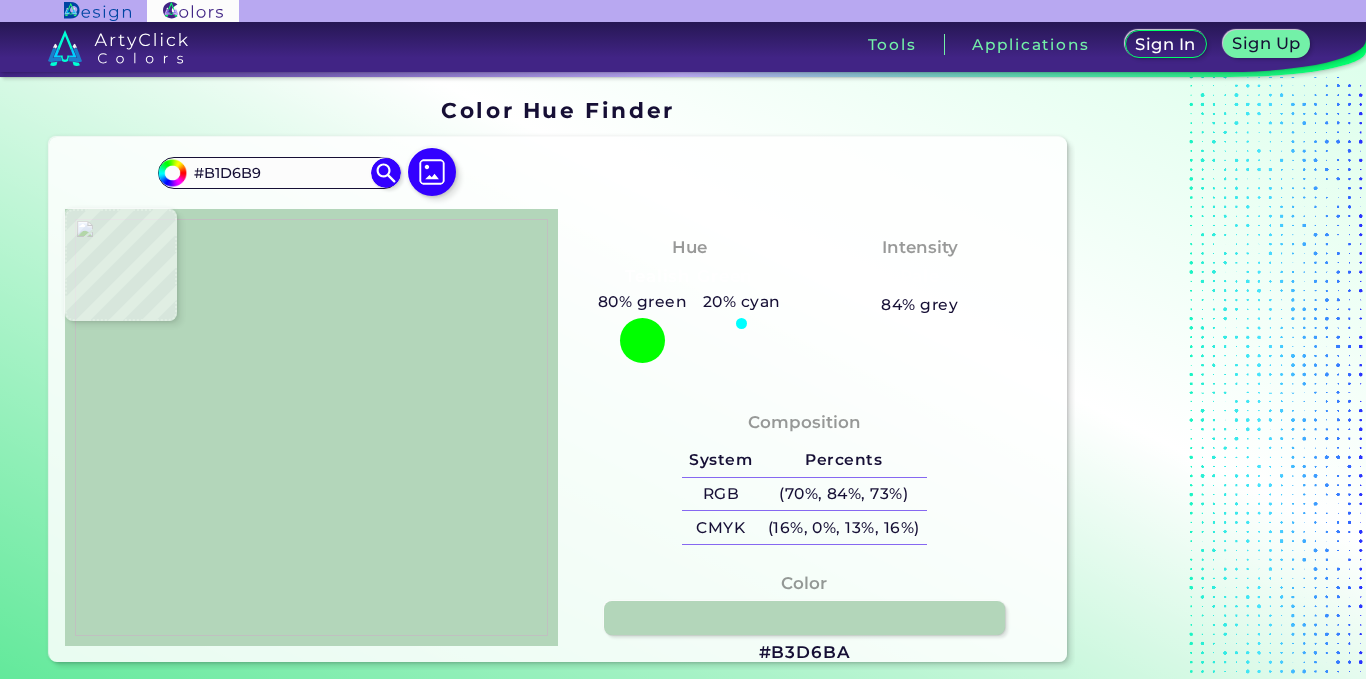 type on "#b0d6b9" 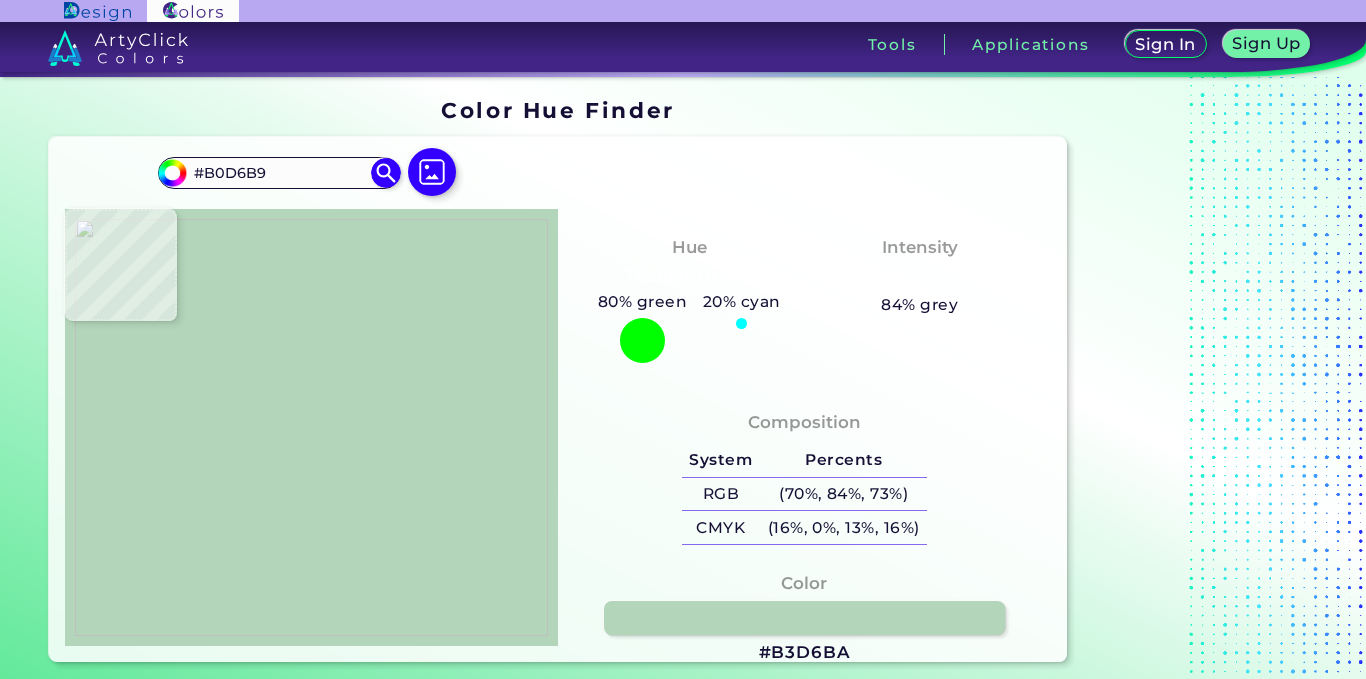 type on "#b1d5b9" 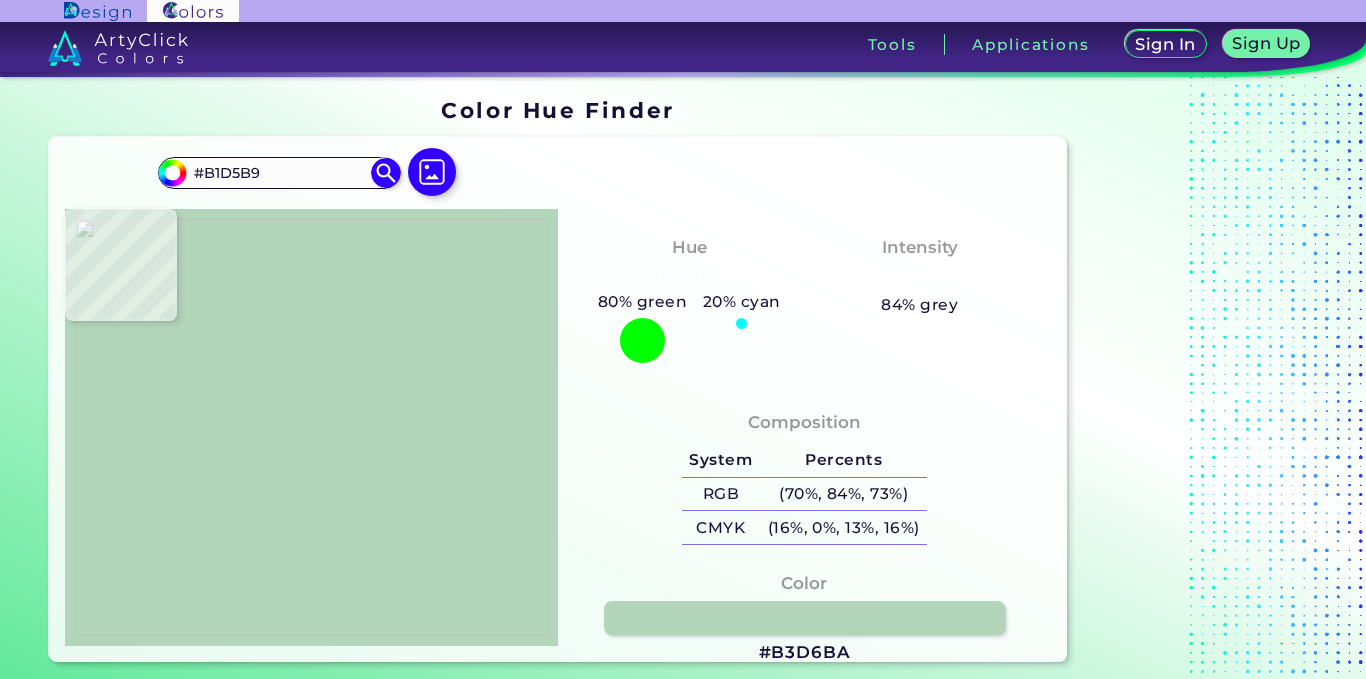type on "#b1d6b9" 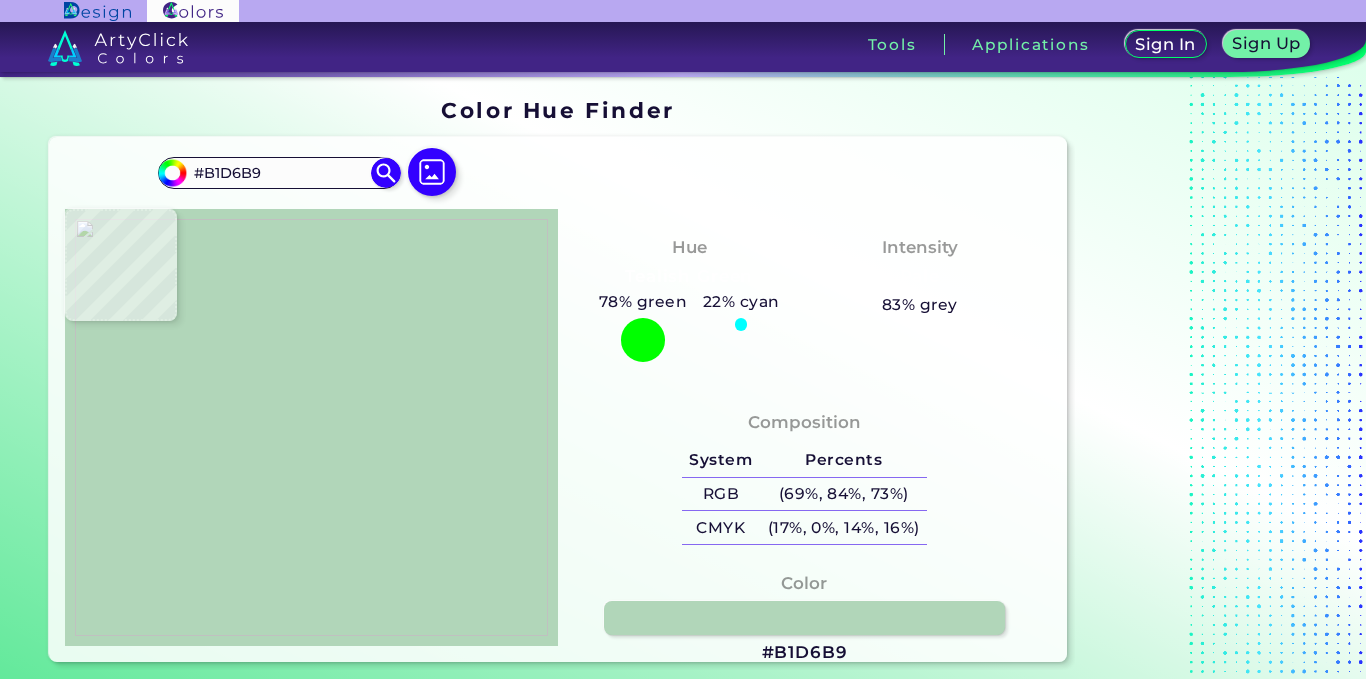 type on "#b1d6b8" 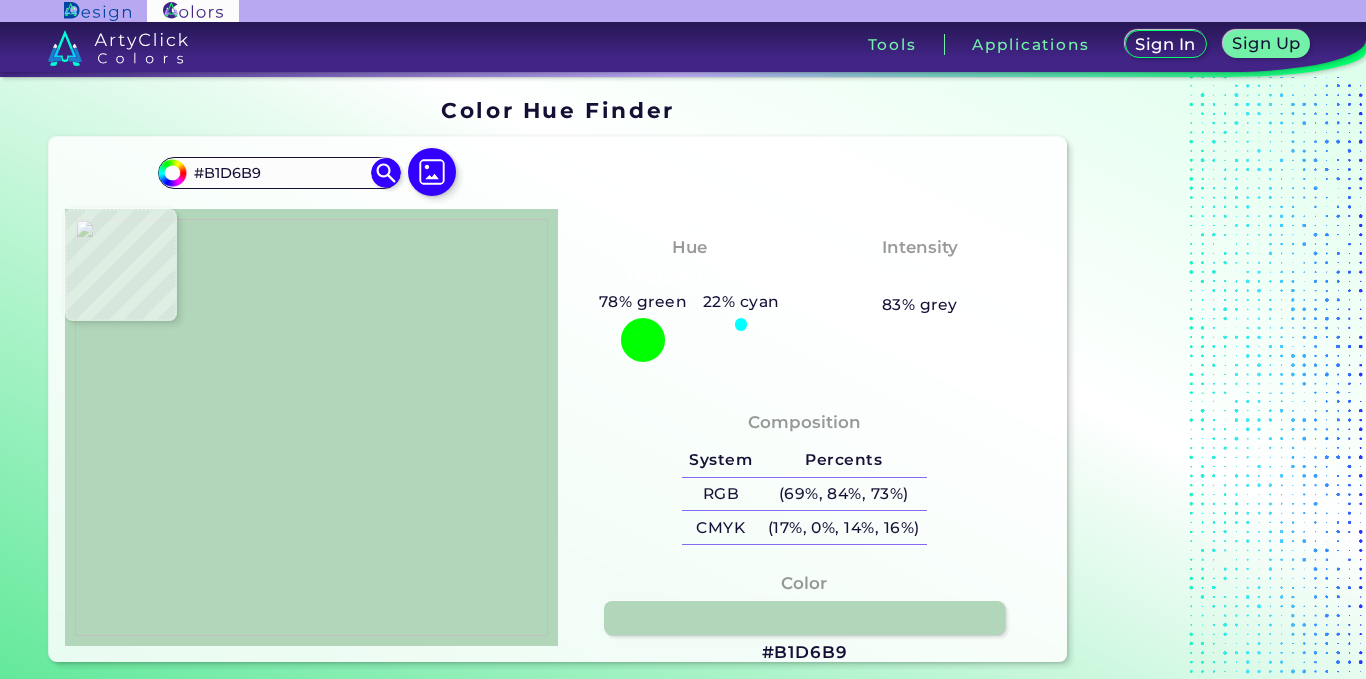 type on "#B1D6B8" 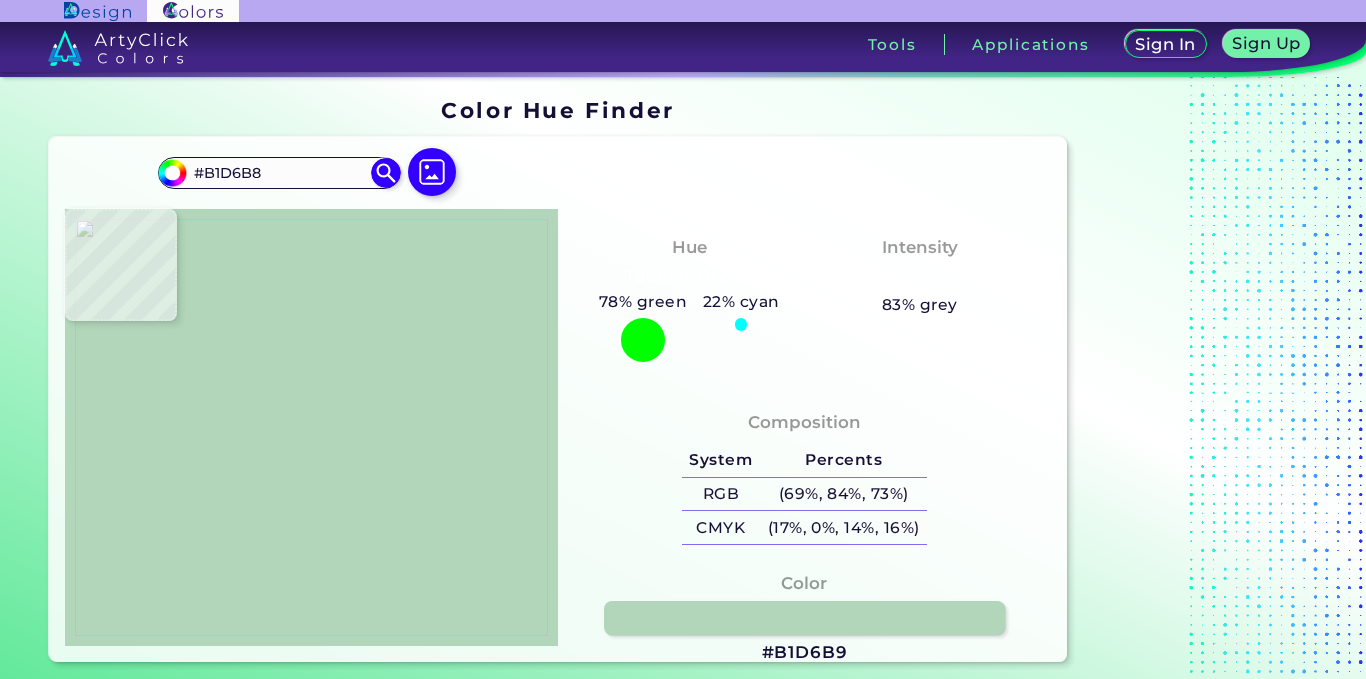 type on "#b0d6b8" 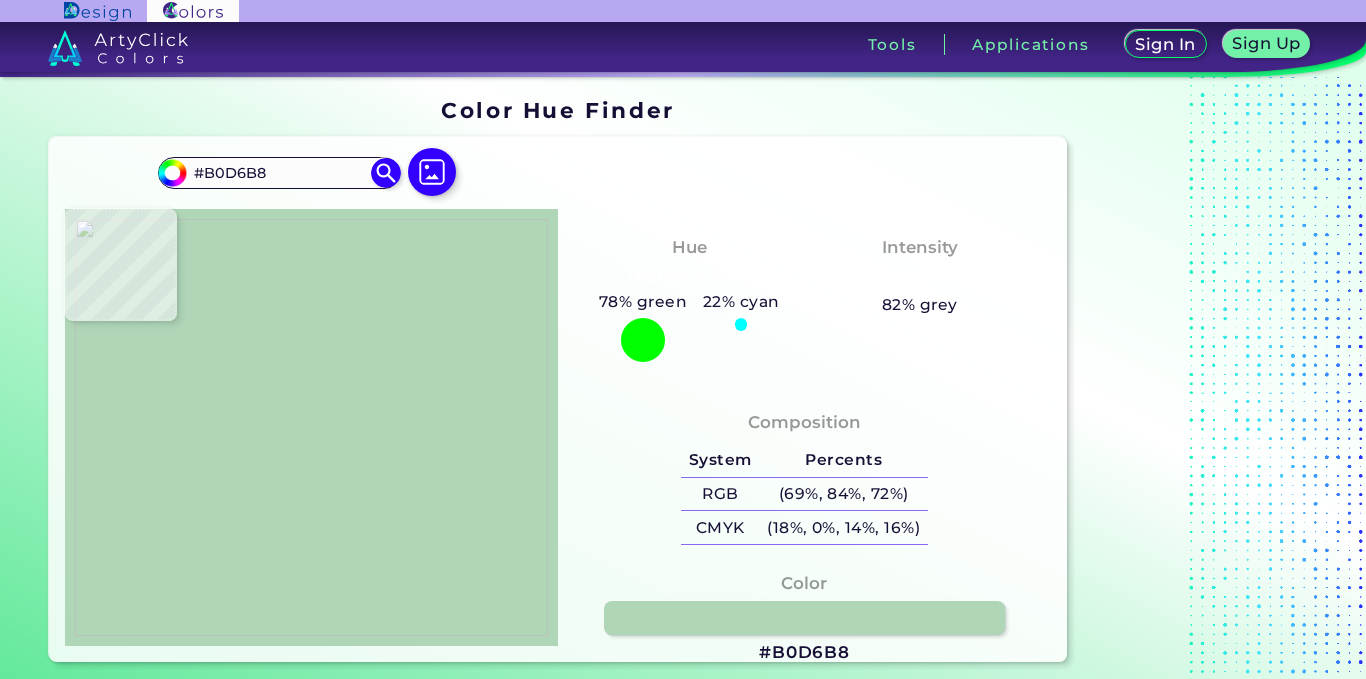 type on "#aed6b6" 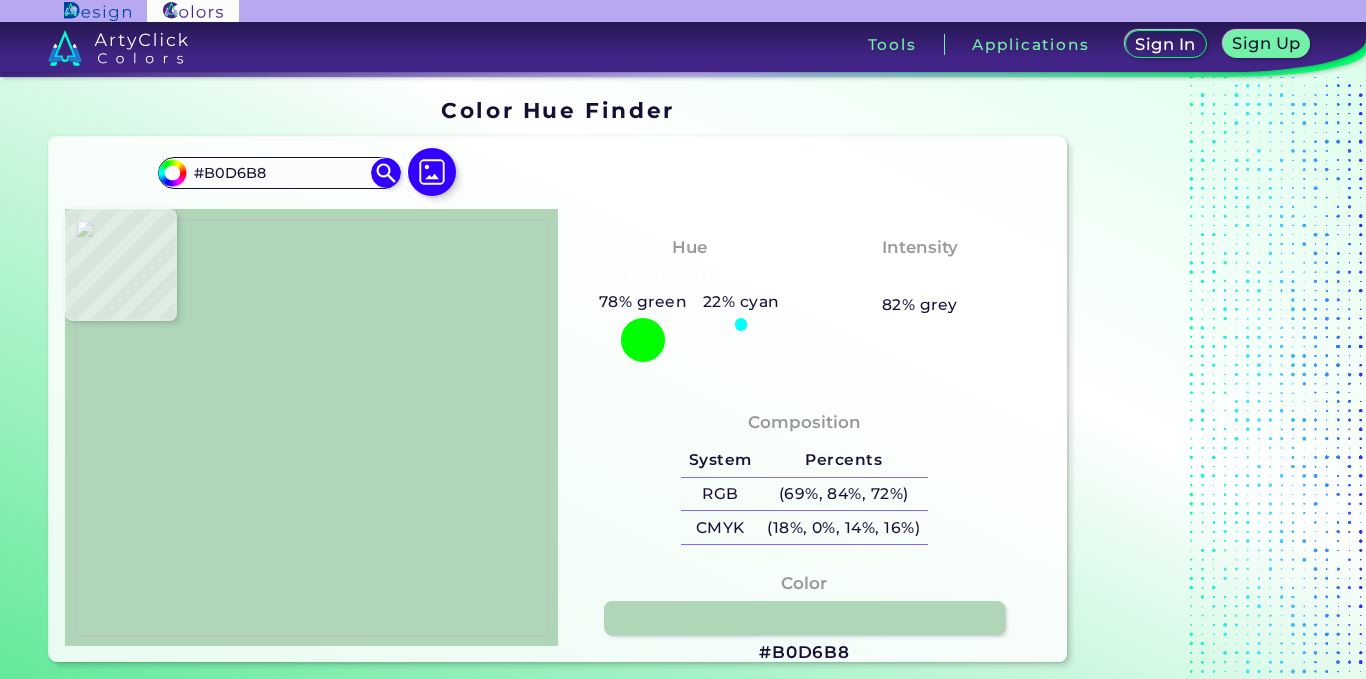 type on "#AED6B6" 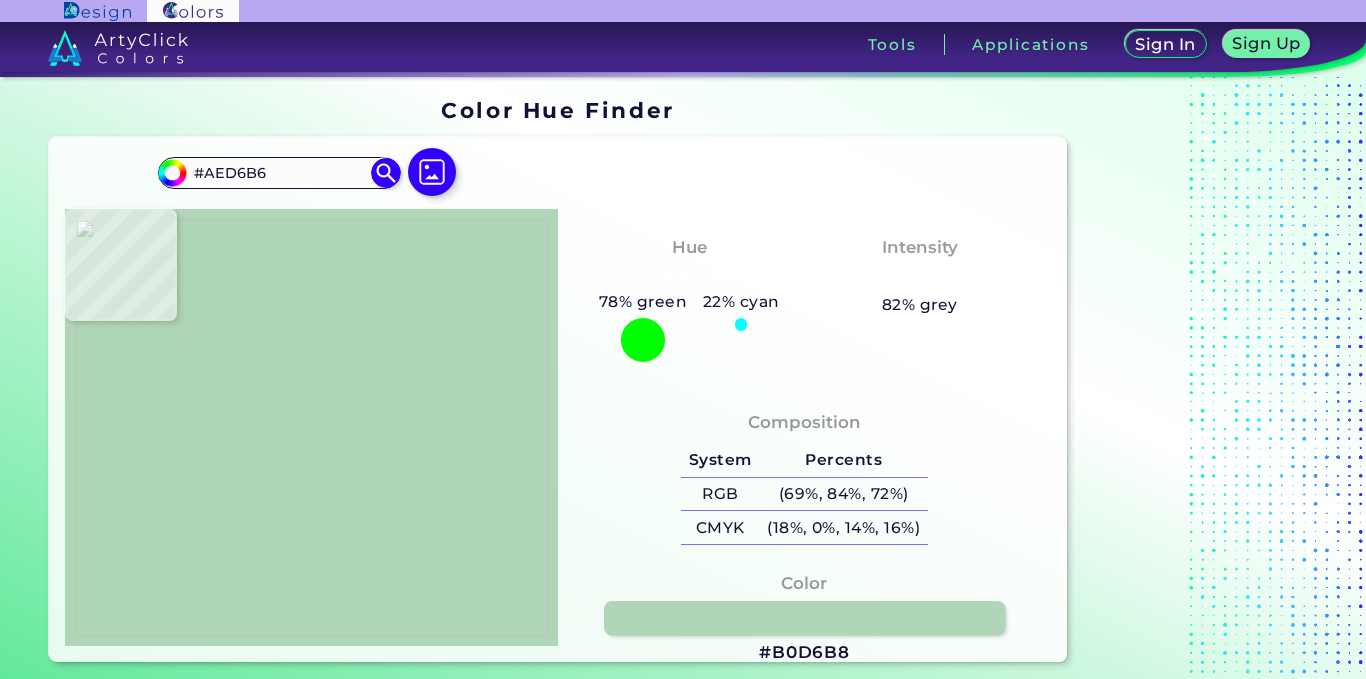 type on "#add6b6" 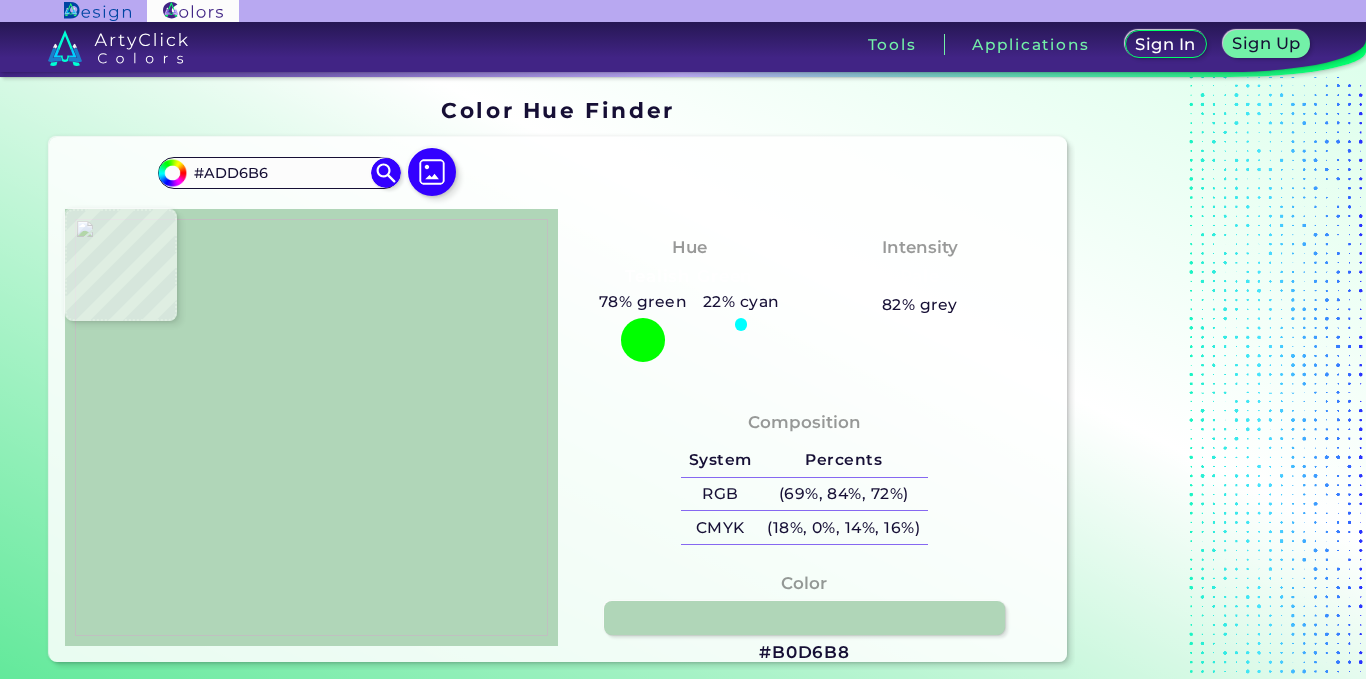 type on "#aed5b6" 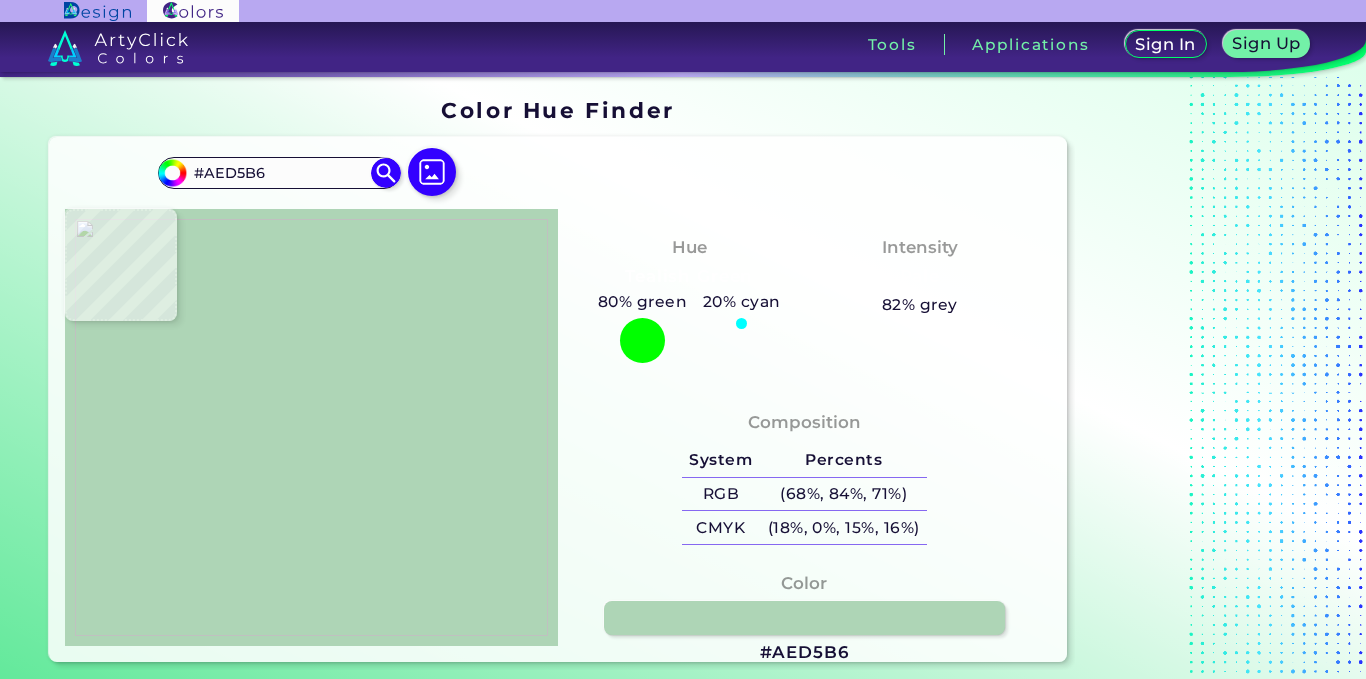 type on "#aed4b5" 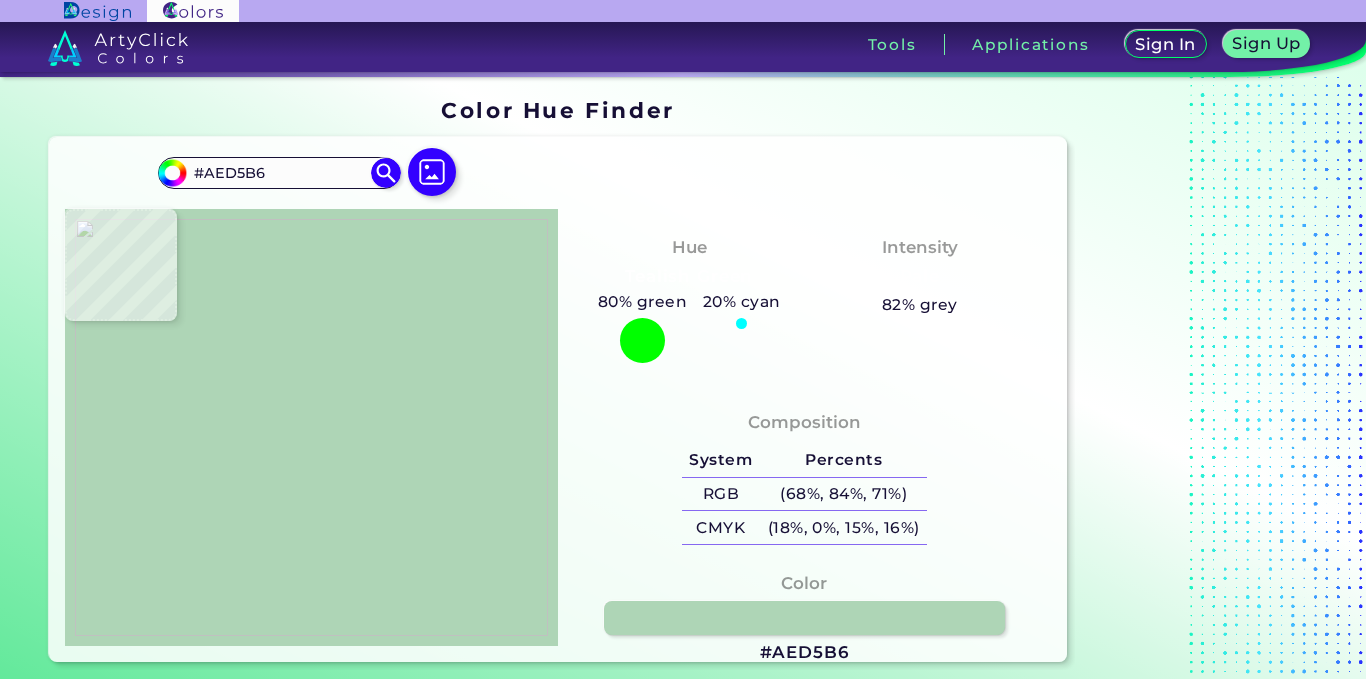 type on "#AED4B5" 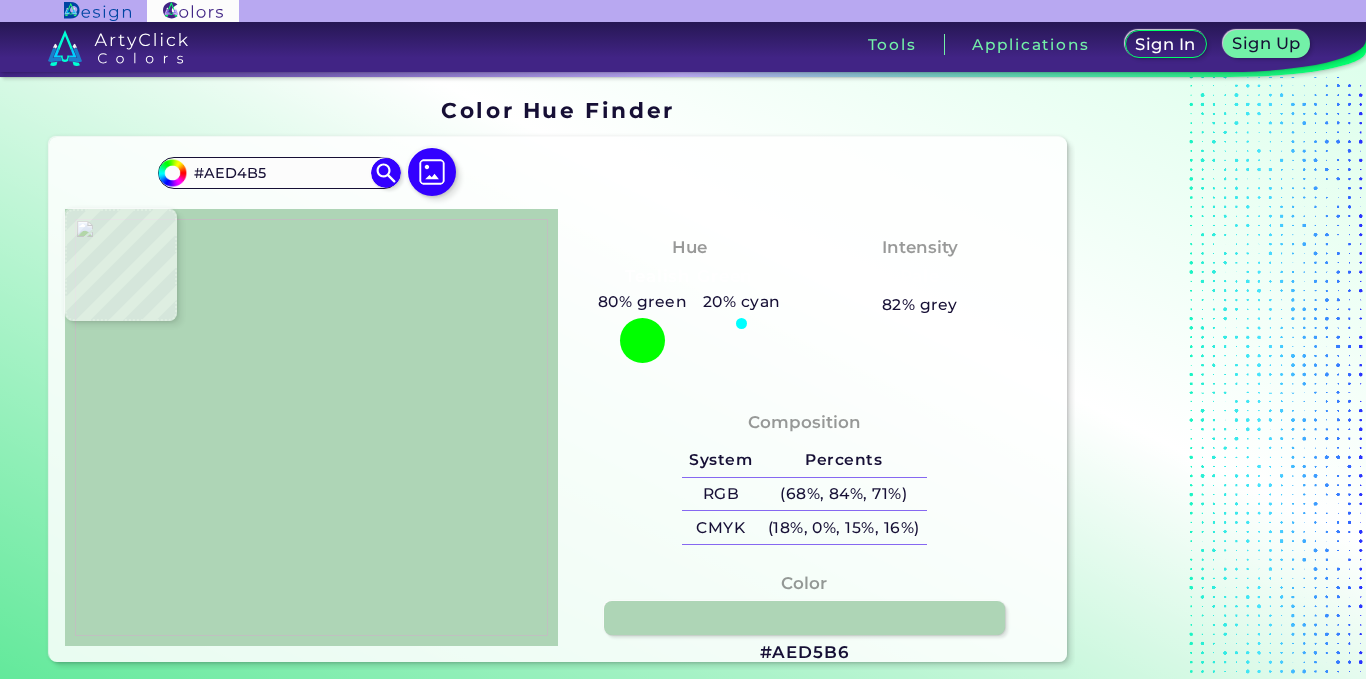 type on "#add5b5" 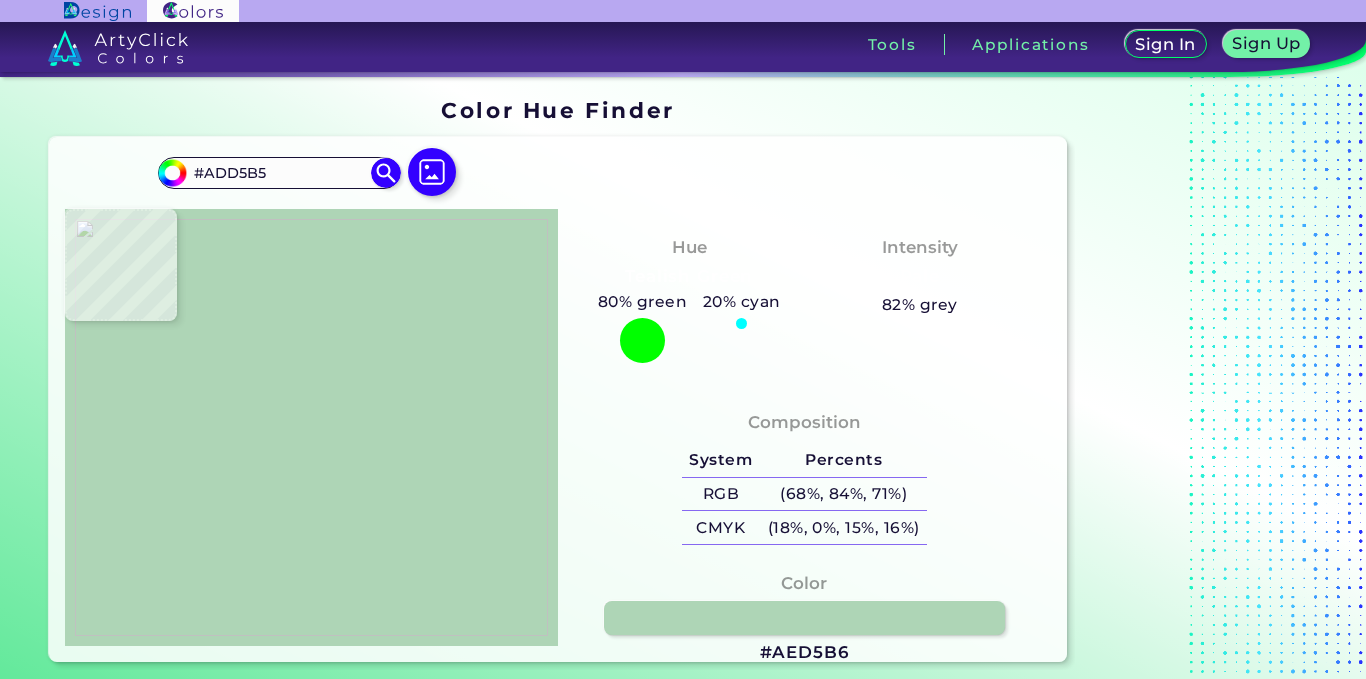 type on "#add6b6" 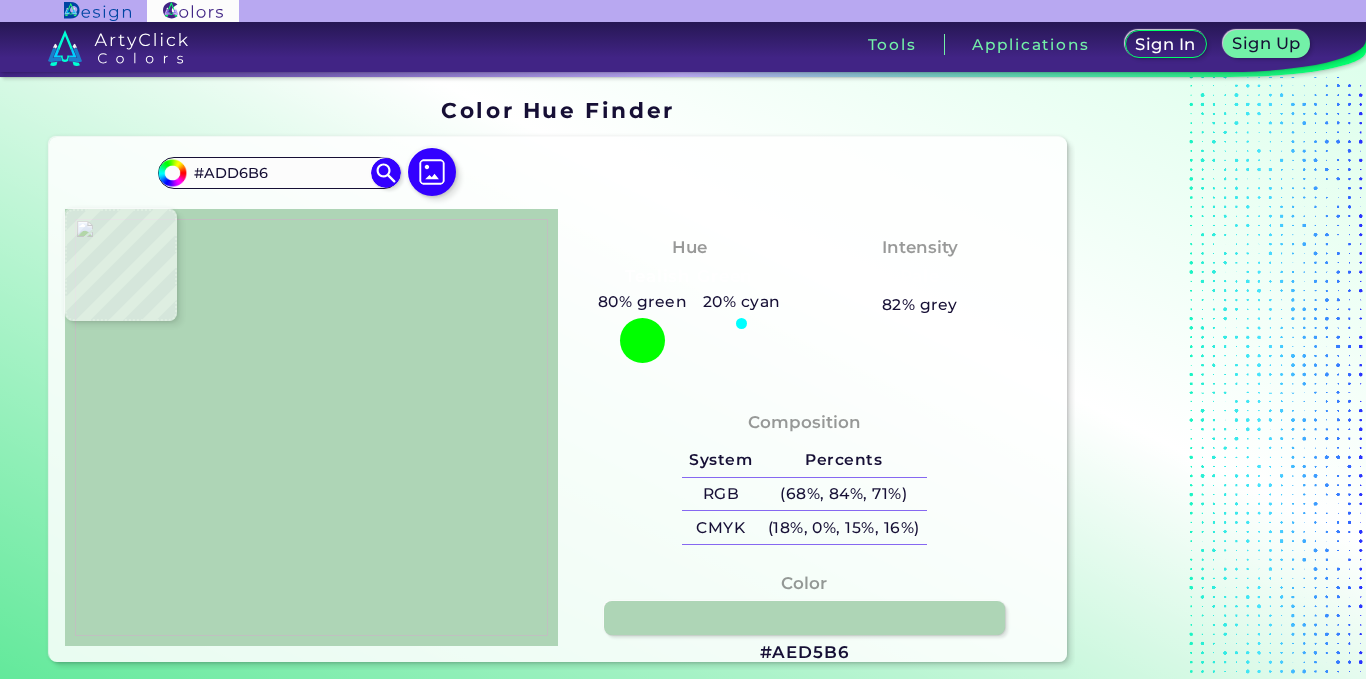 type on "#aed6b6" 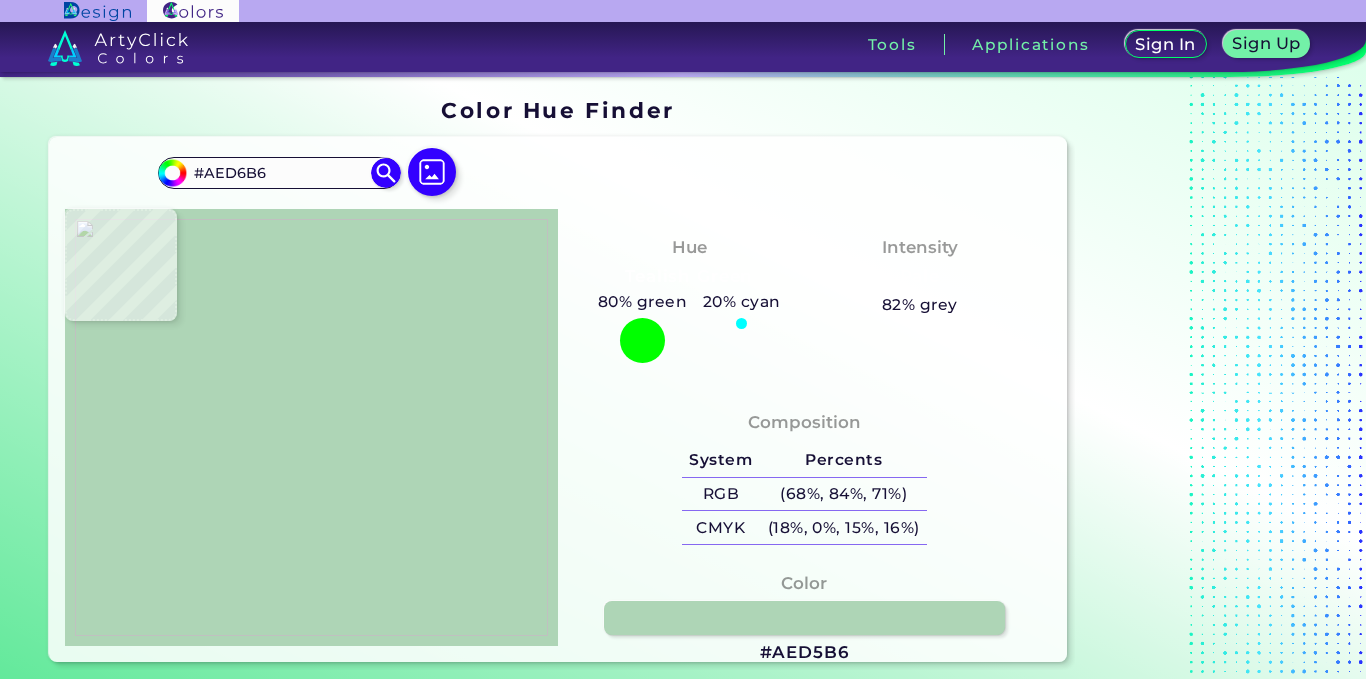 type on "#b1d6b9" 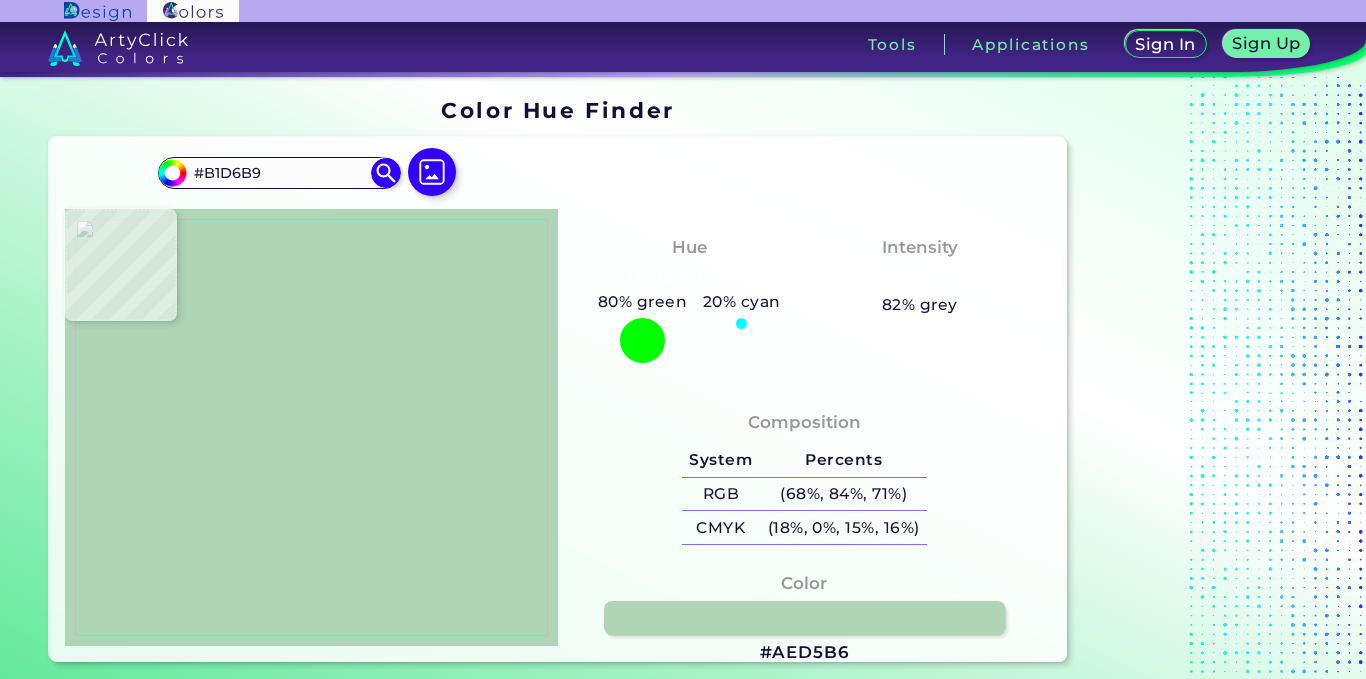 type on "#afd6b8" 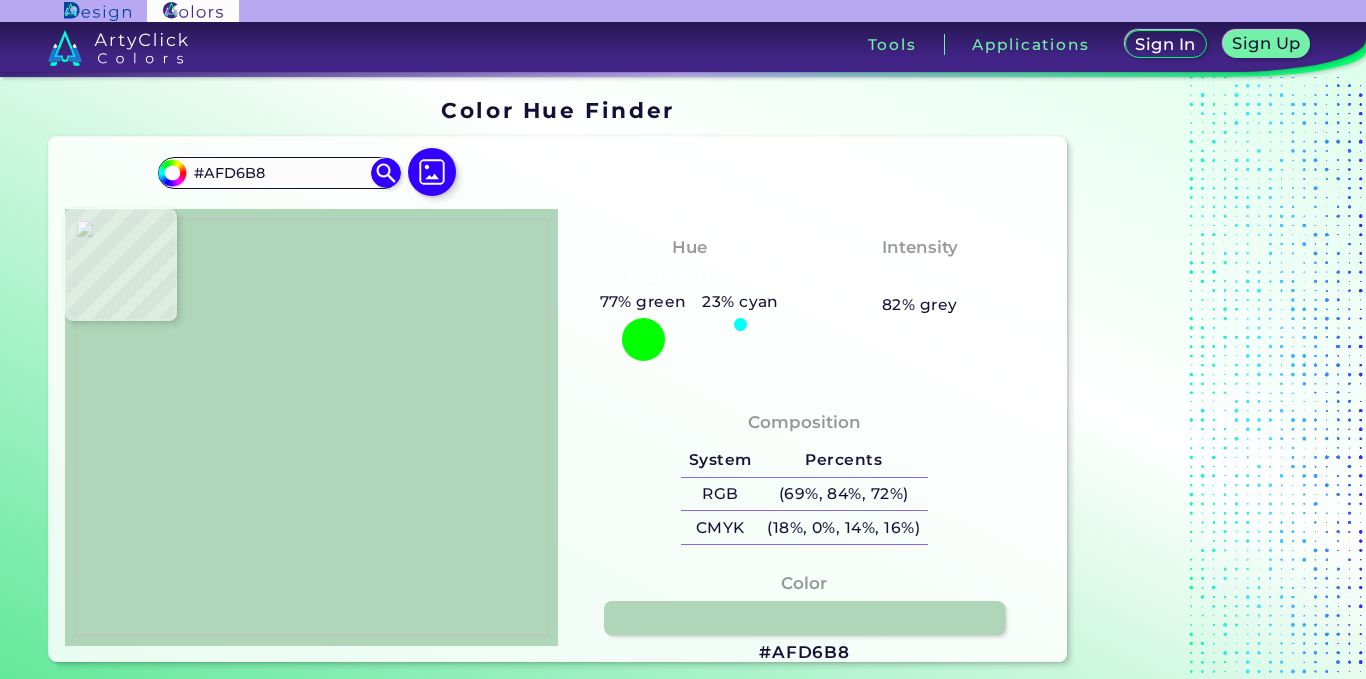 type on "#b0d6b8" 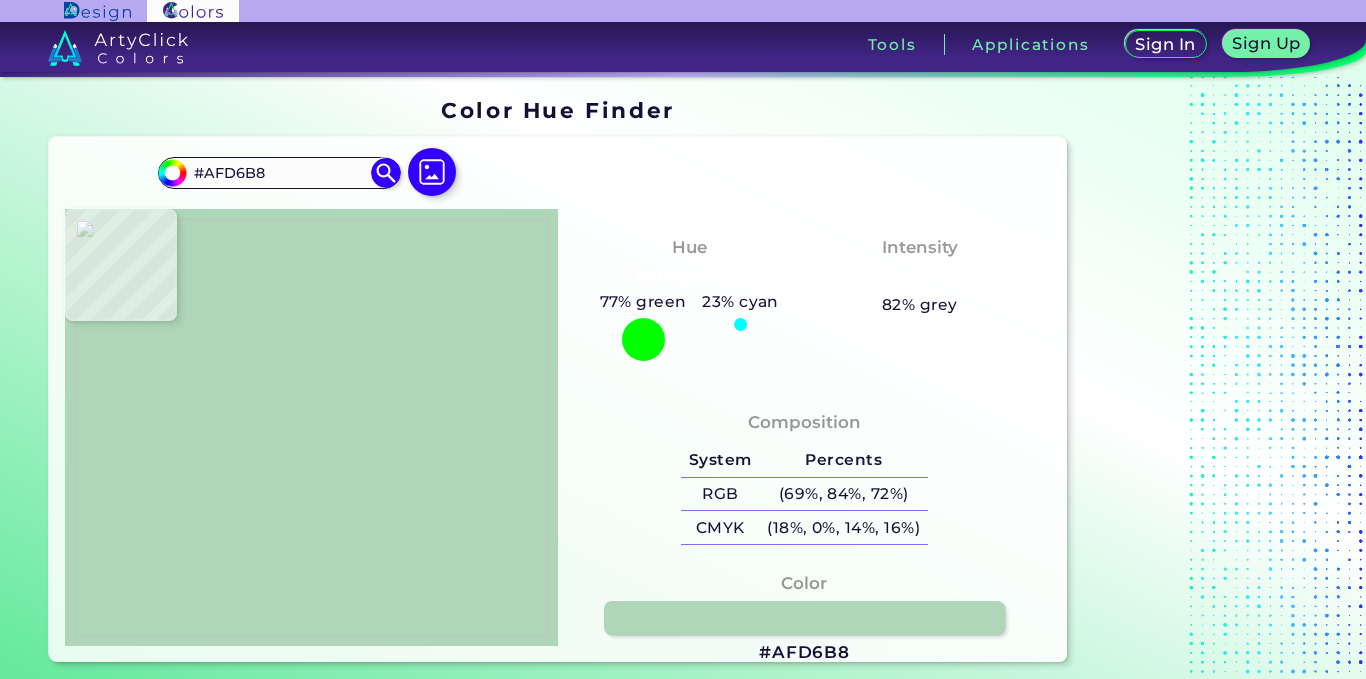 type on "#B0D6B8" 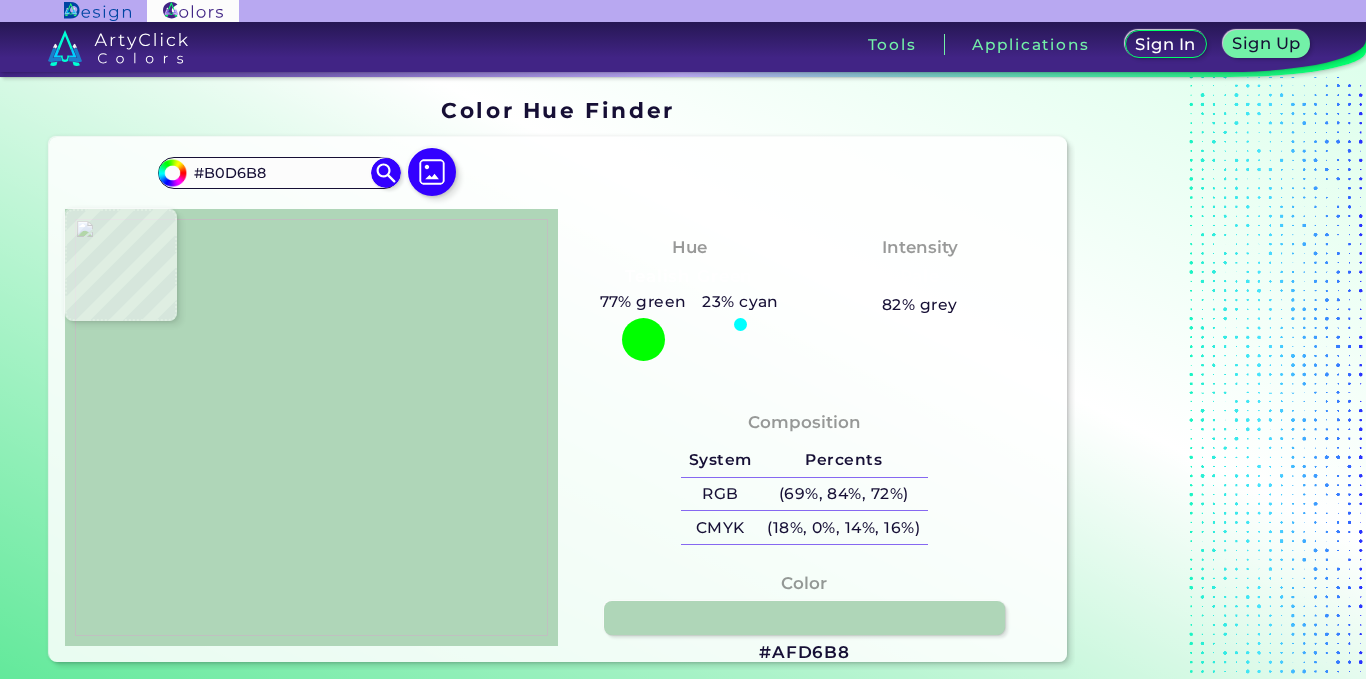 type on "#b0d6b9" 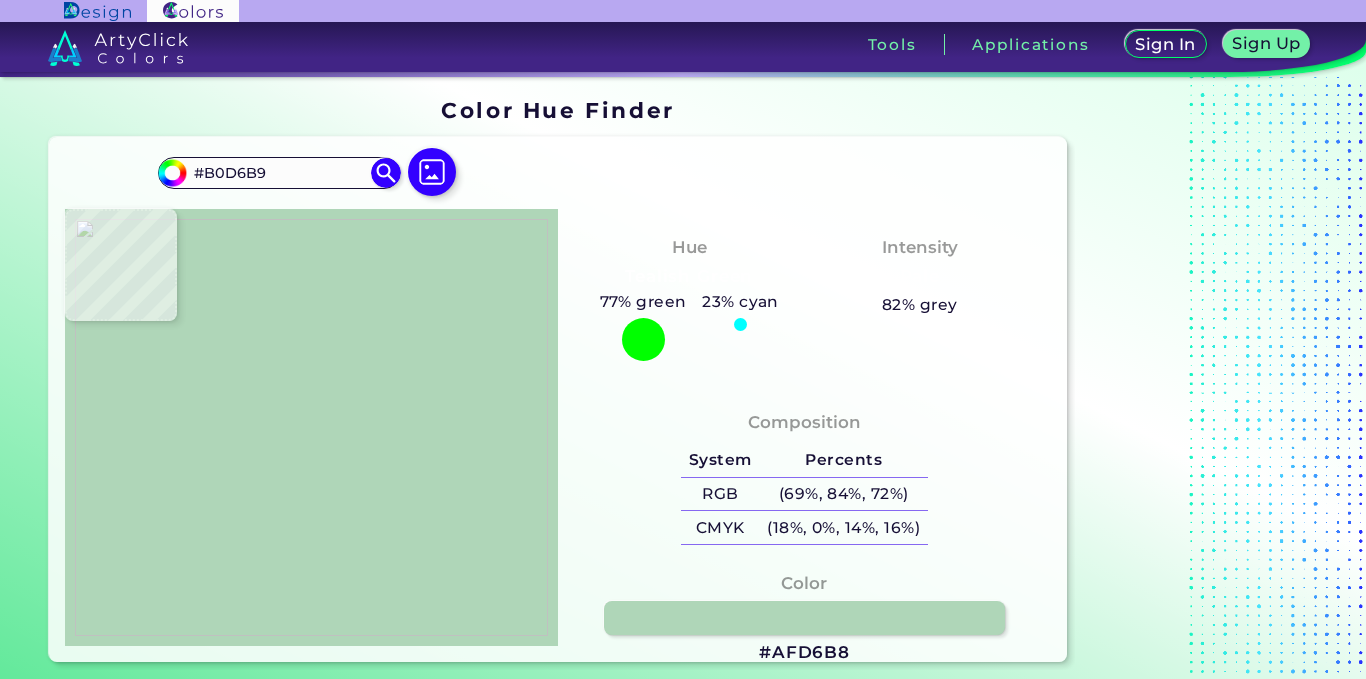 type on "#afd6b7" 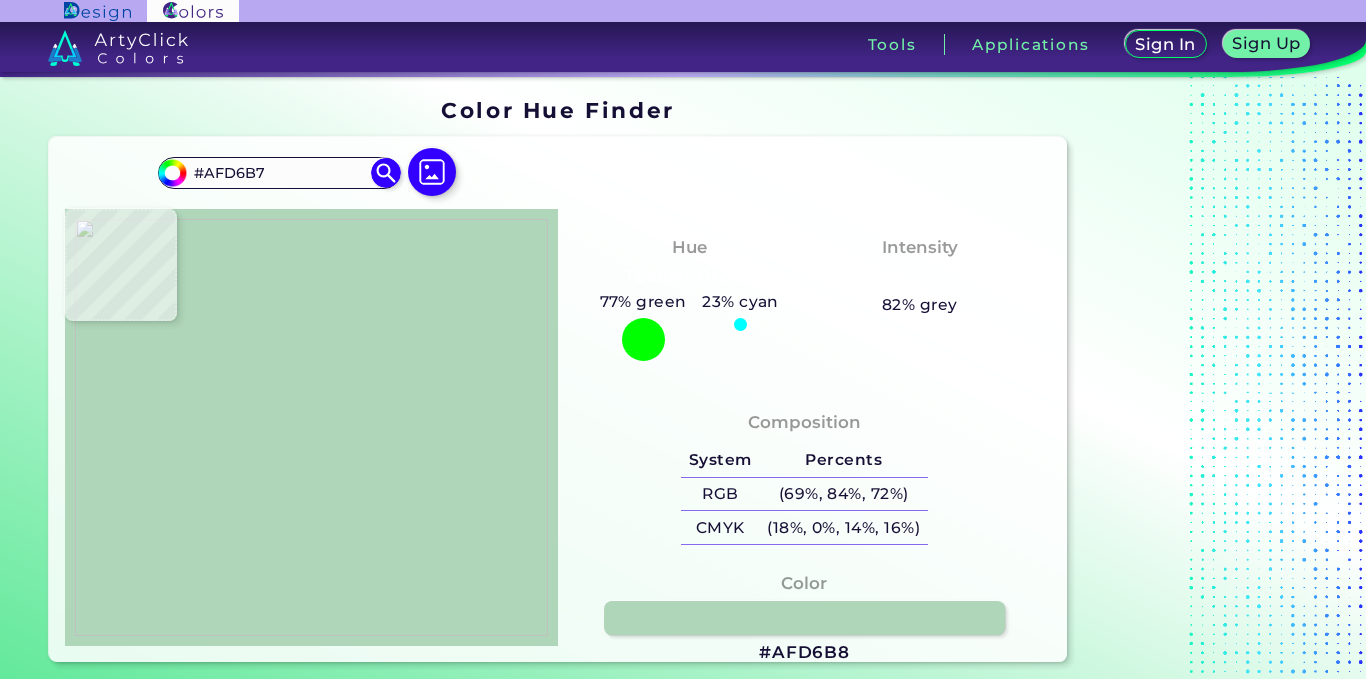 type on "#aed6b6" 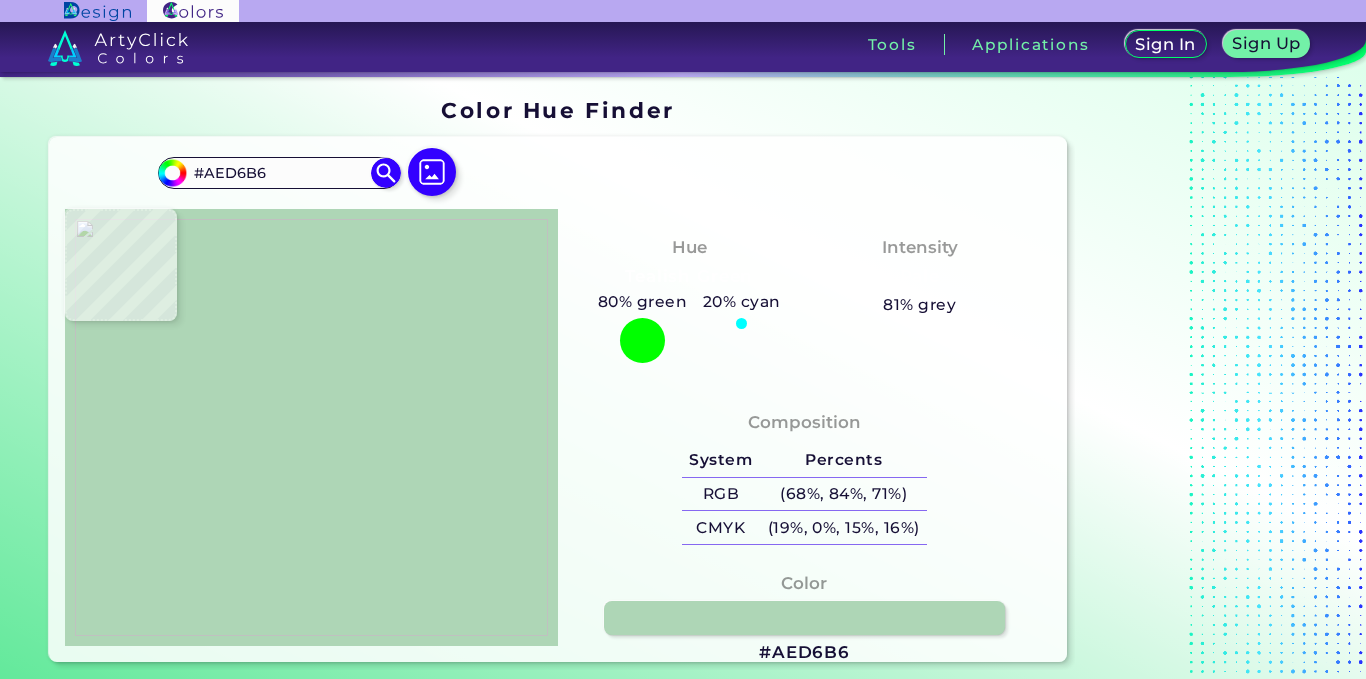 type on "#add6b6" 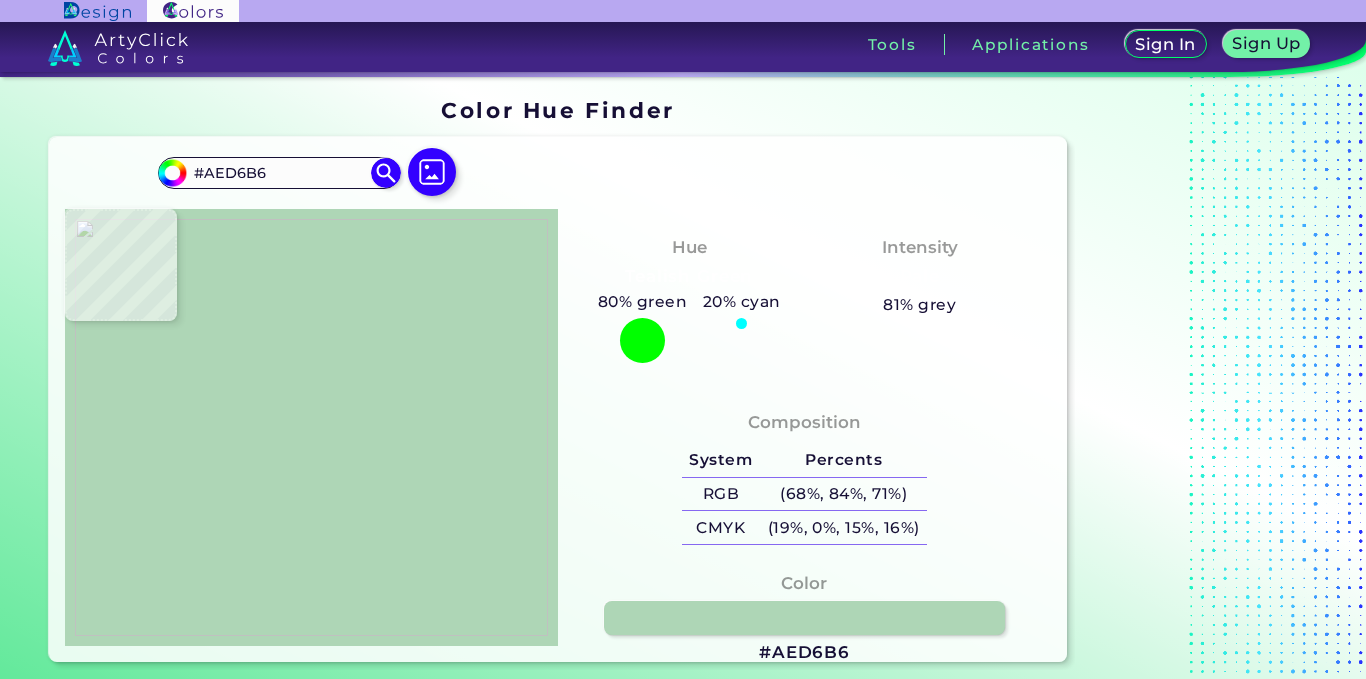 type on "#ADD6B6" 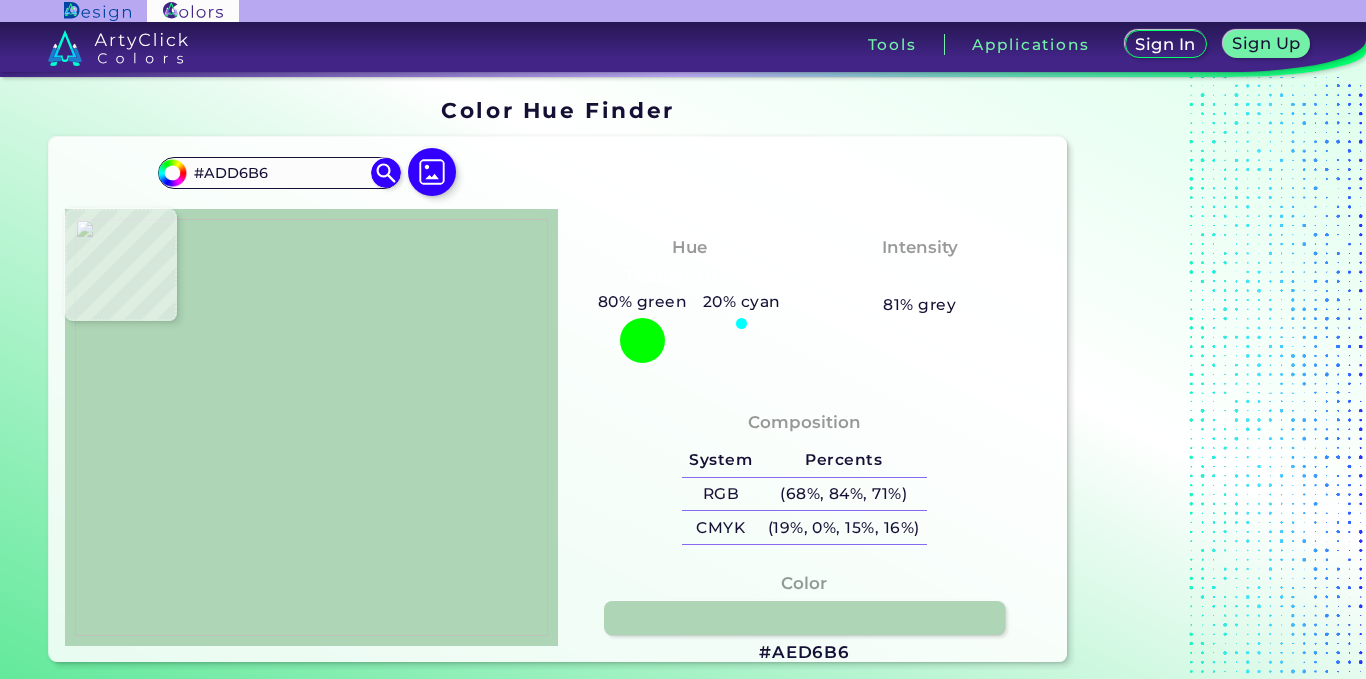 type on "#aed6b7" 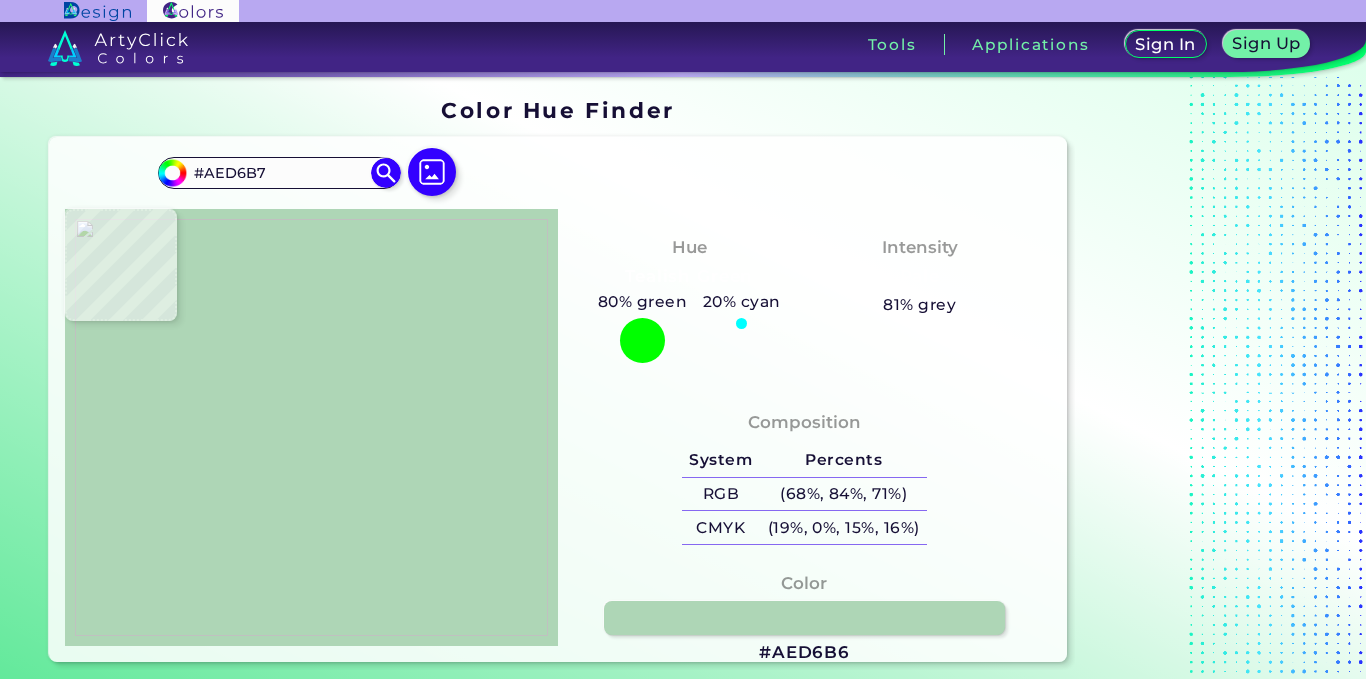 type on "#afd6b8" 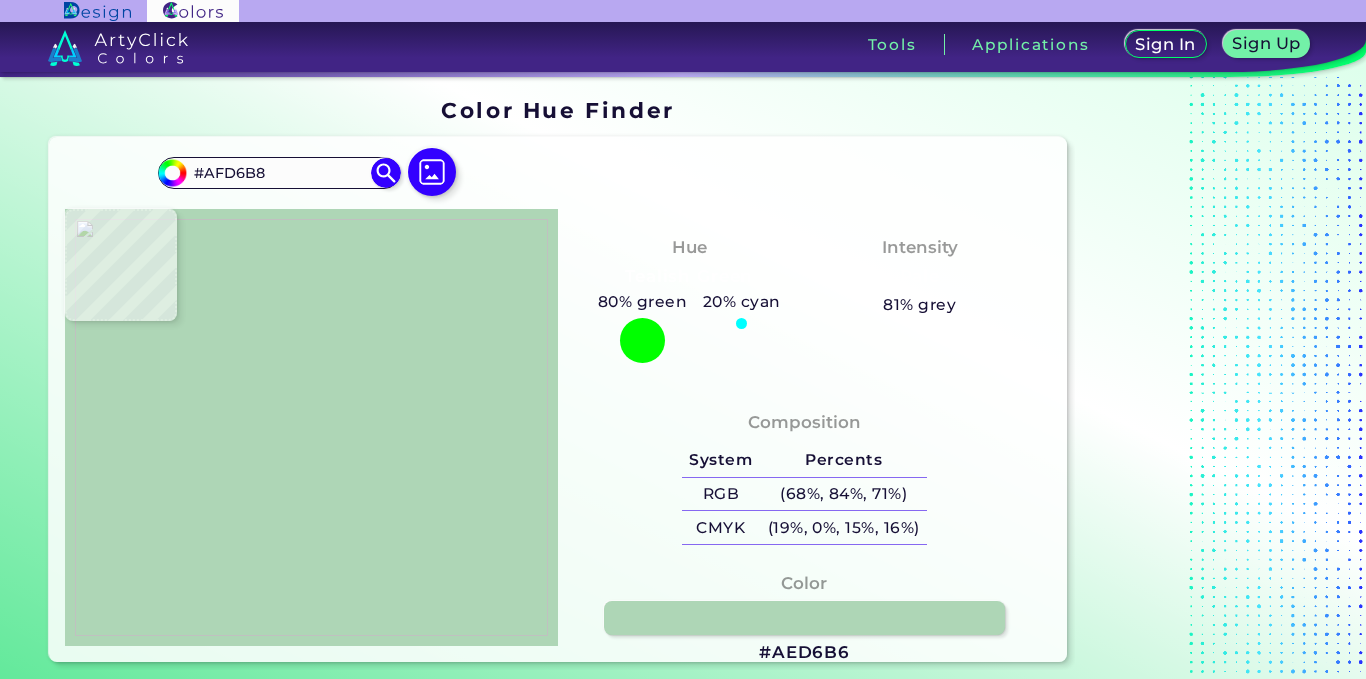 type on "#b1d6b9" 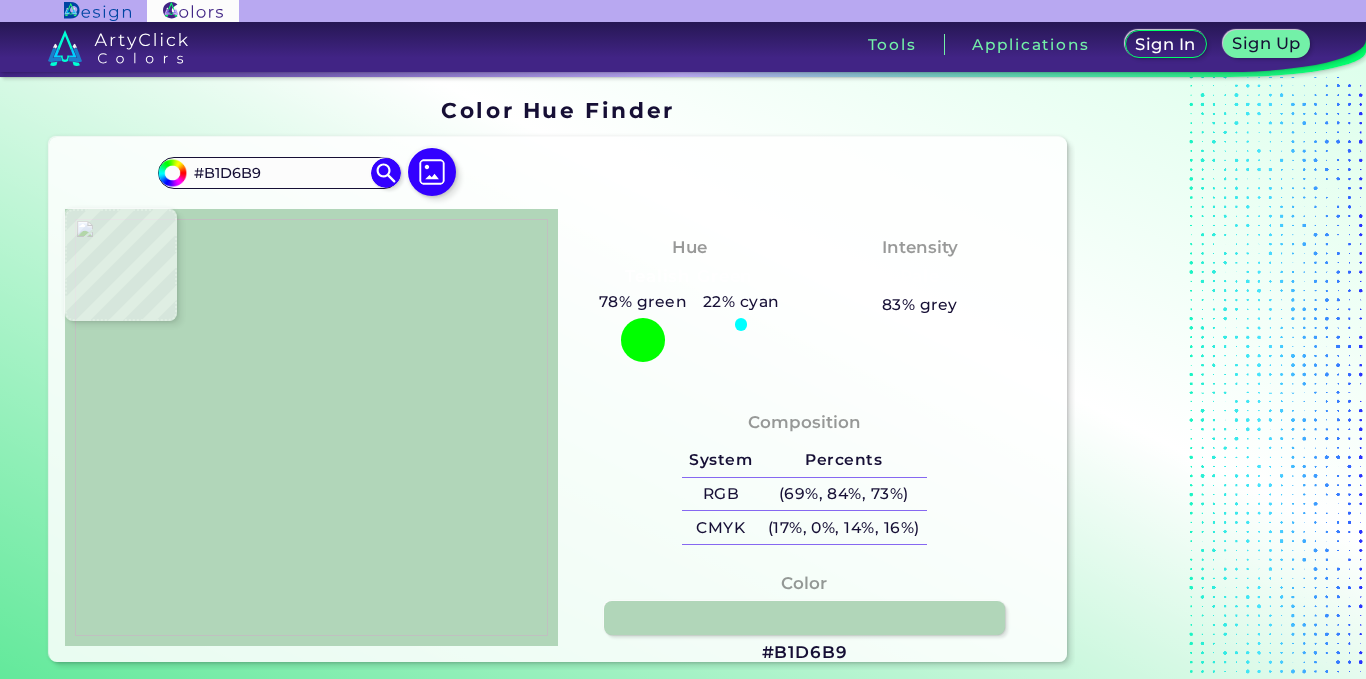 type on "#b1d5b9" 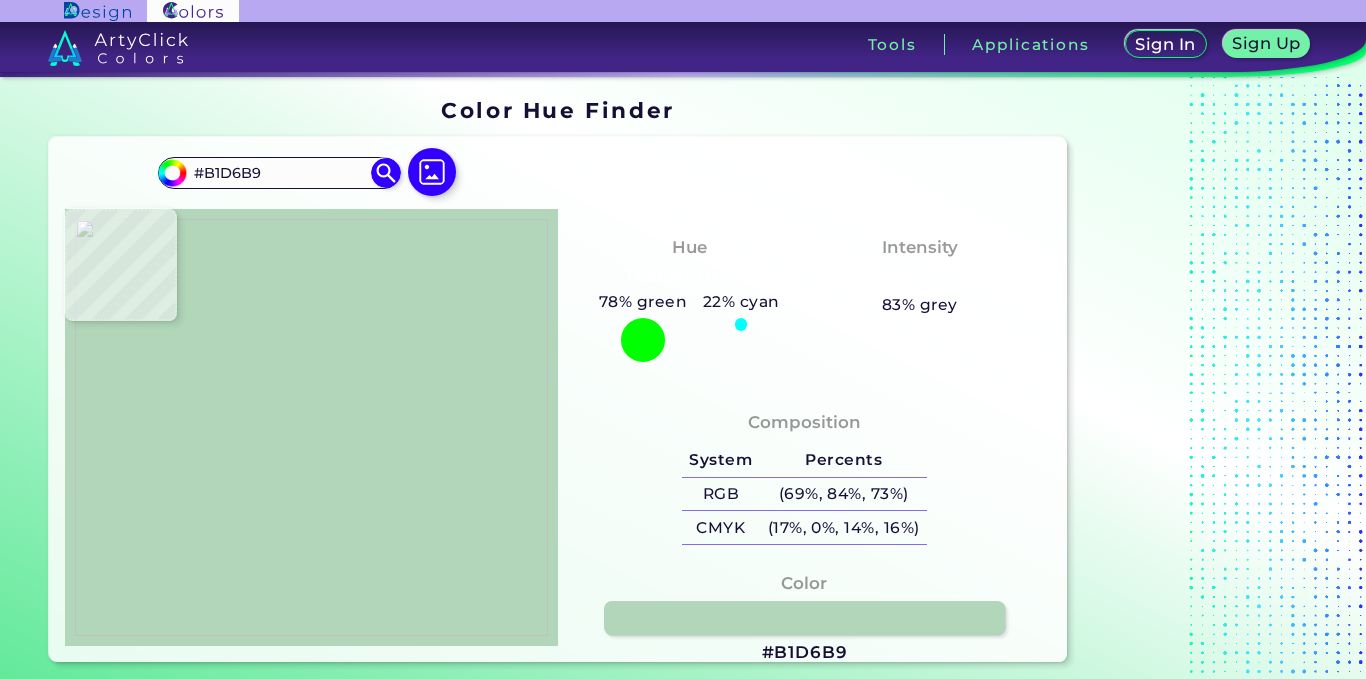 type on "#B1D5B9" 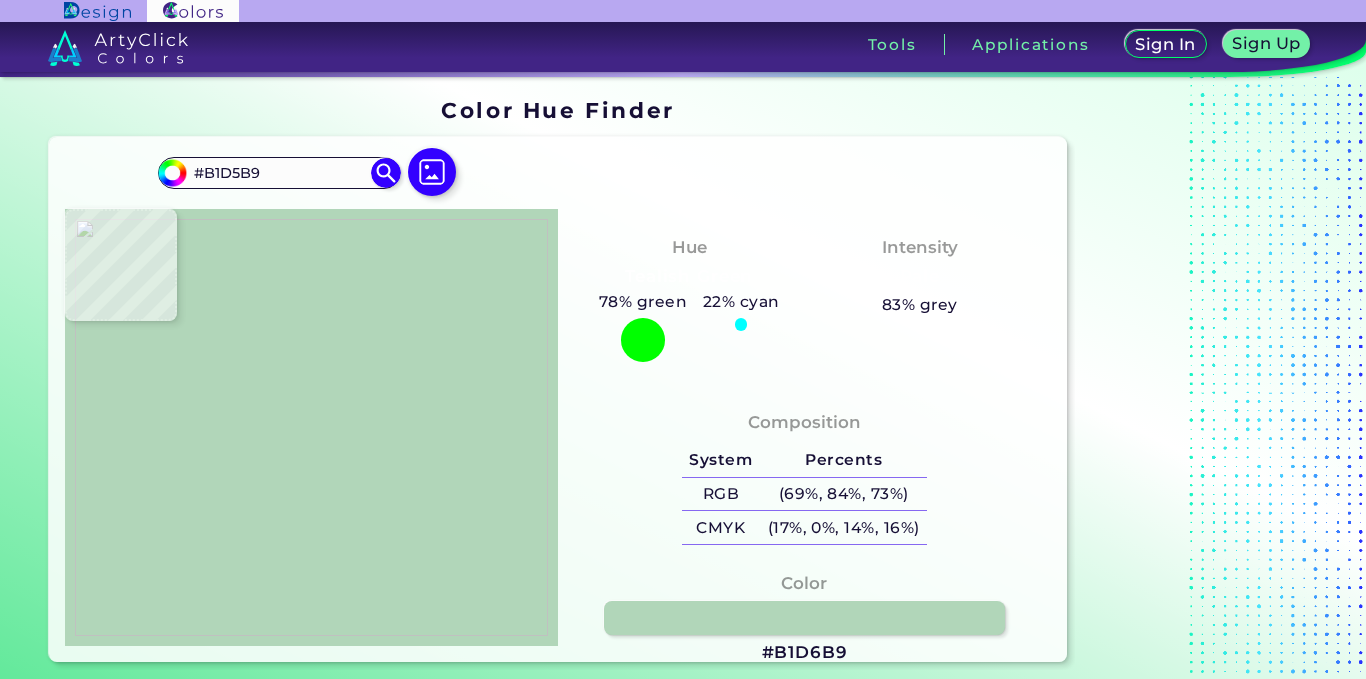 type on "#b0d6b9" 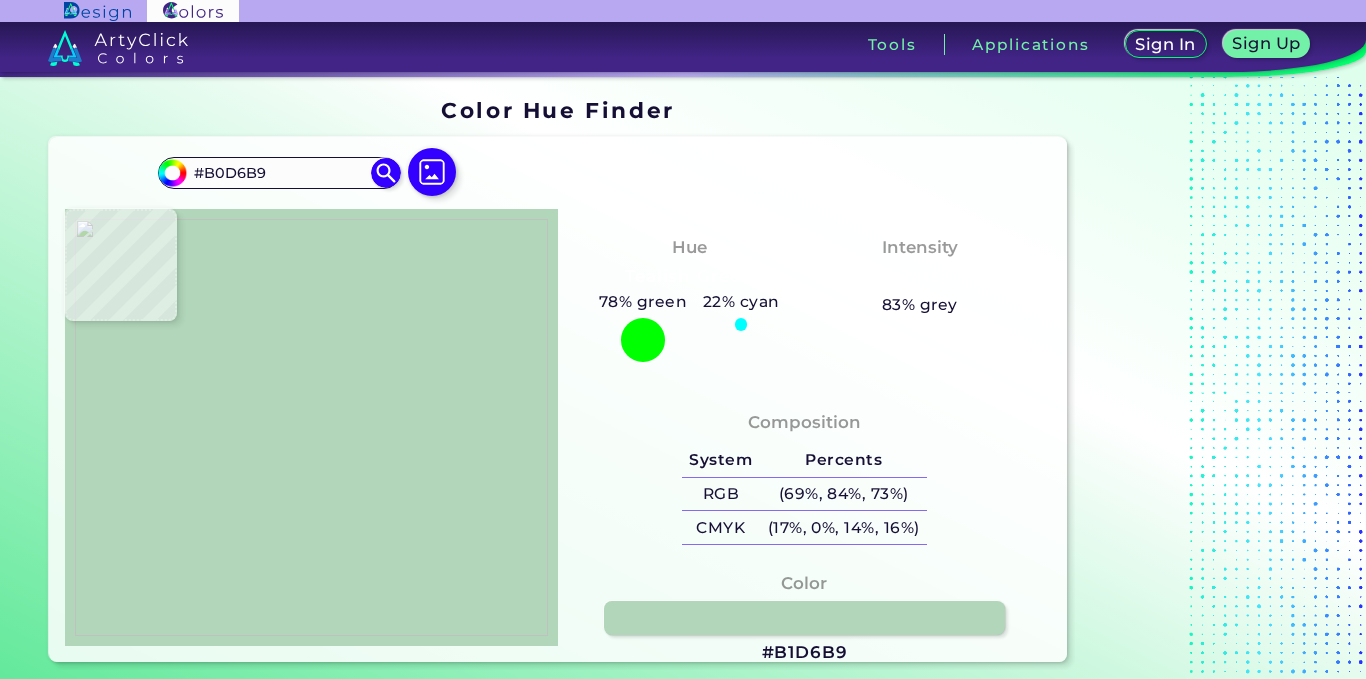 type on "#afd6b7" 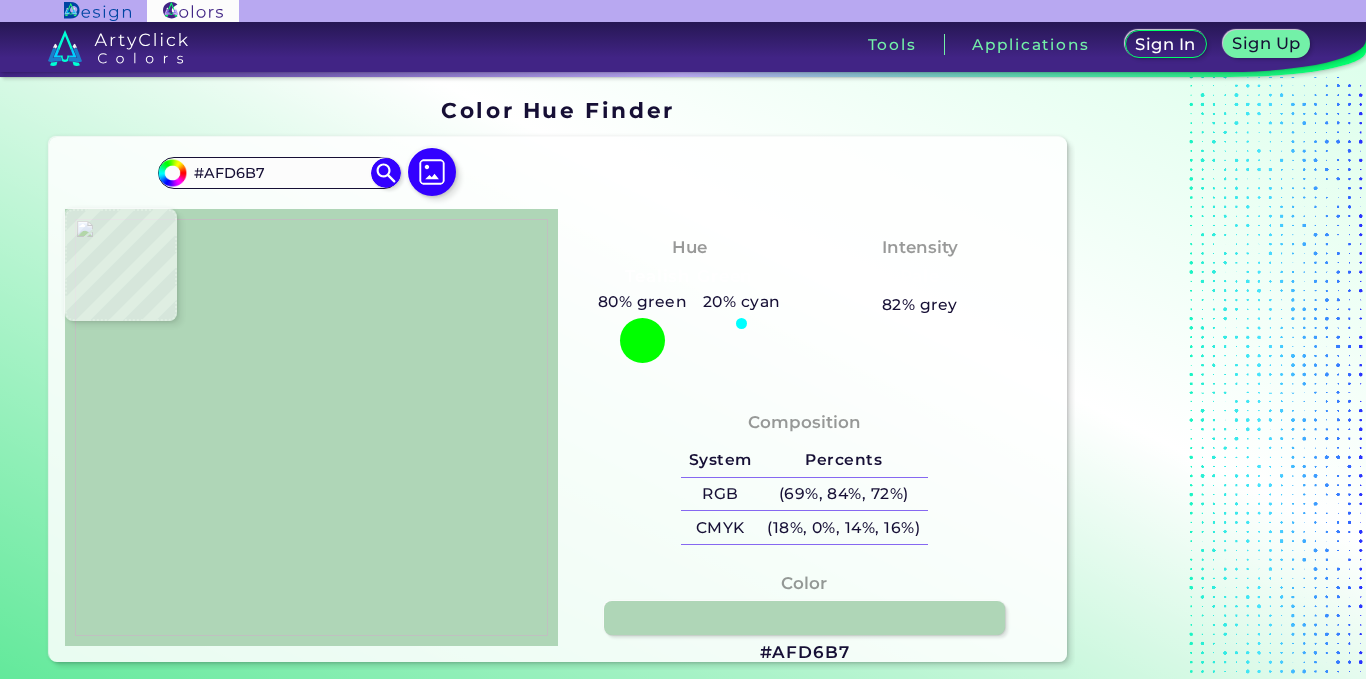 type on "#b1d6b6" 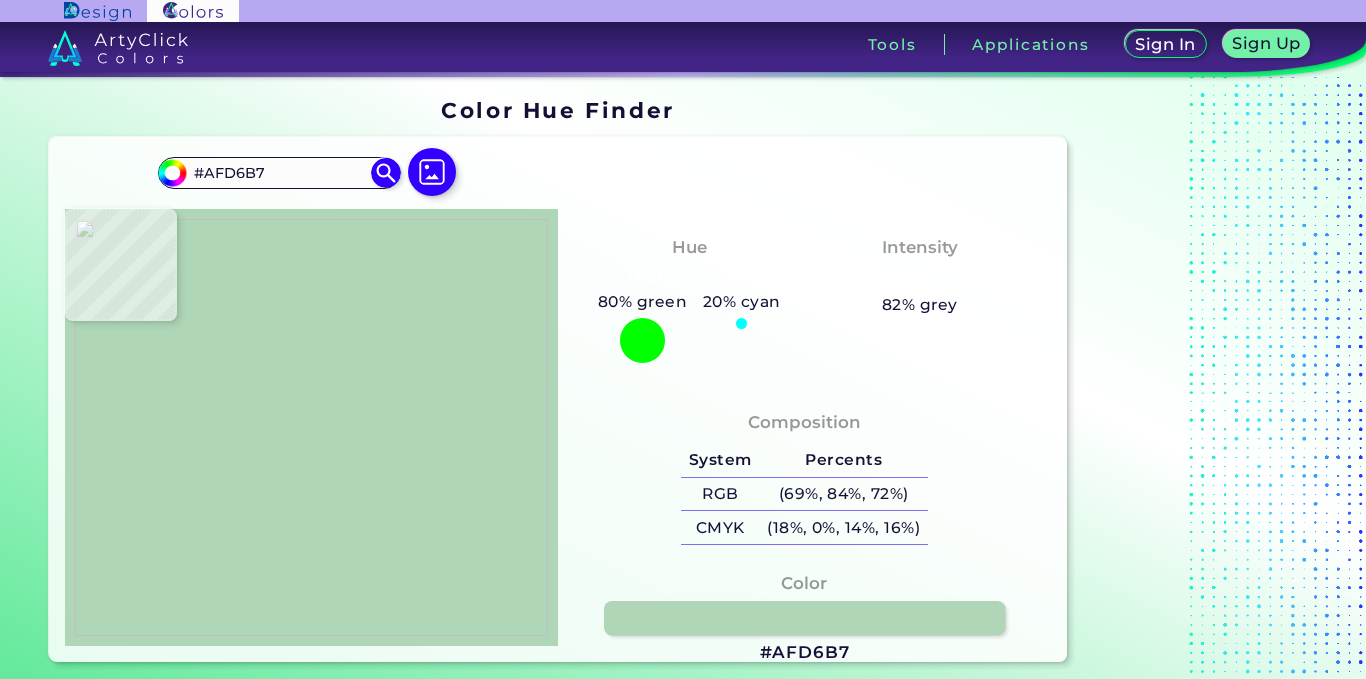 type on "#B1D6B6" 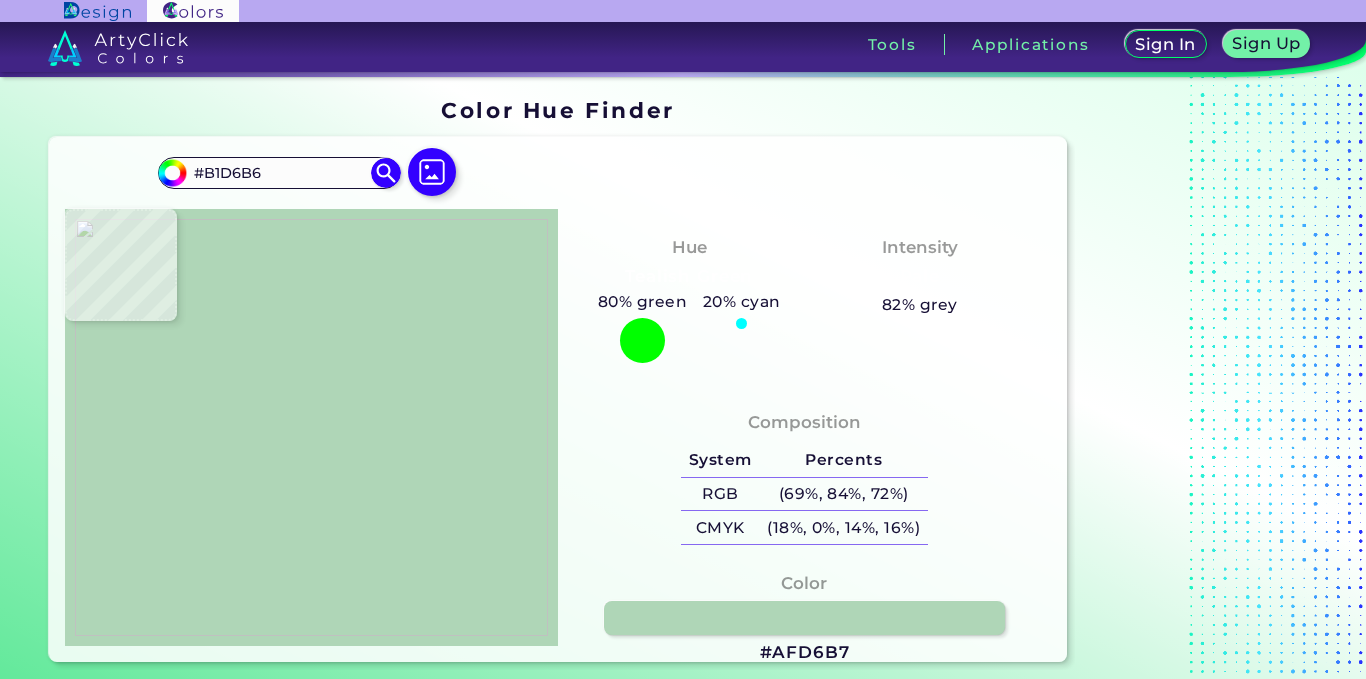 type on "#b1d5b7" 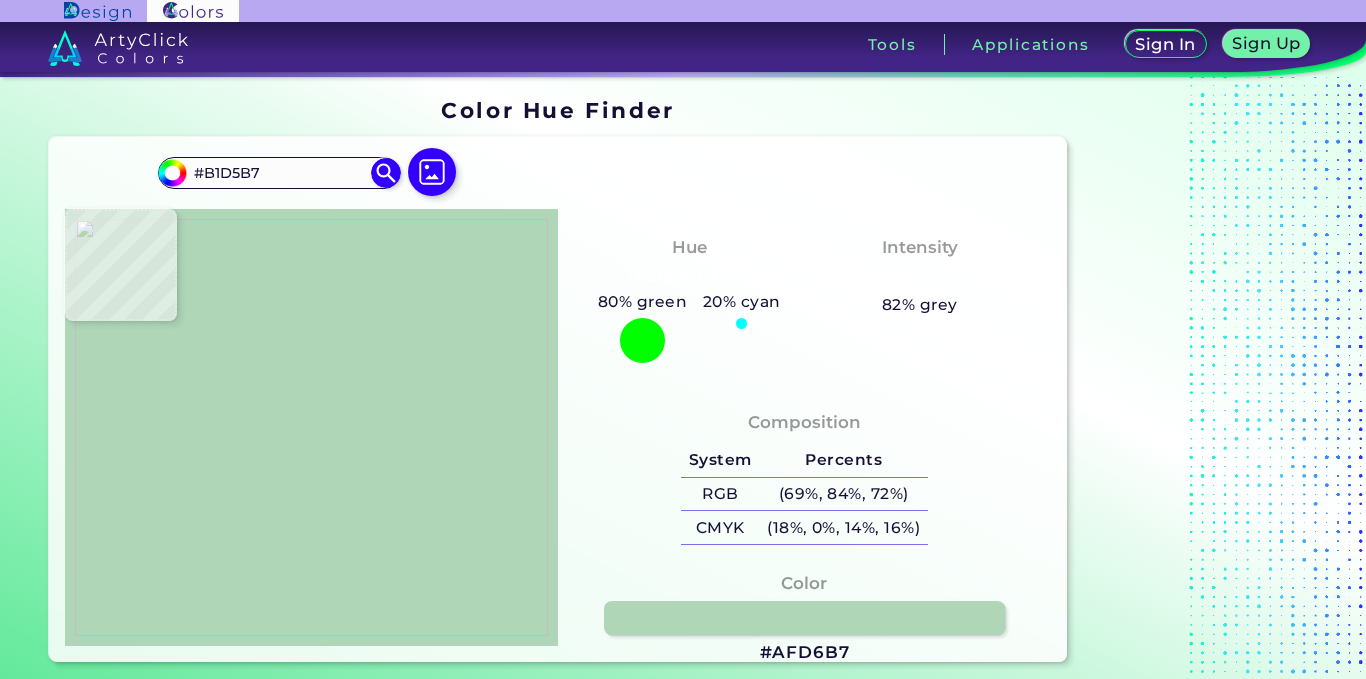 type on "#b1d5b5" 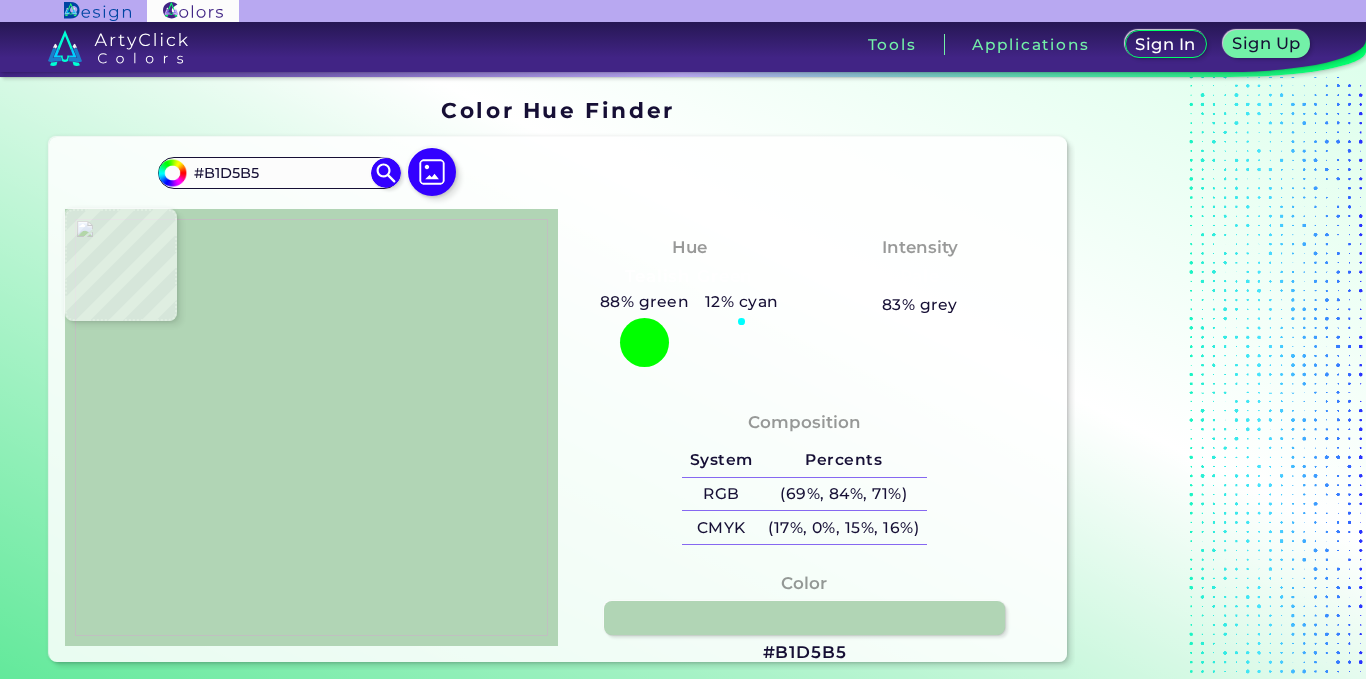 type on "#b1d5b7" 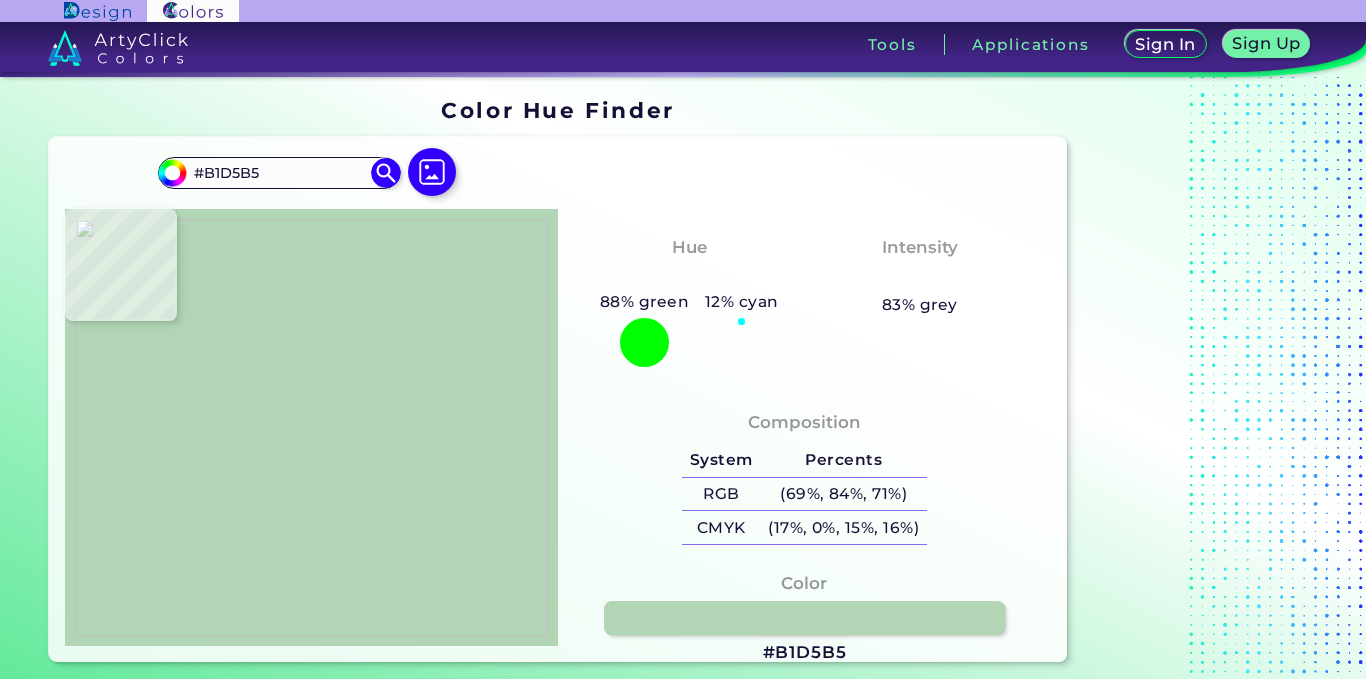 type on "#B1D5B7" 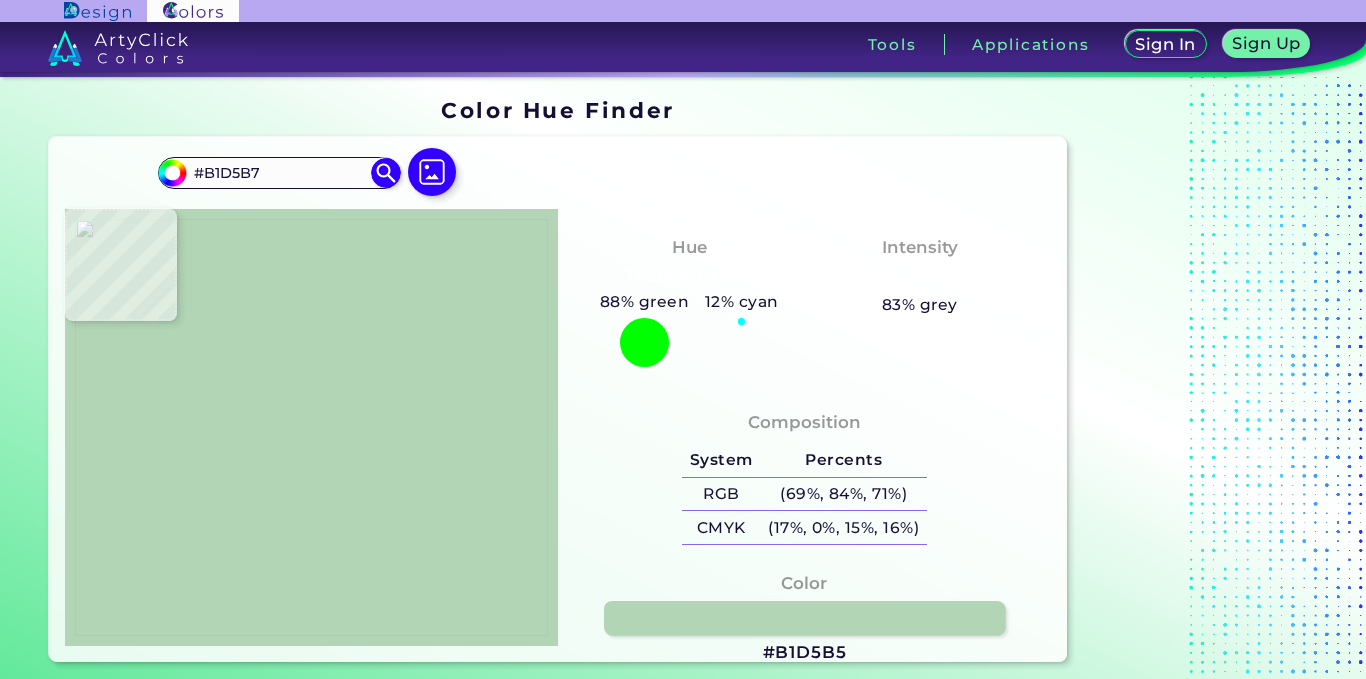 type on "#b0d5b8" 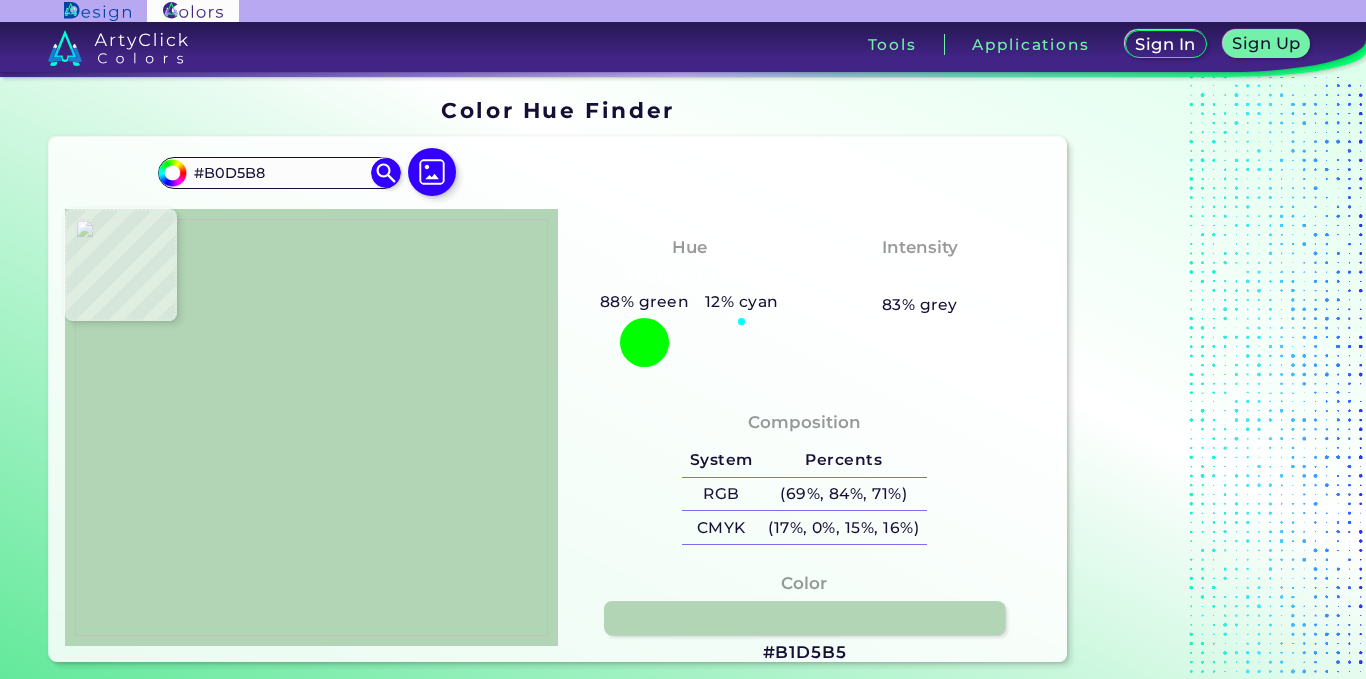 type on "#b2d6ba" 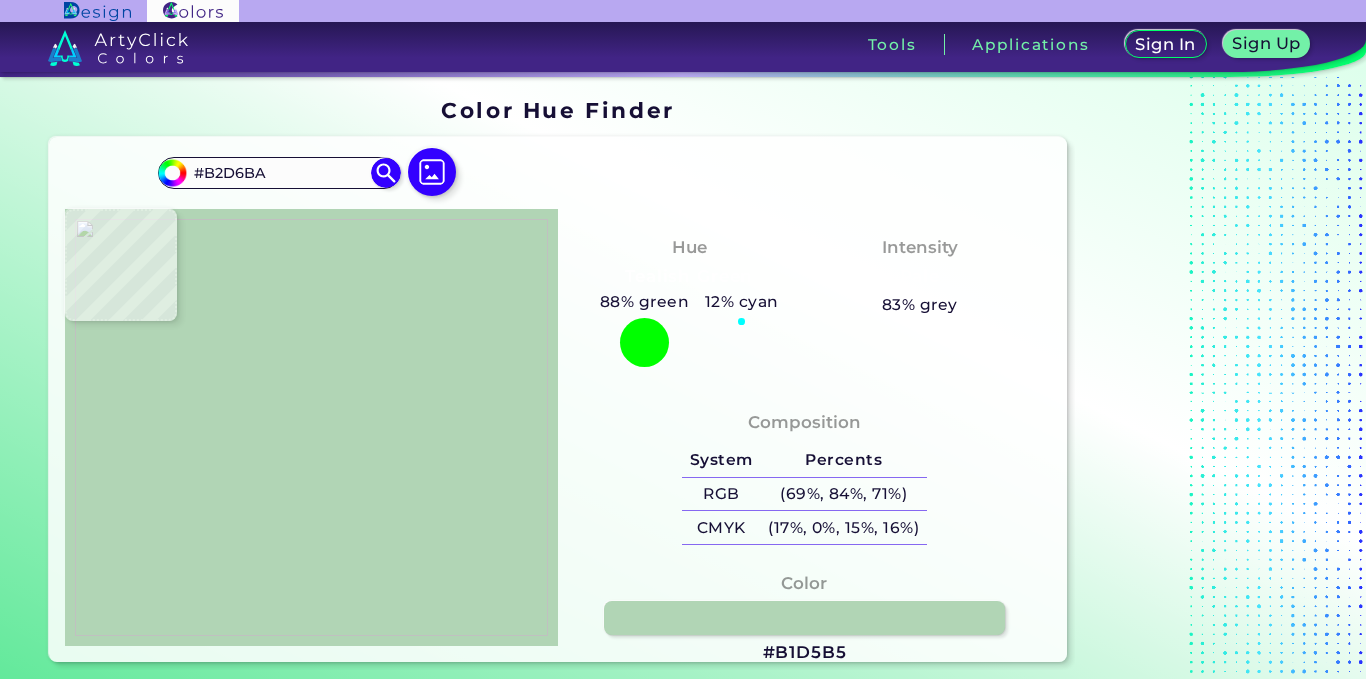 type on "#b0d6b9" 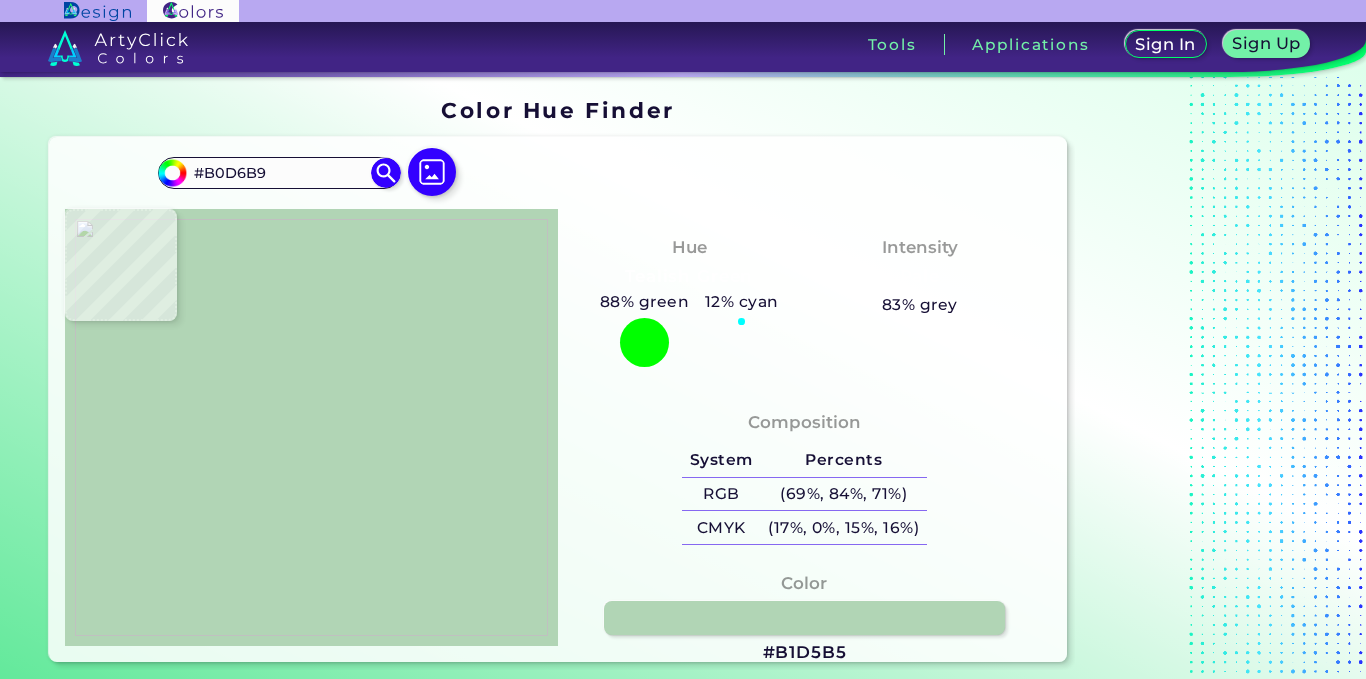 type on "#b1d6b9" 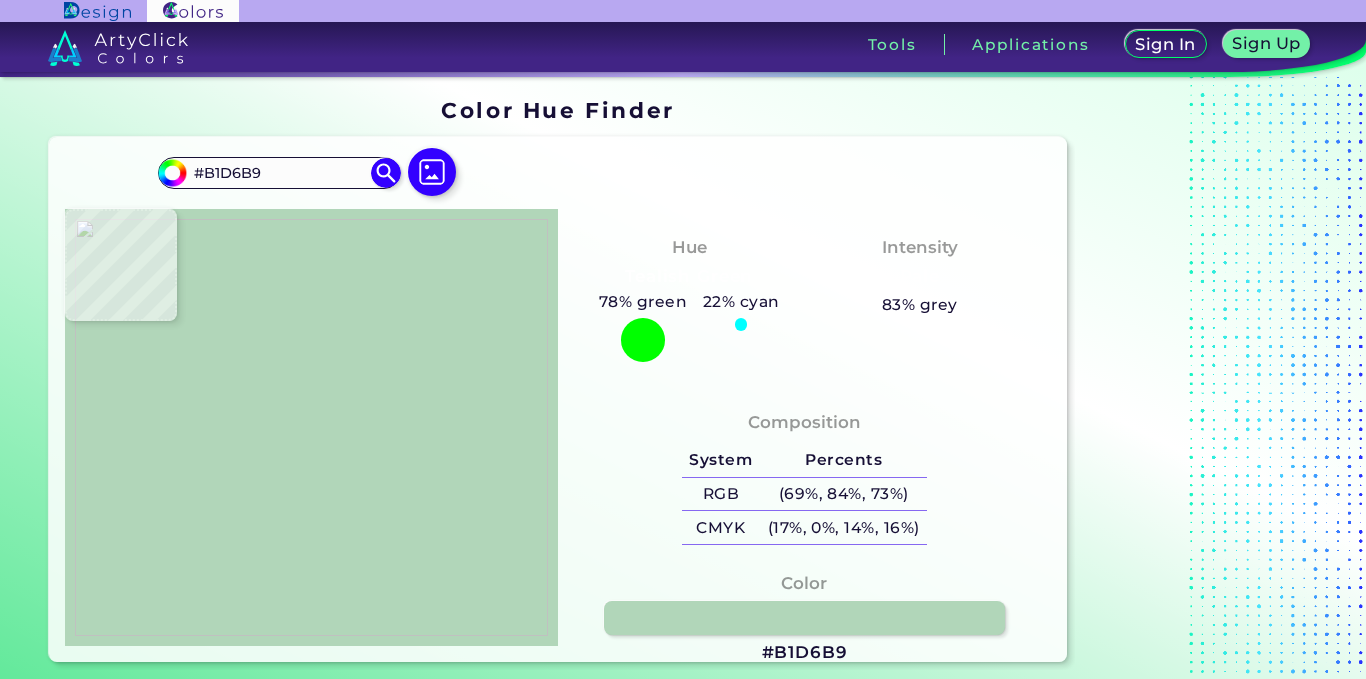 type on "#b3d6ba" 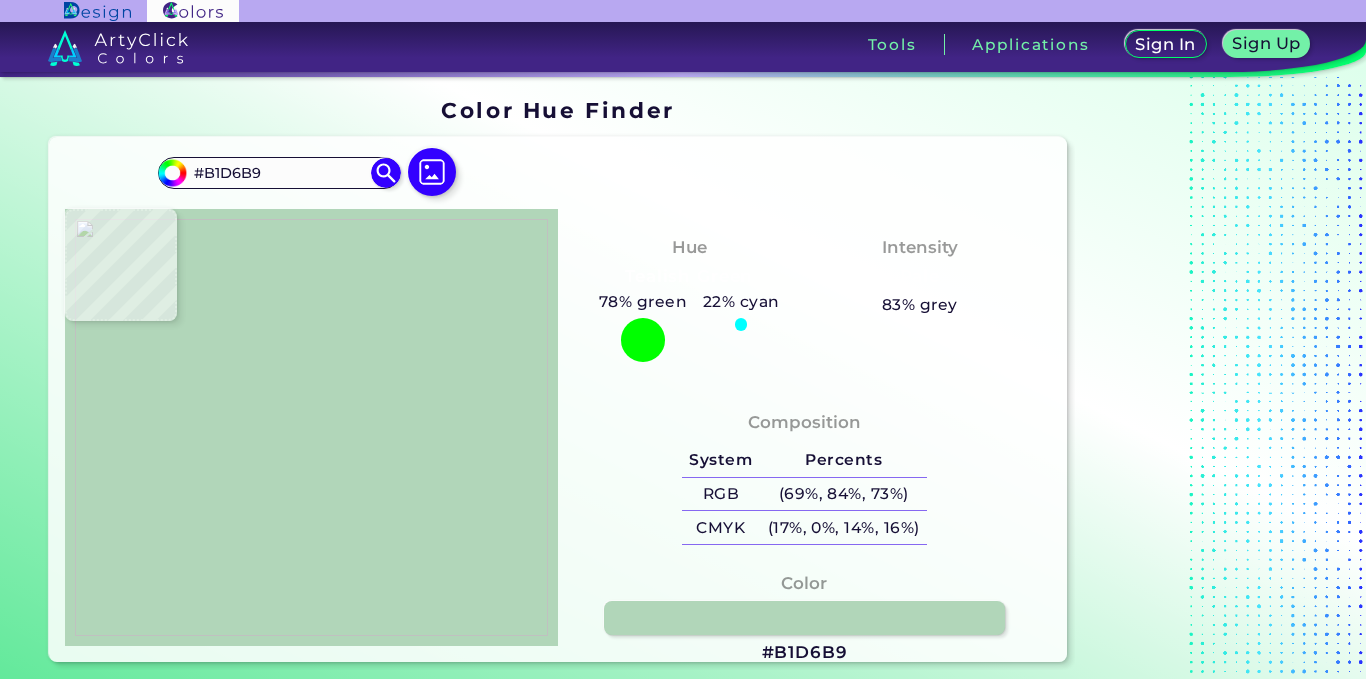 type on "#B3D6BA" 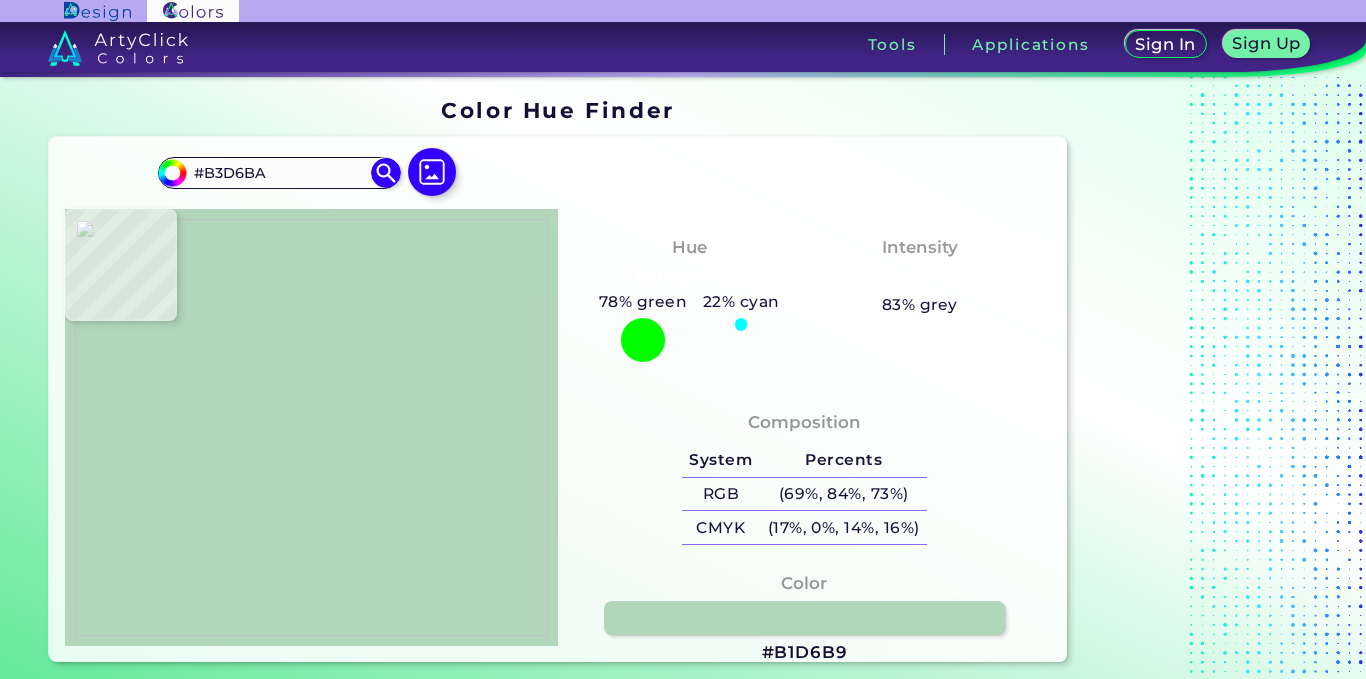 type on "#aed5b6" 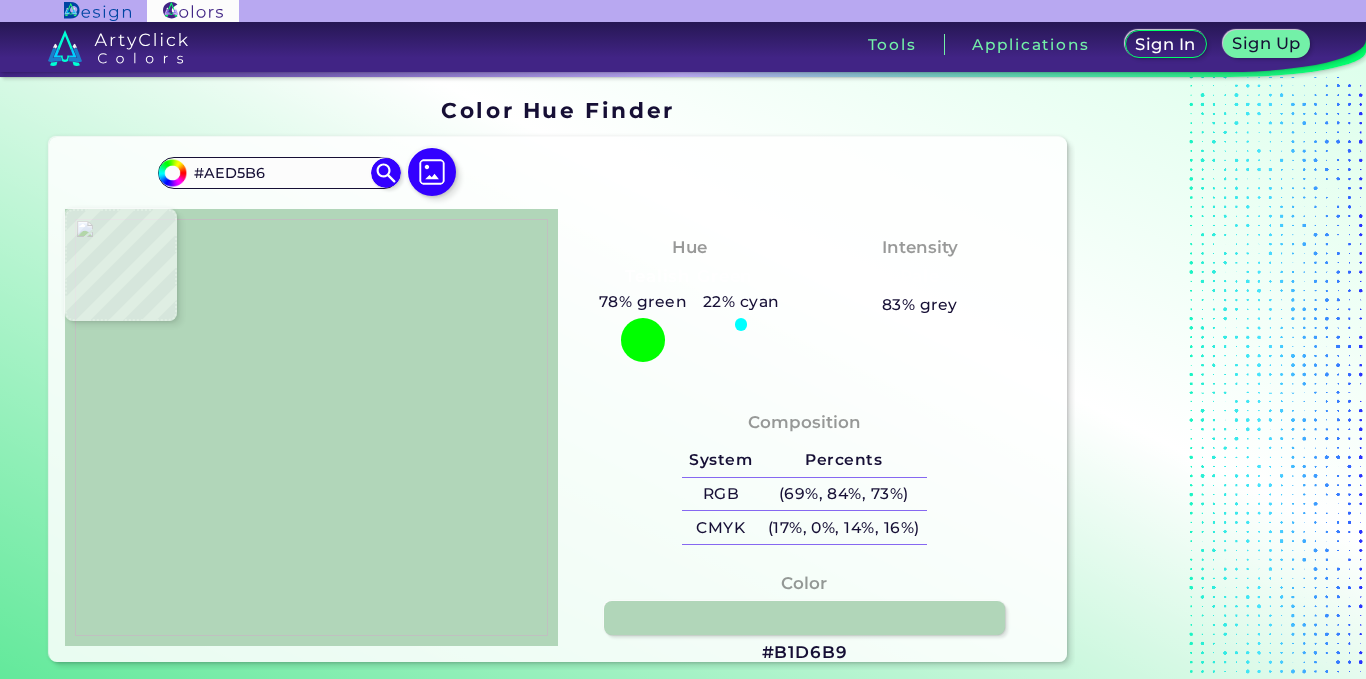 type on "#b1d4b6" 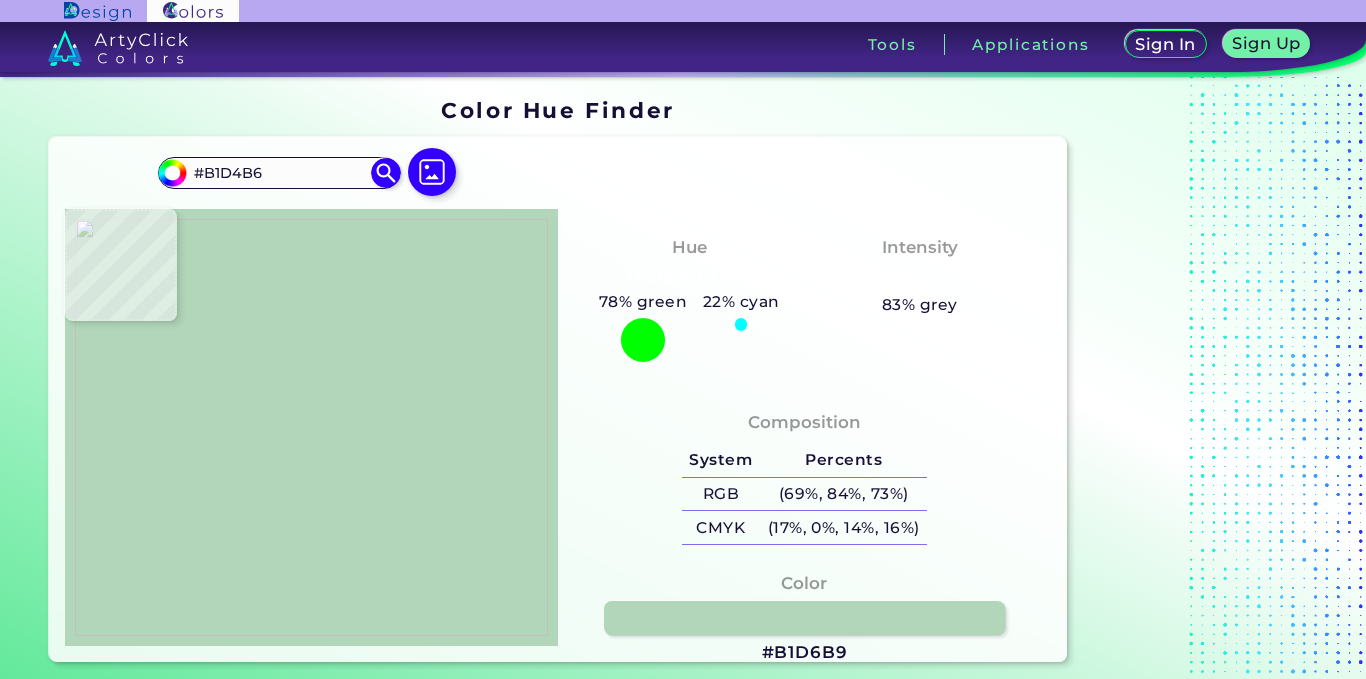 type on "#b3d5b8" 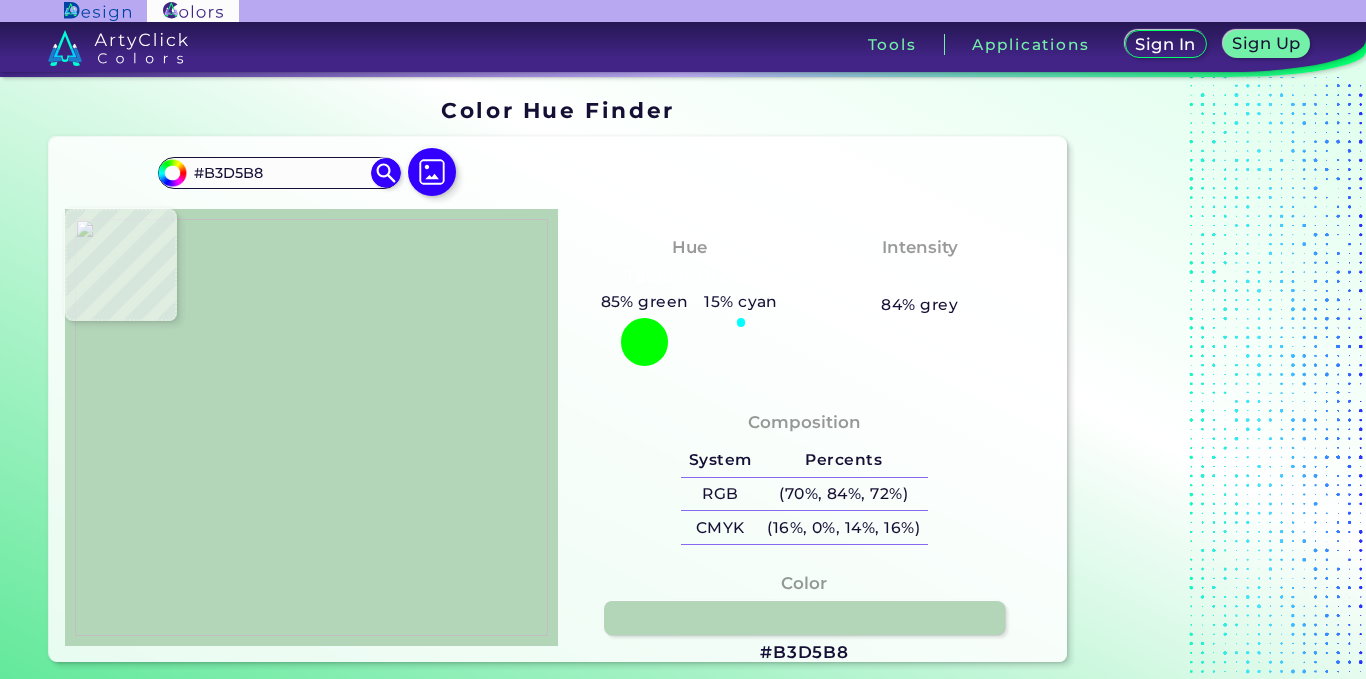 type on "#b1d4b6" 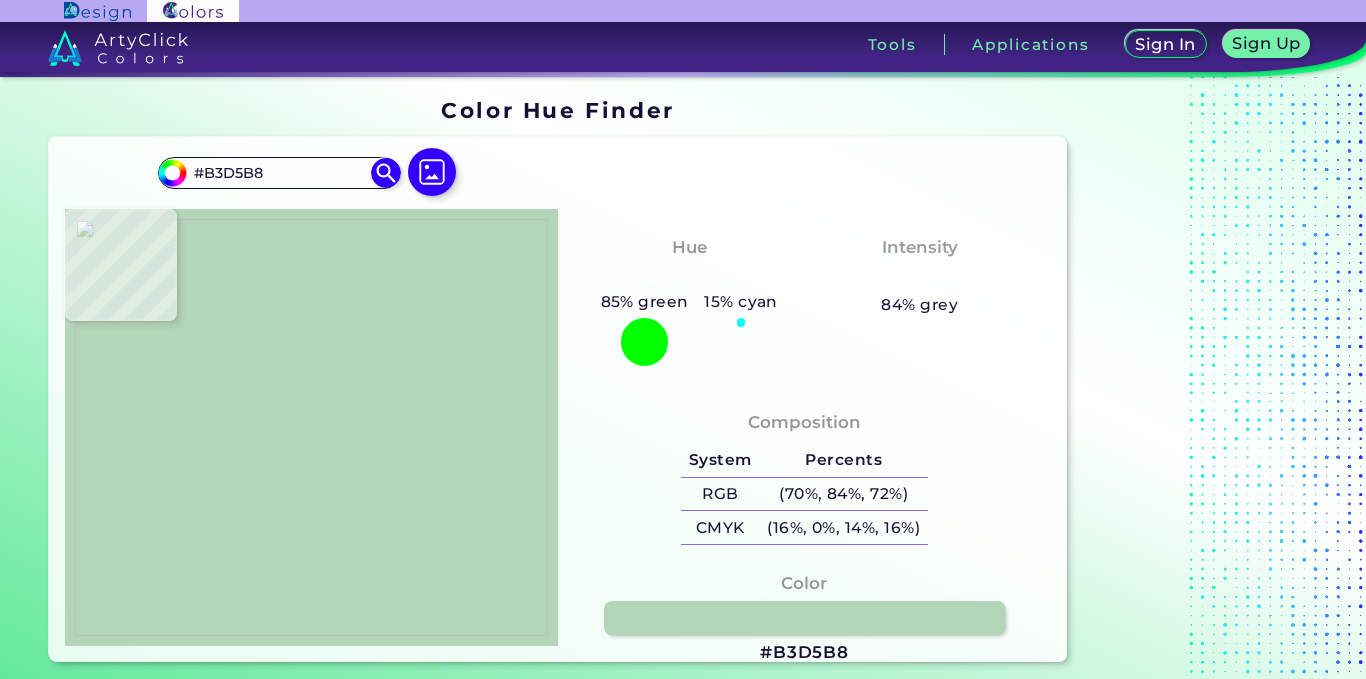 type on "#B1D4B6" 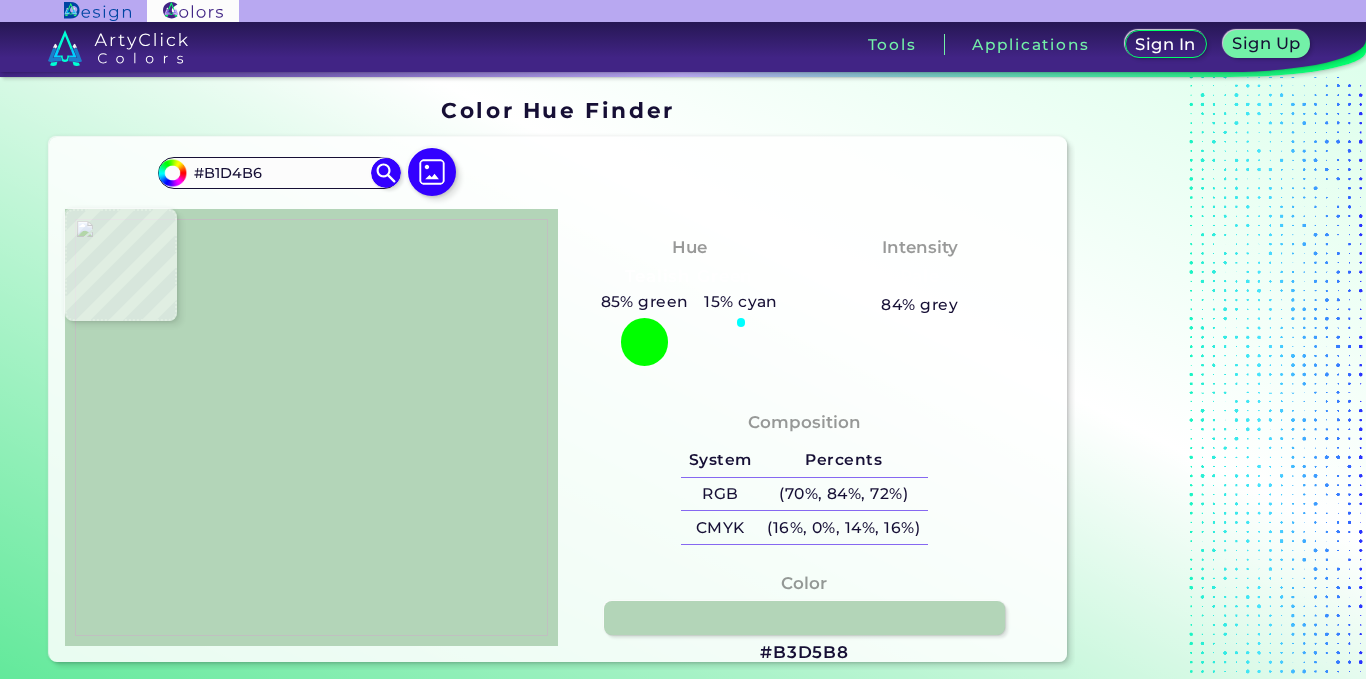 type on "#acd2b6" 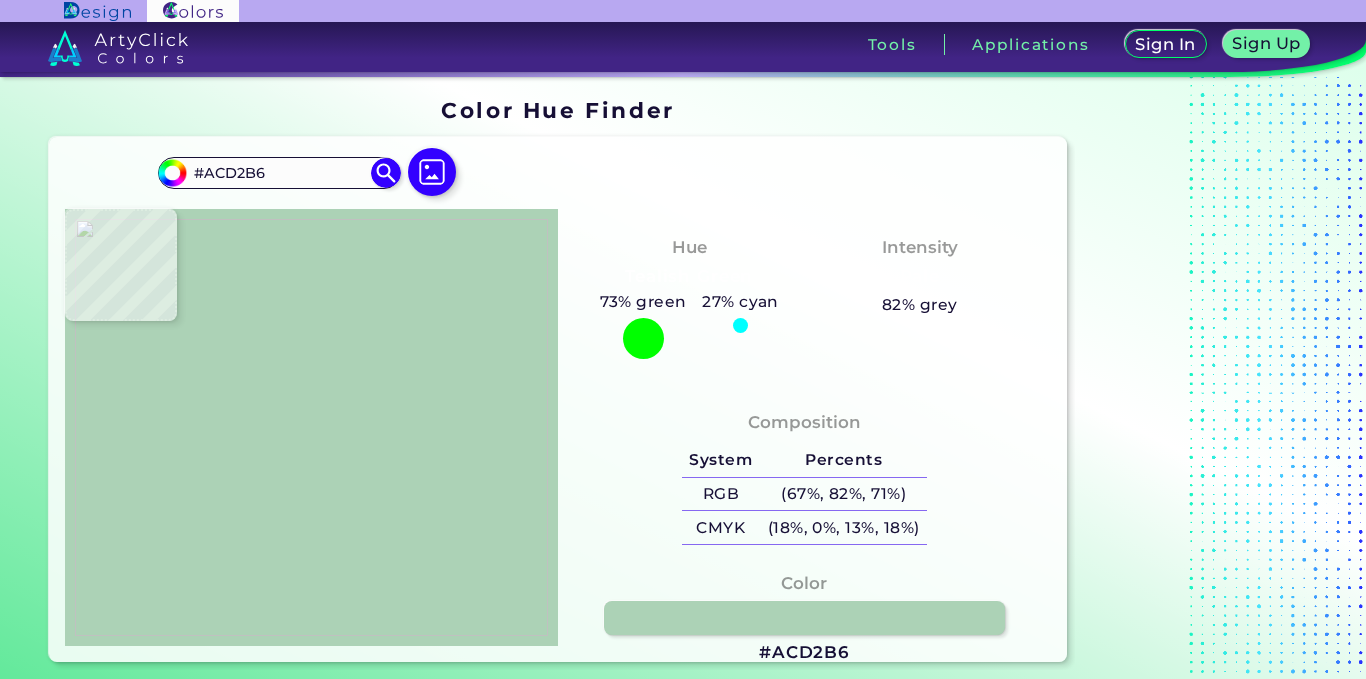 type 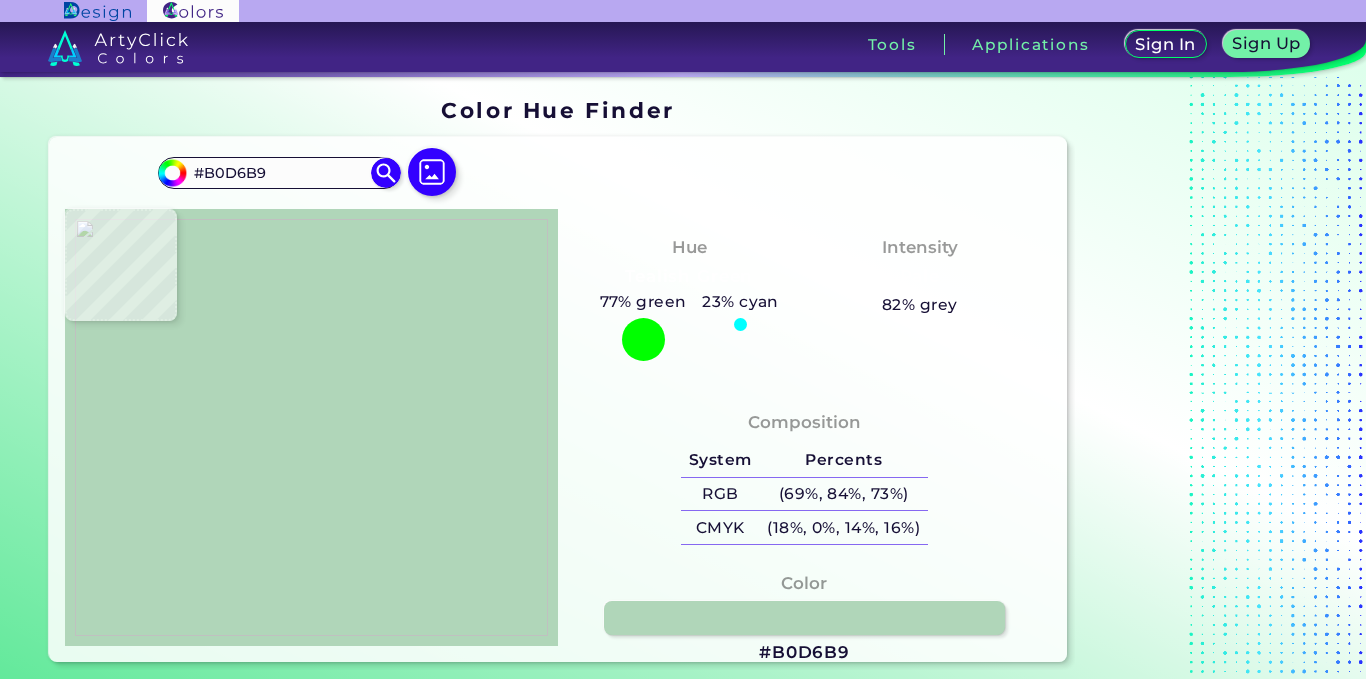 click at bounding box center [311, 427] 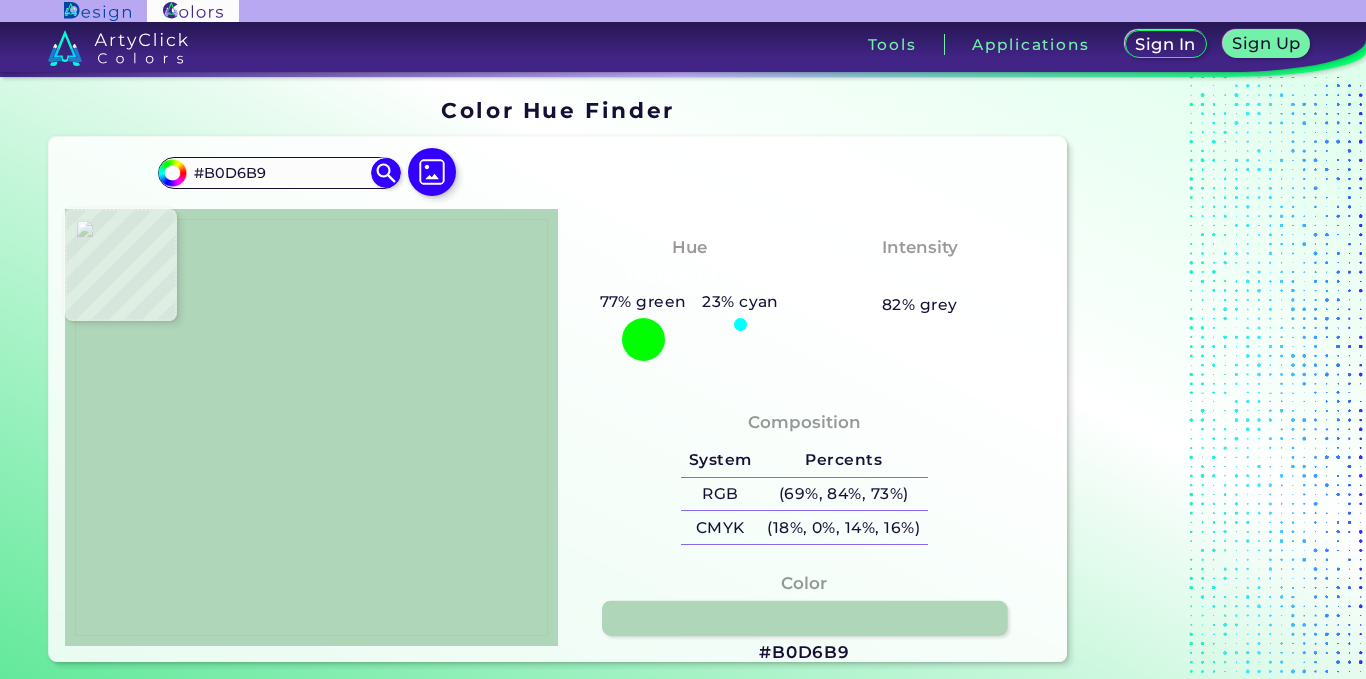 click at bounding box center [804, 618] 